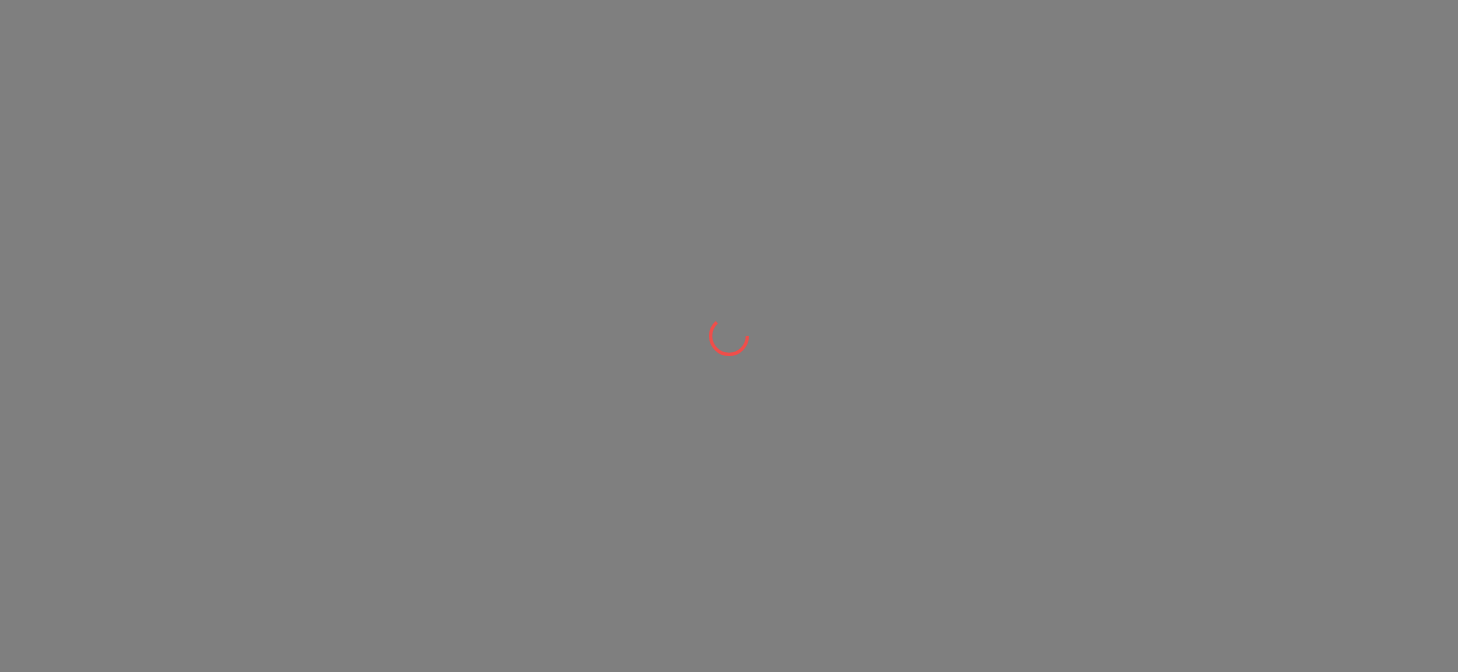 scroll, scrollTop: 0, scrollLeft: 0, axis: both 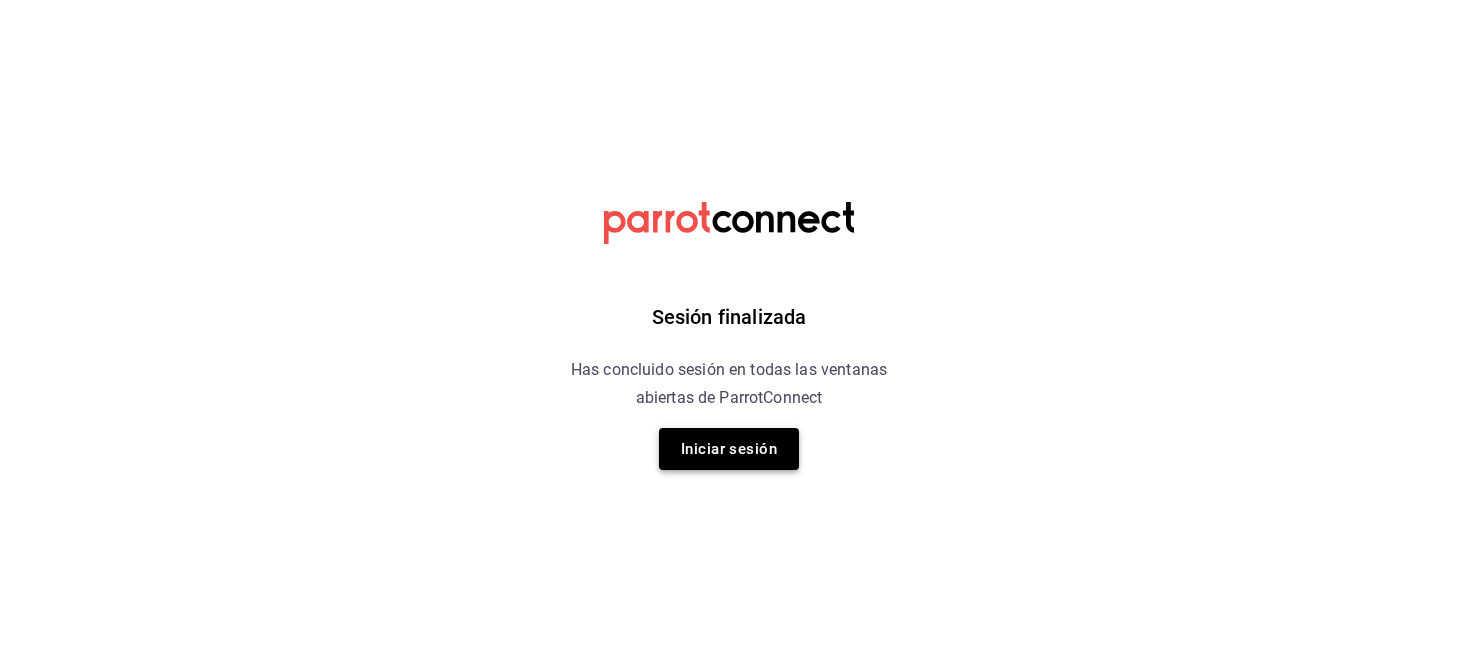 click on "Iniciar sesión" at bounding box center (729, 449) 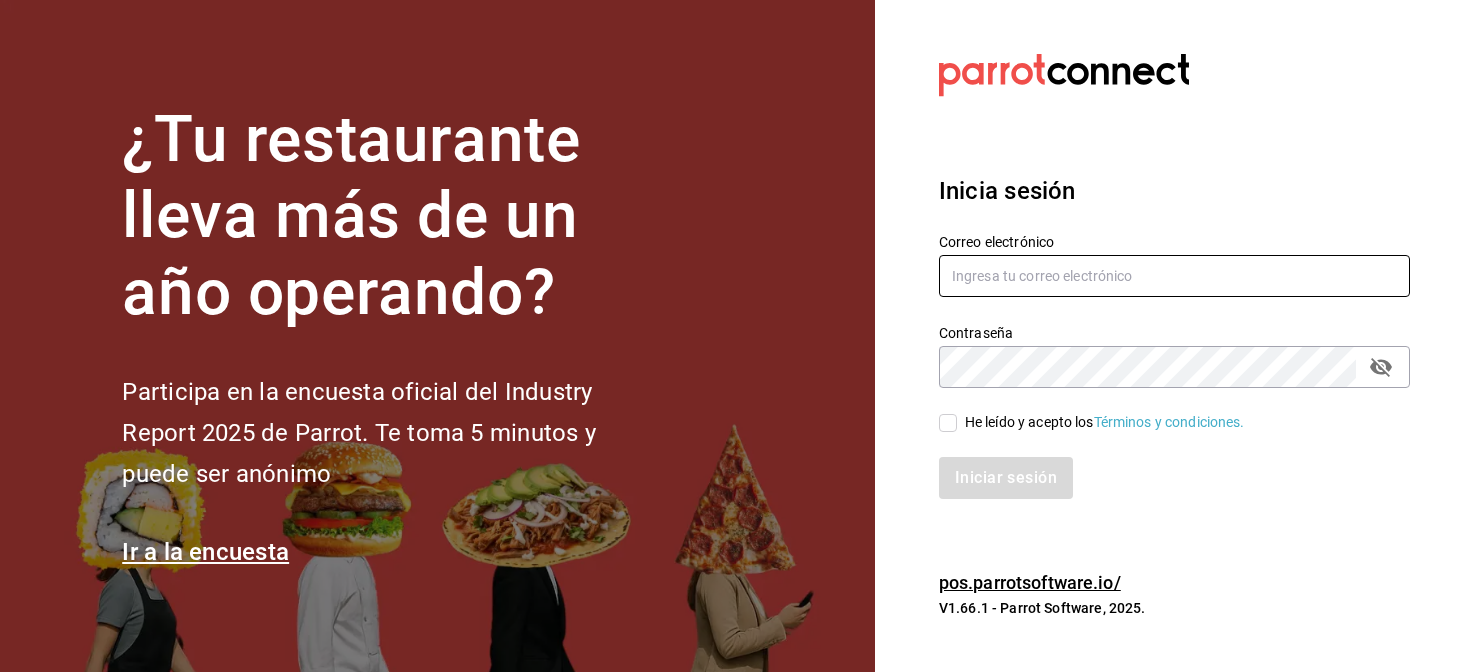 click at bounding box center [1174, 276] 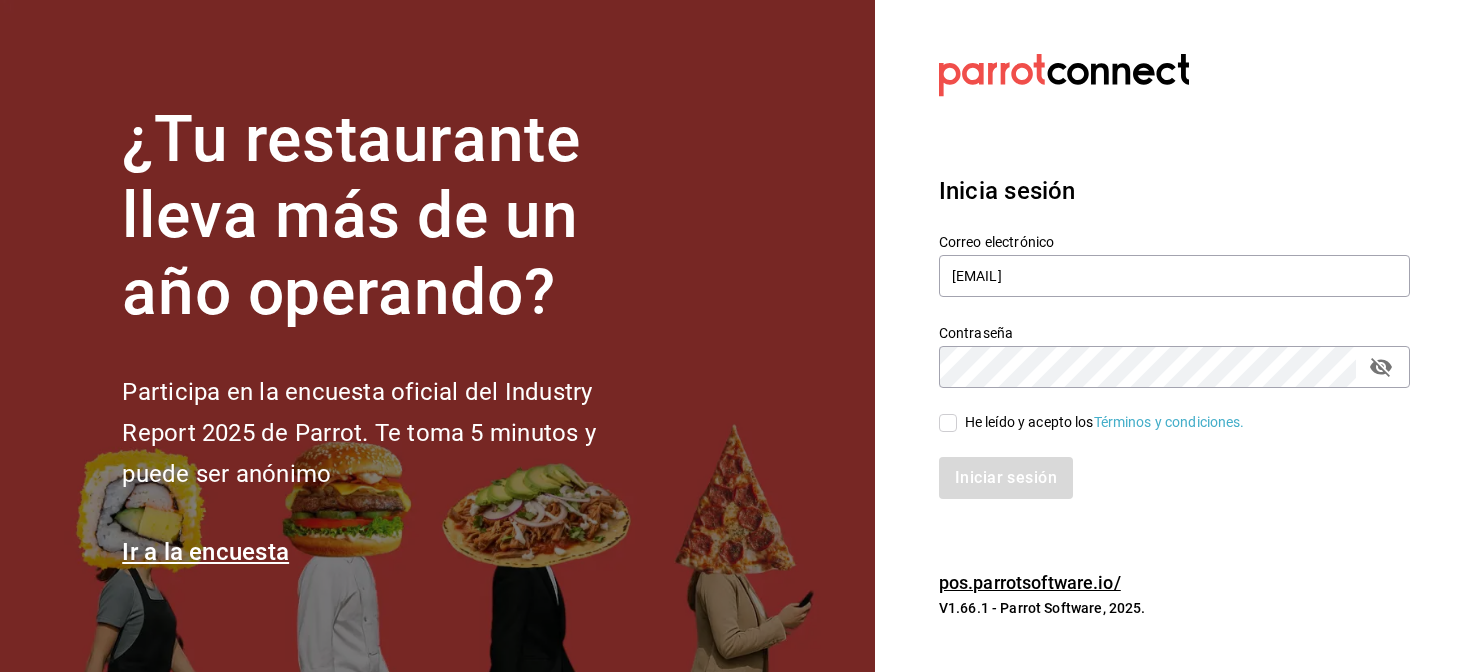 click on "He leído y acepto los  Términos y condiciones." at bounding box center (948, 423) 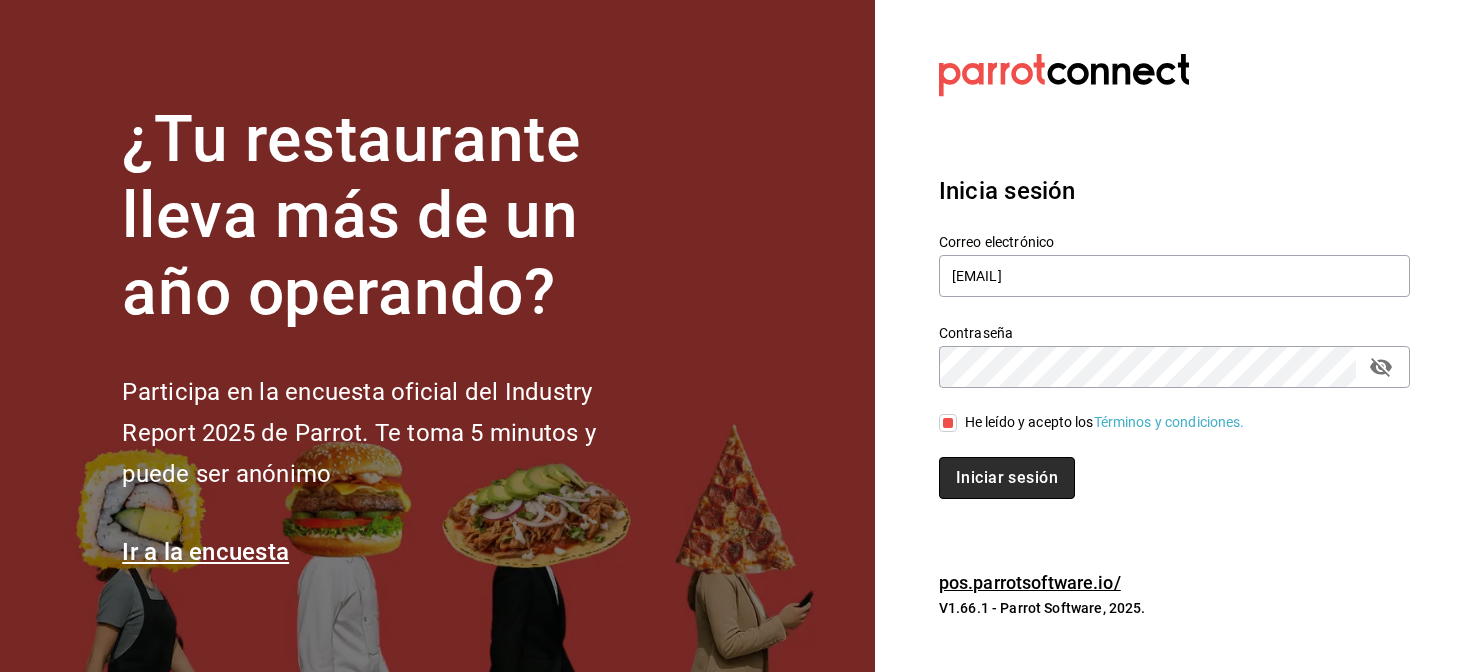 click on "Iniciar sesión" at bounding box center (1007, 478) 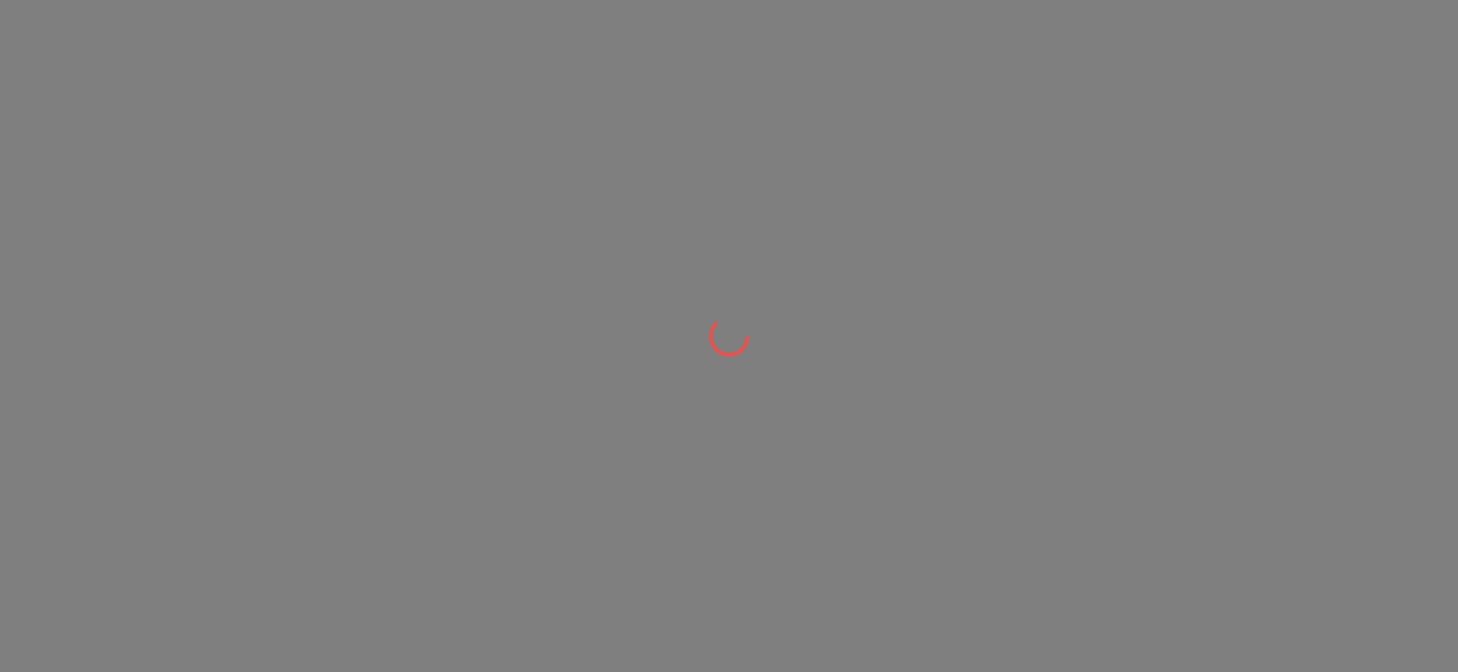scroll, scrollTop: 0, scrollLeft: 0, axis: both 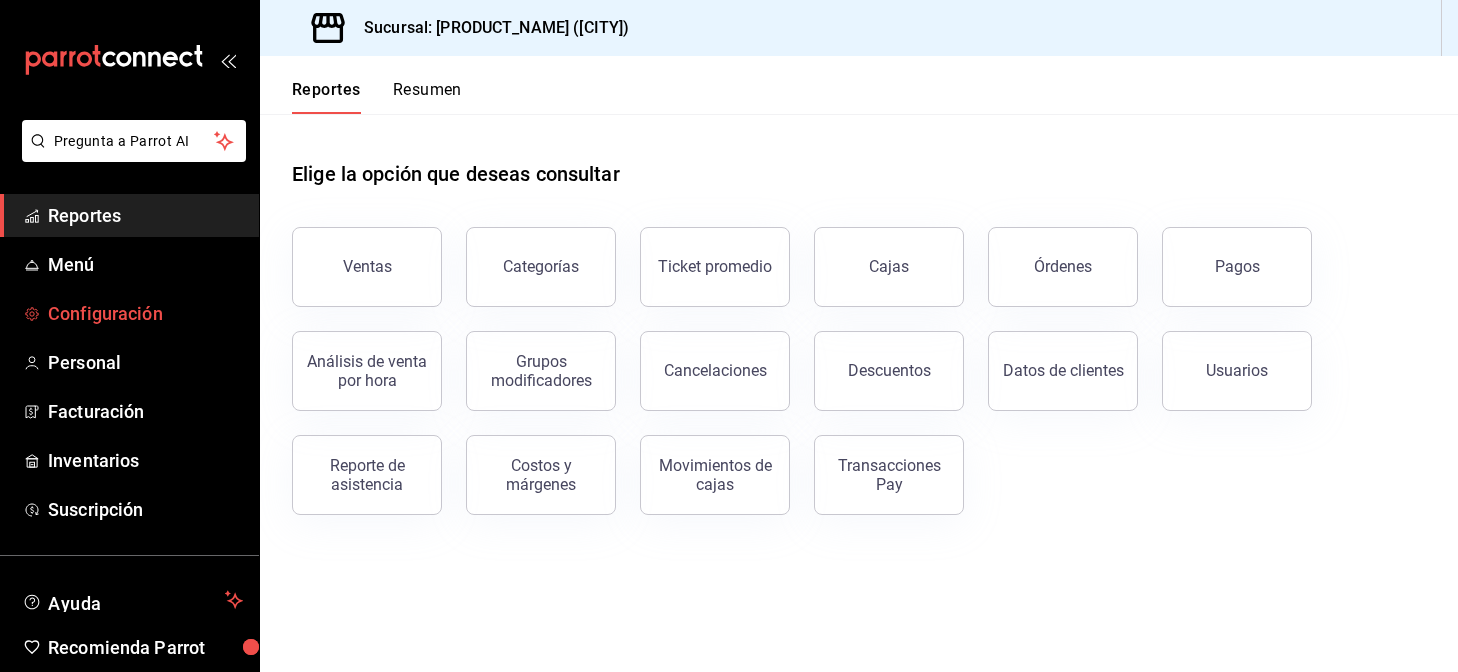 click on "Configuración" at bounding box center [129, 313] 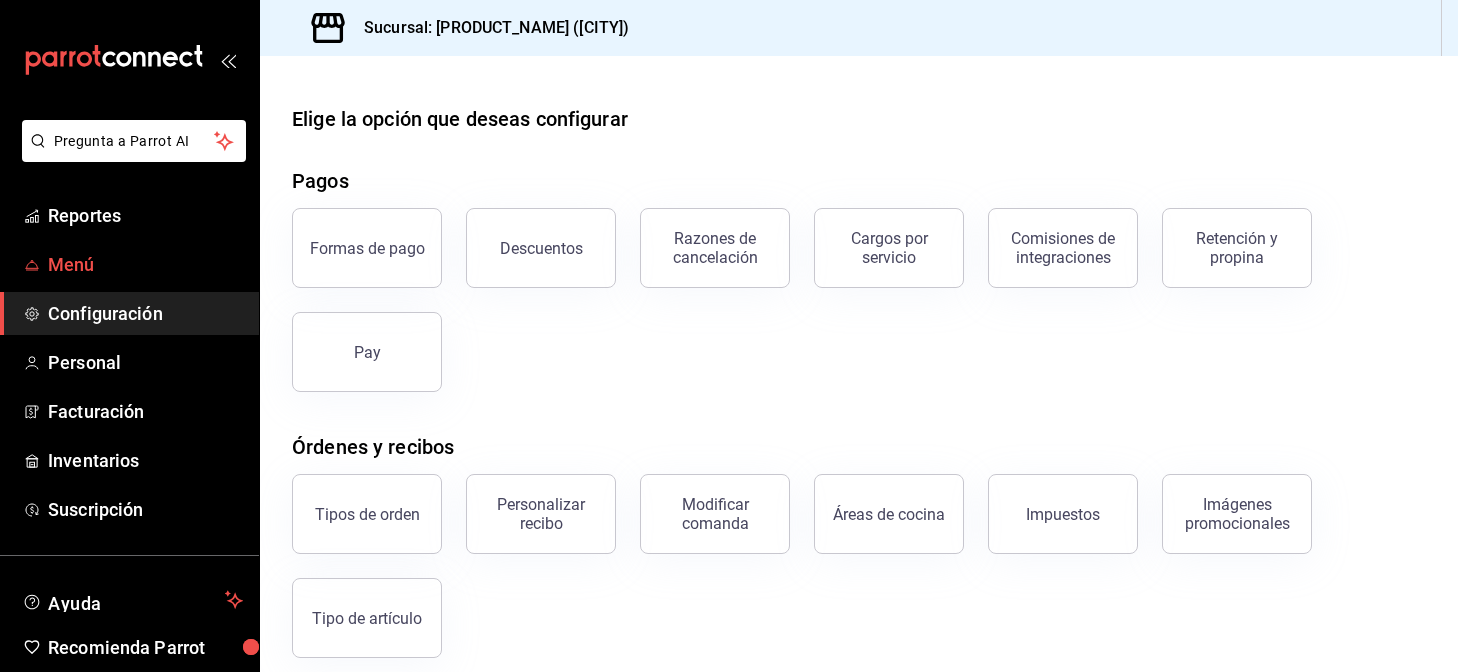 click on "Menú" at bounding box center (145, 264) 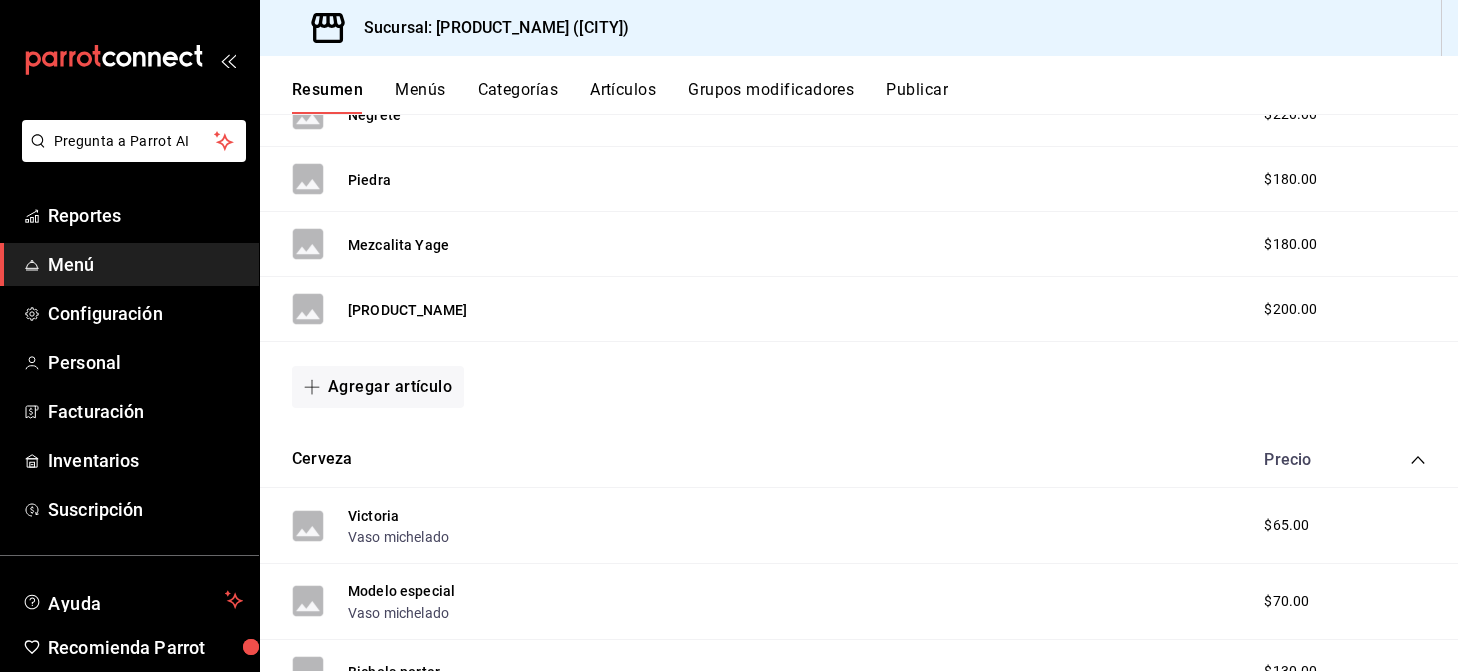 scroll, scrollTop: 1753, scrollLeft: 0, axis: vertical 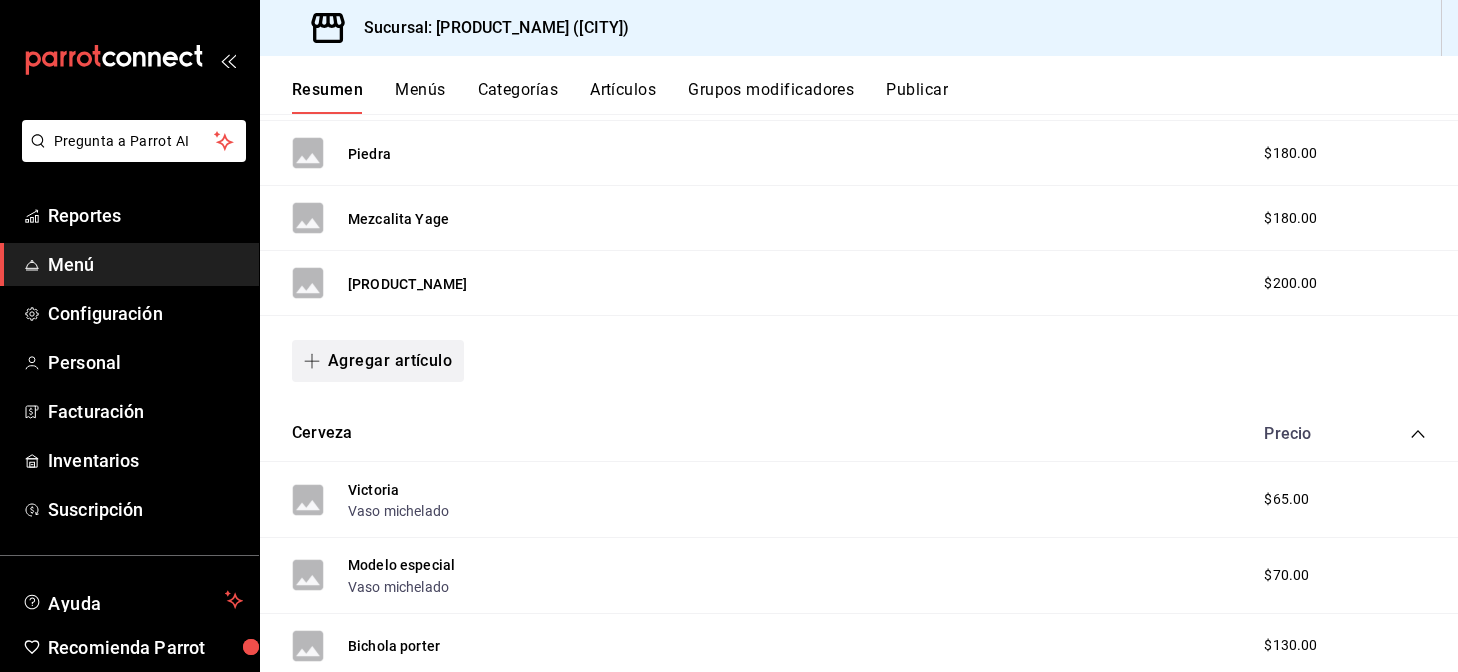 click 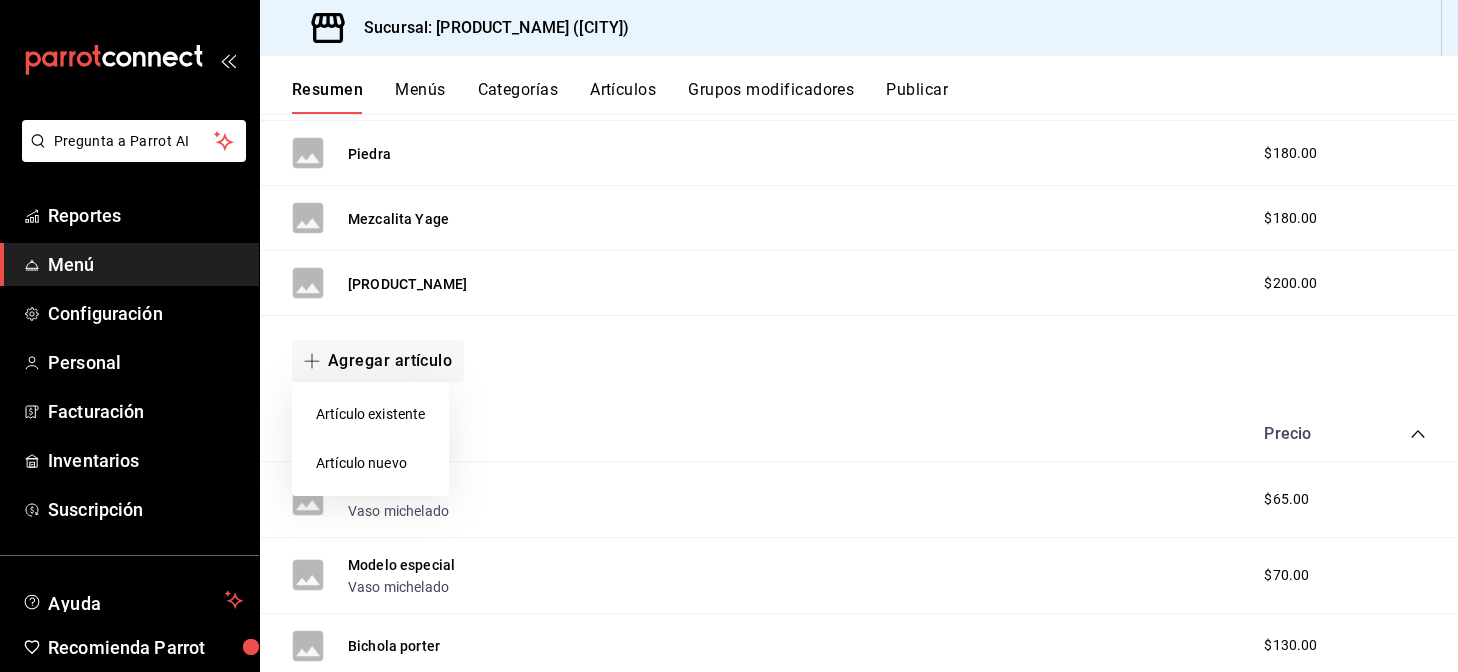 click on "Artículo nuevo" at bounding box center [370, 463] 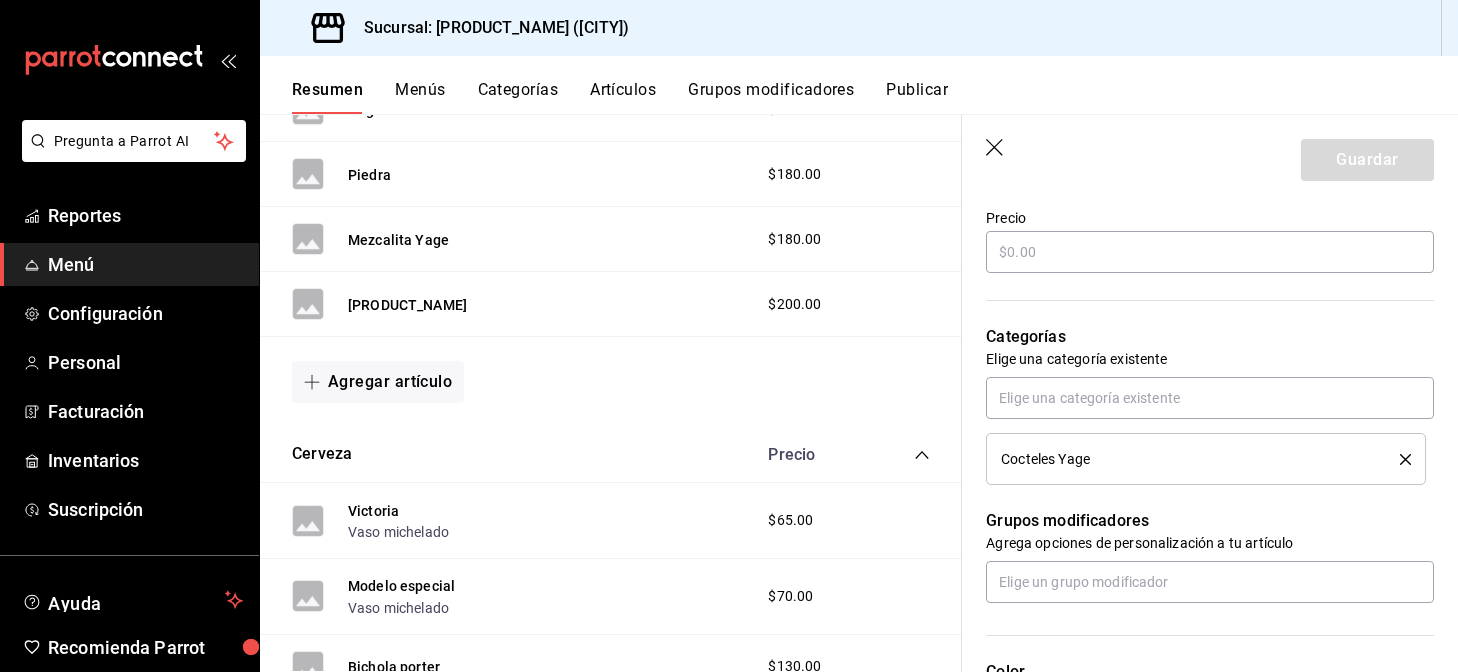 scroll, scrollTop: 588, scrollLeft: 0, axis: vertical 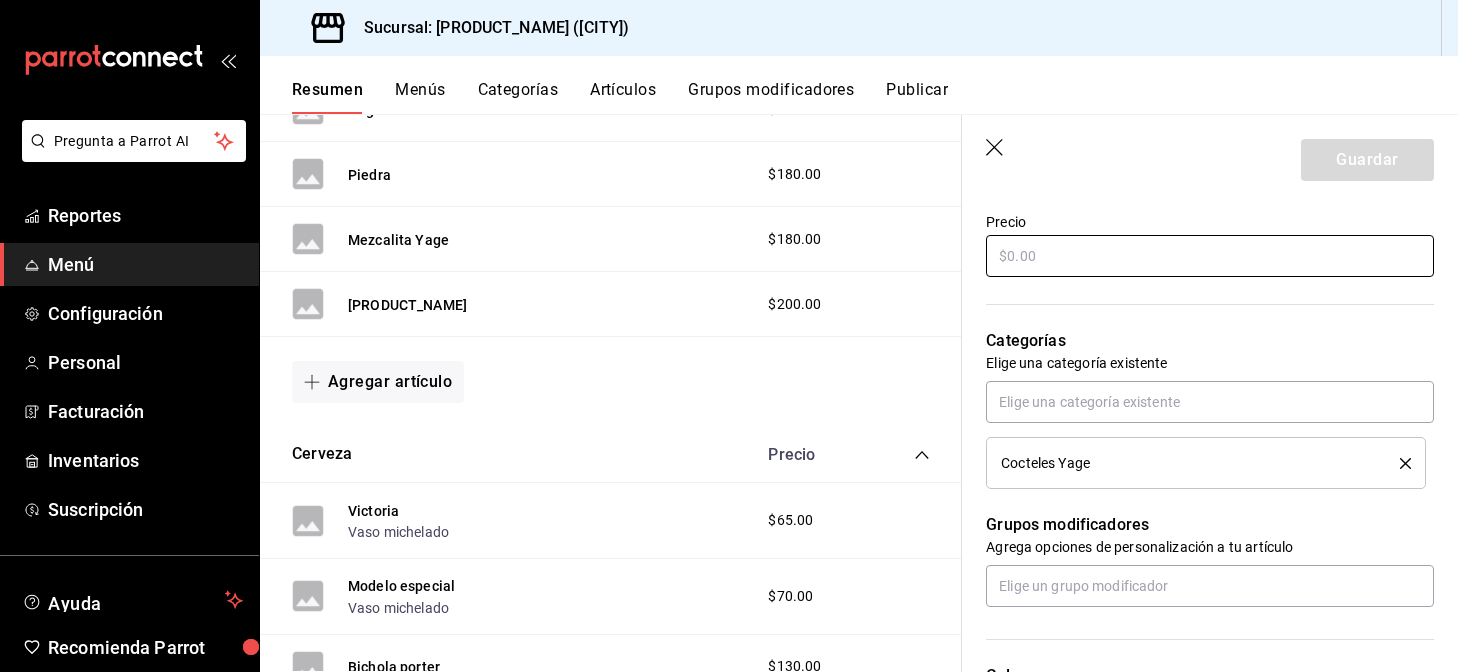 type on "Negroni promoción" 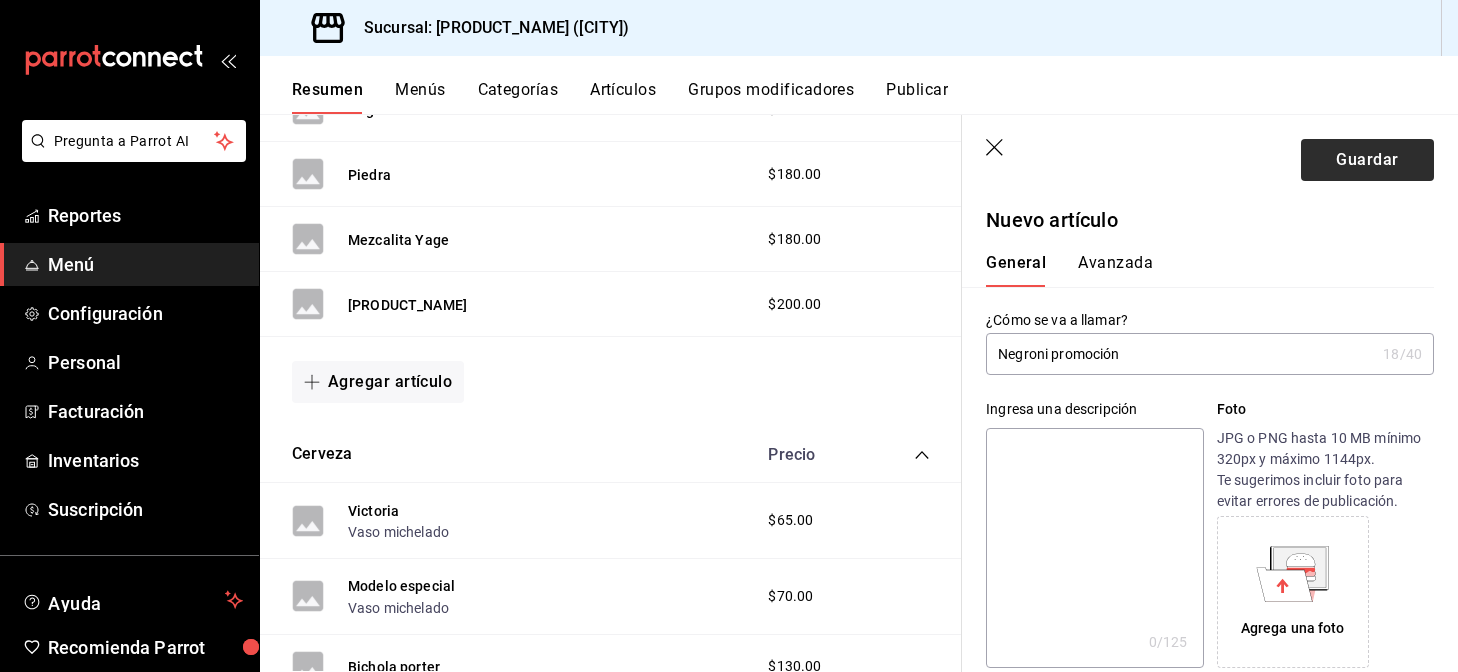 scroll, scrollTop: 71, scrollLeft: 0, axis: vertical 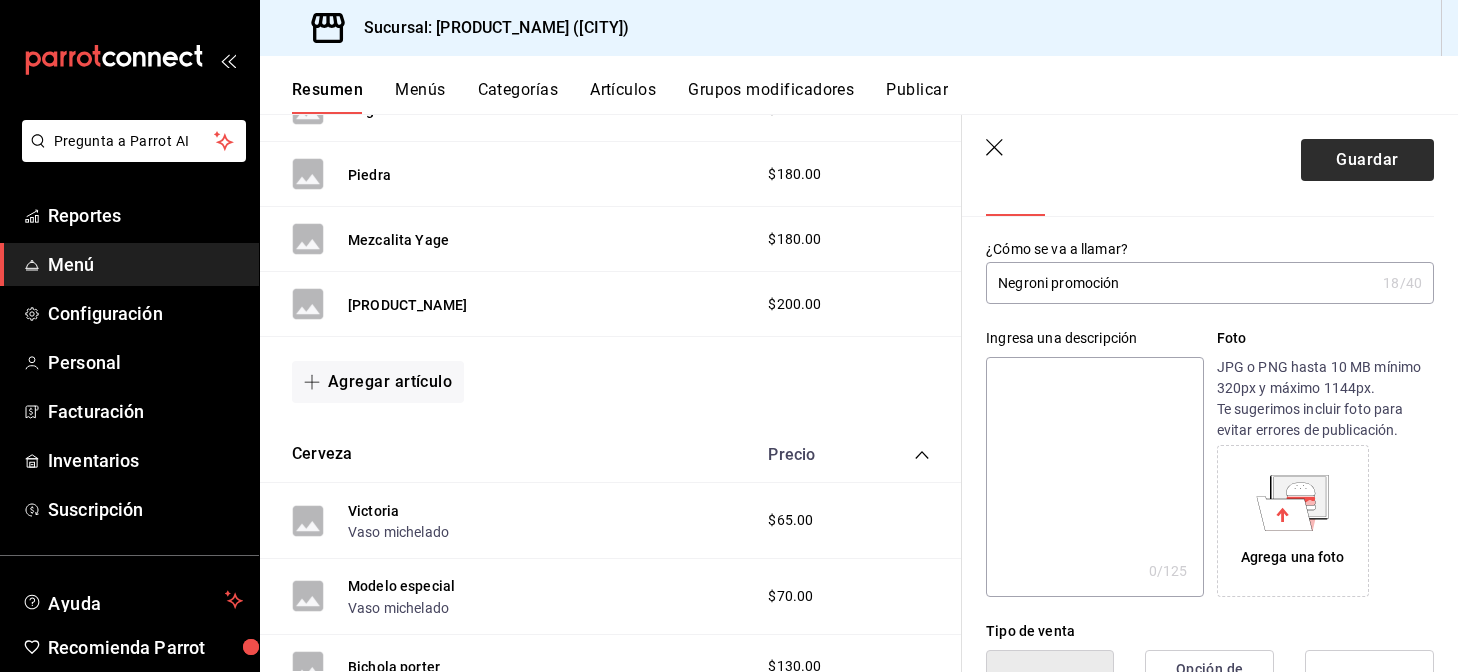 type on "$100.00" 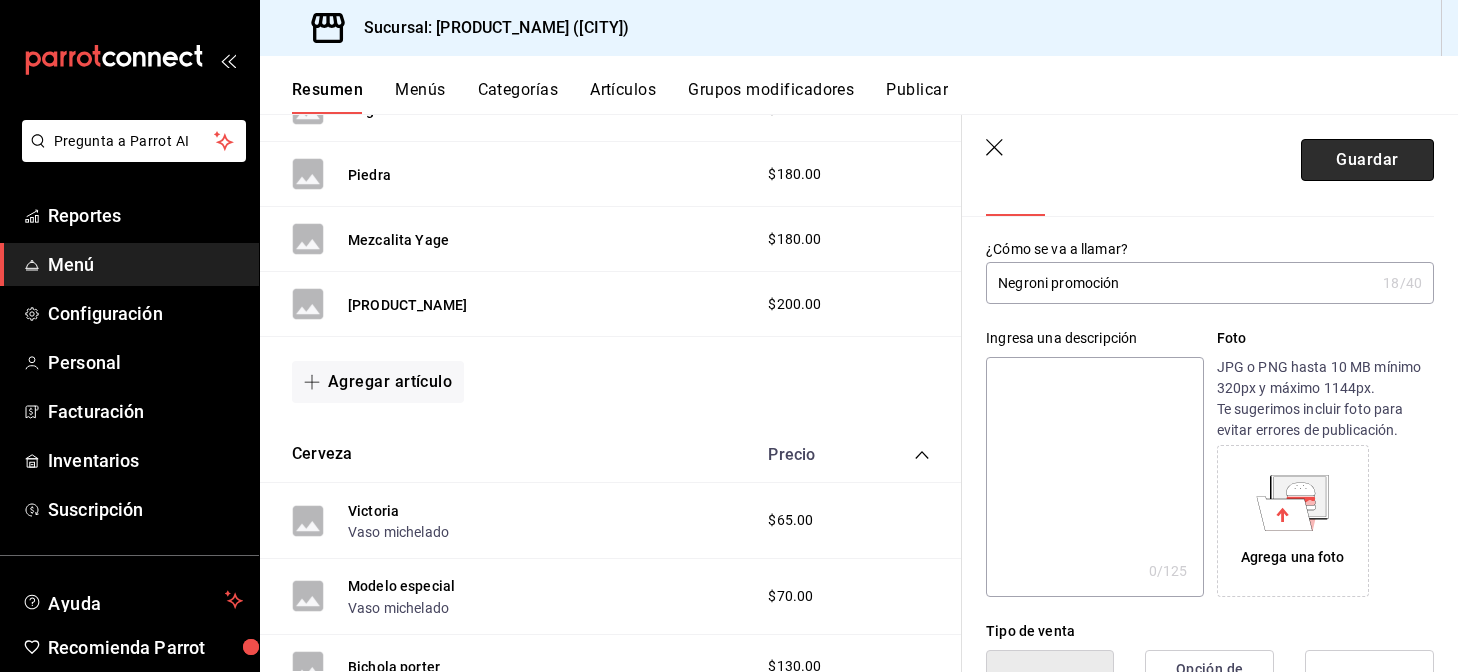 click on "Guardar" at bounding box center (1367, 160) 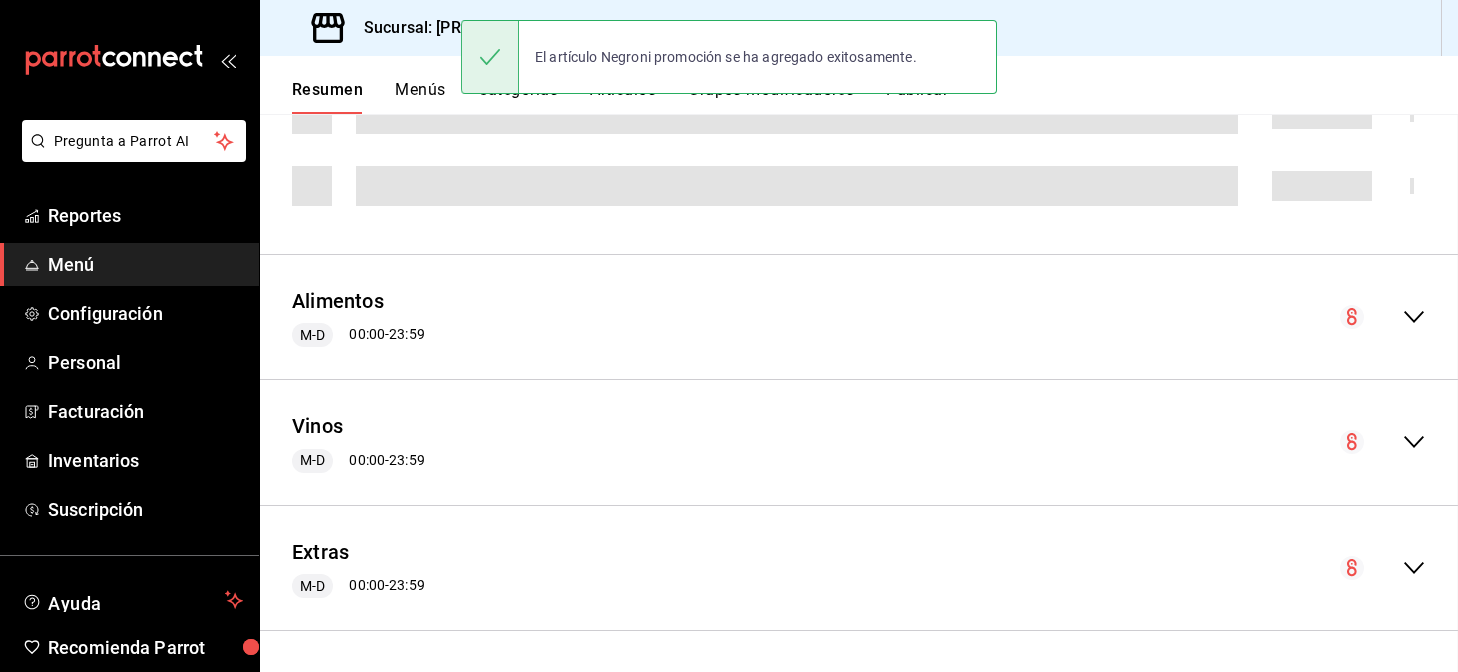 scroll, scrollTop: 0, scrollLeft: 0, axis: both 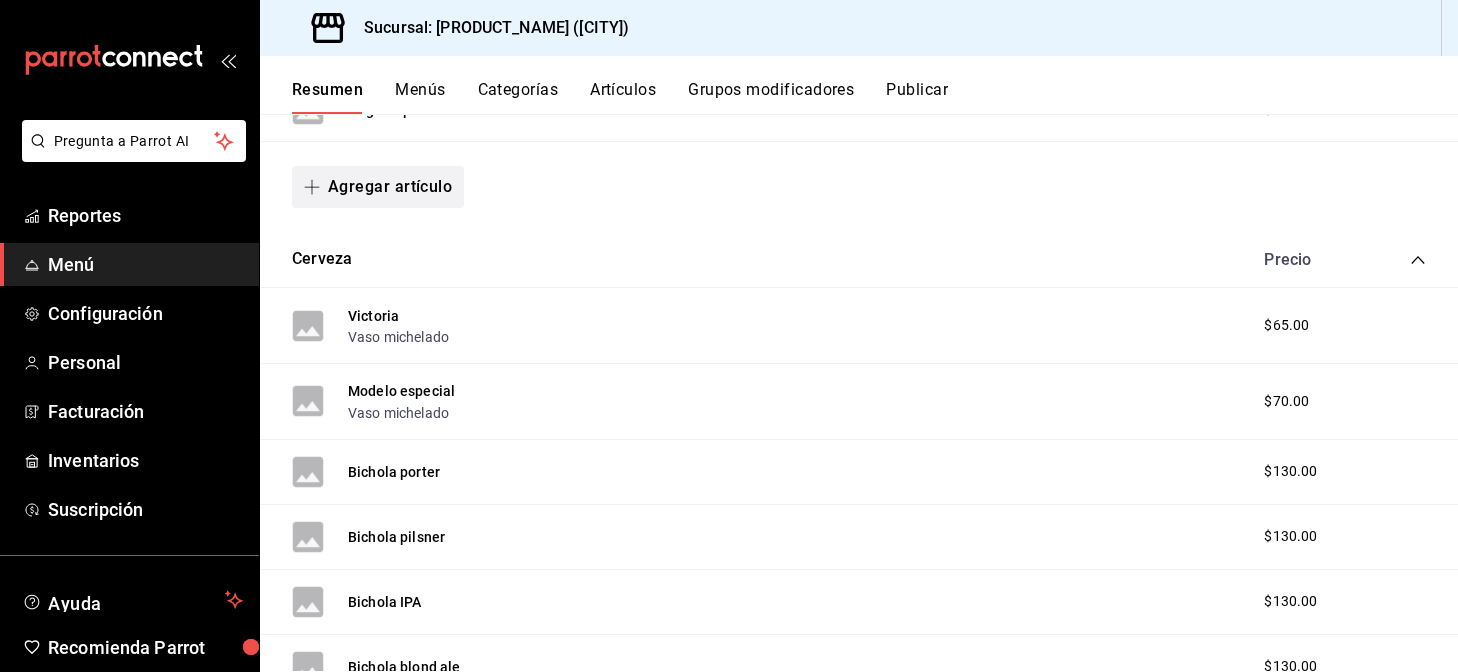 click 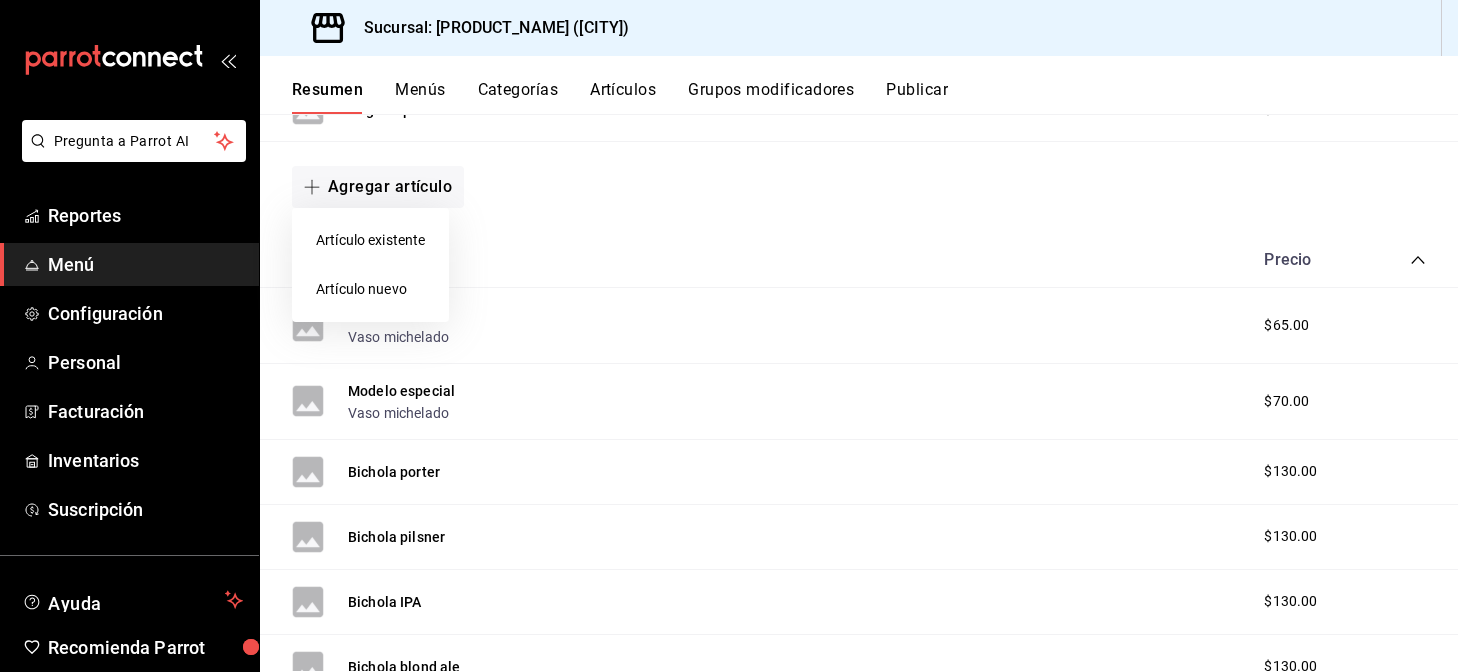click on "Artículo nuevo" at bounding box center (370, 289) 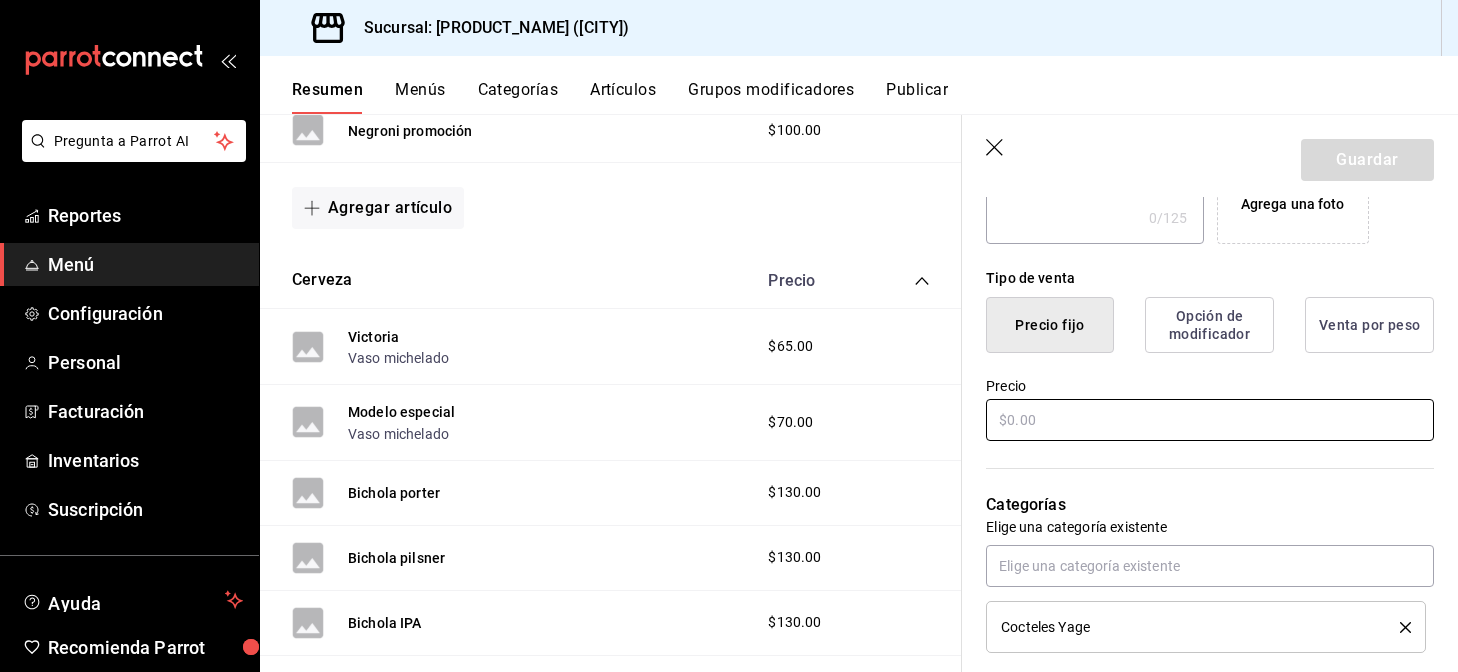 scroll, scrollTop: 423, scrollLeft: 0, axis: vertical 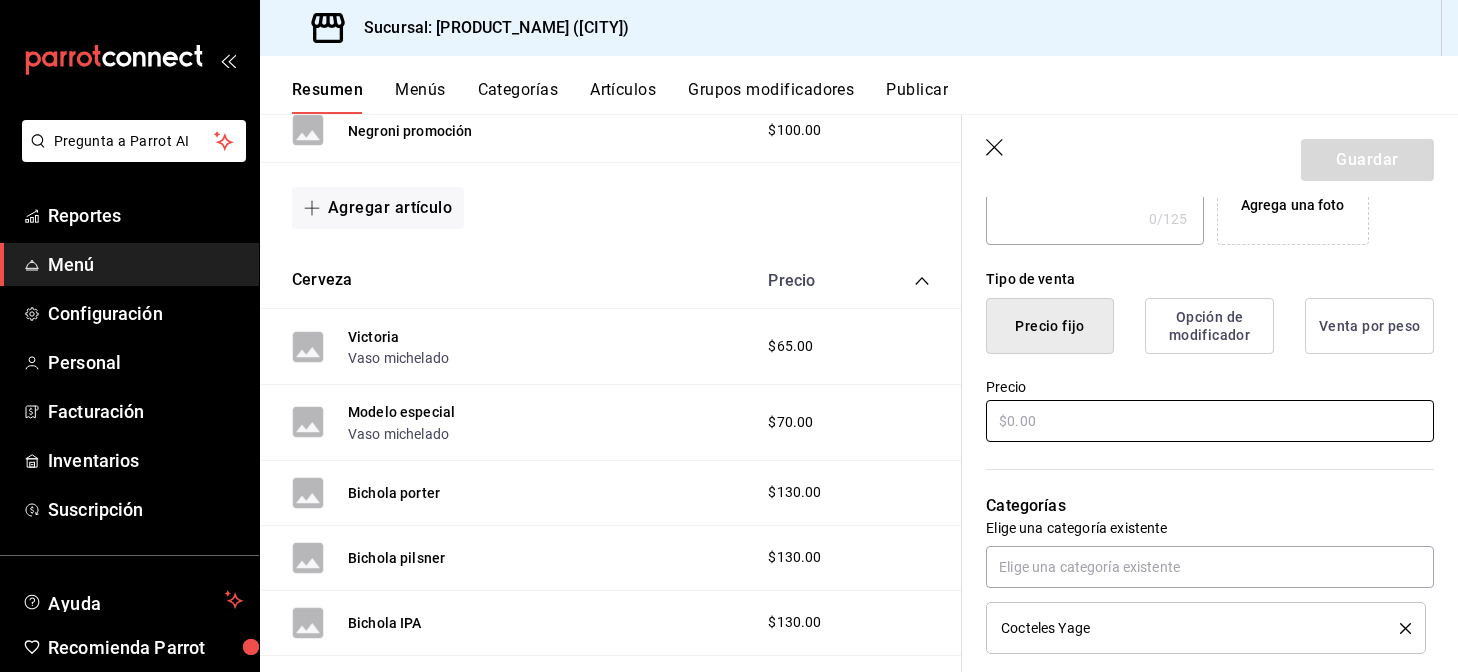 type on "Bull" 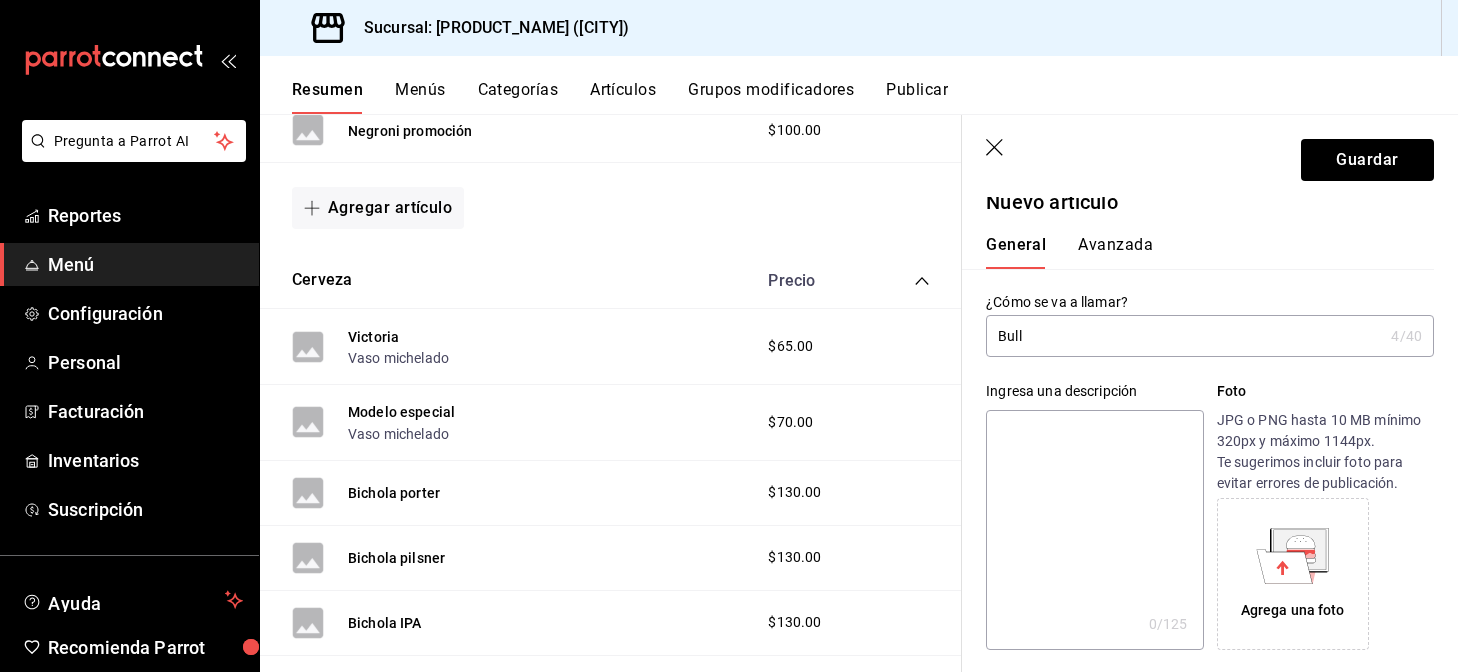 scroll, scrollTop: 0, scrollLeft: 0, axis: both 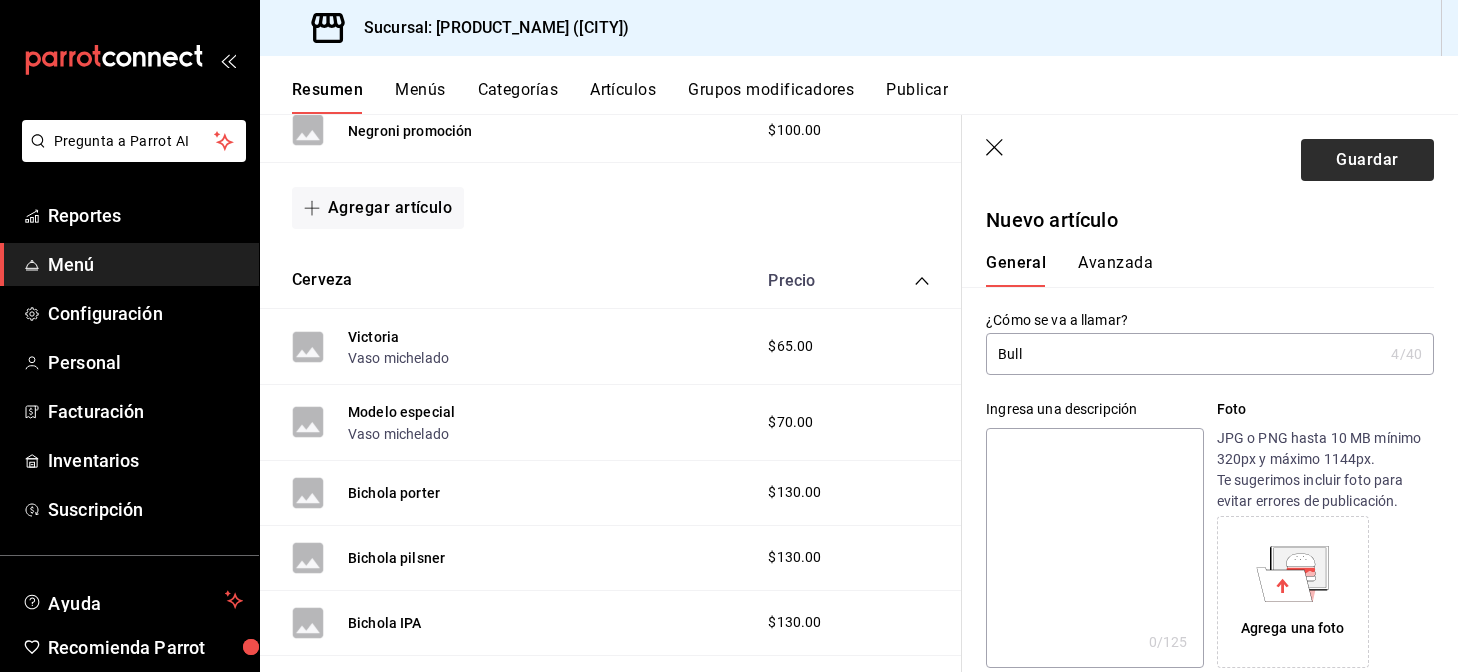 type on "$230.00" 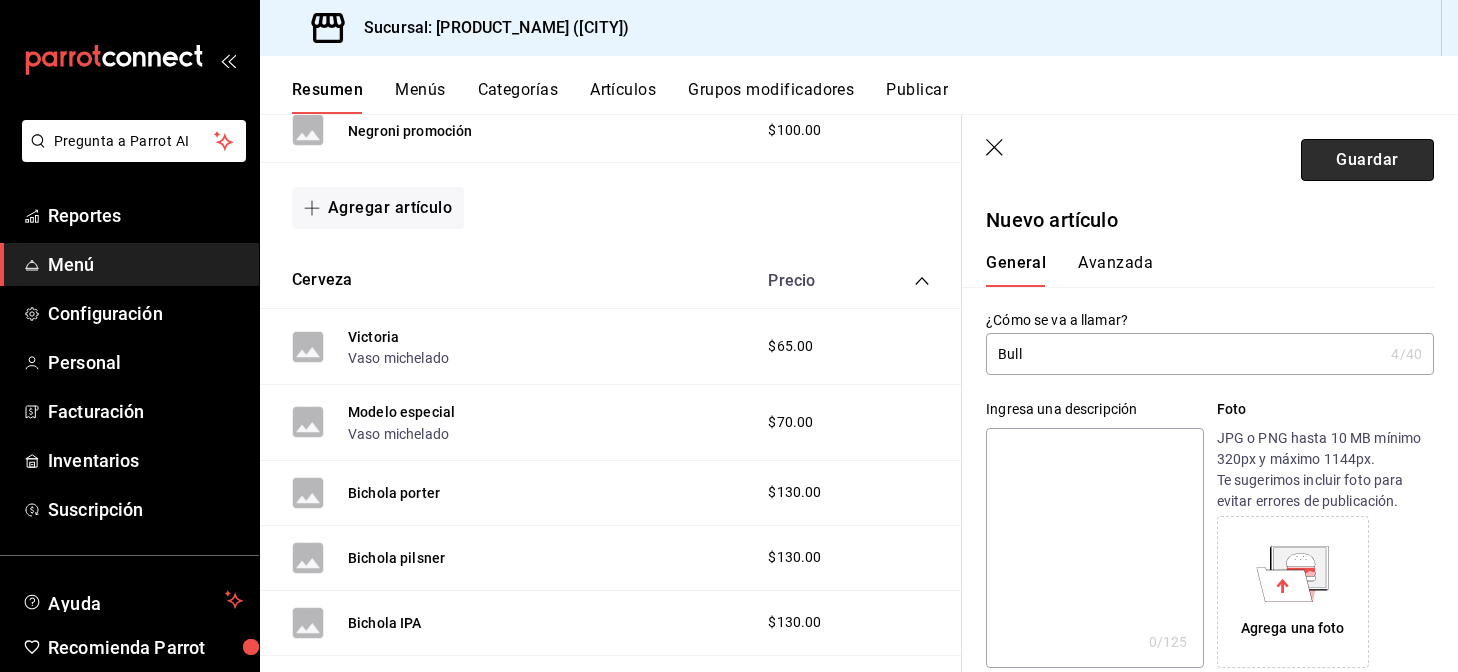 click on "Guardar" at bounding box center (1367, 160) 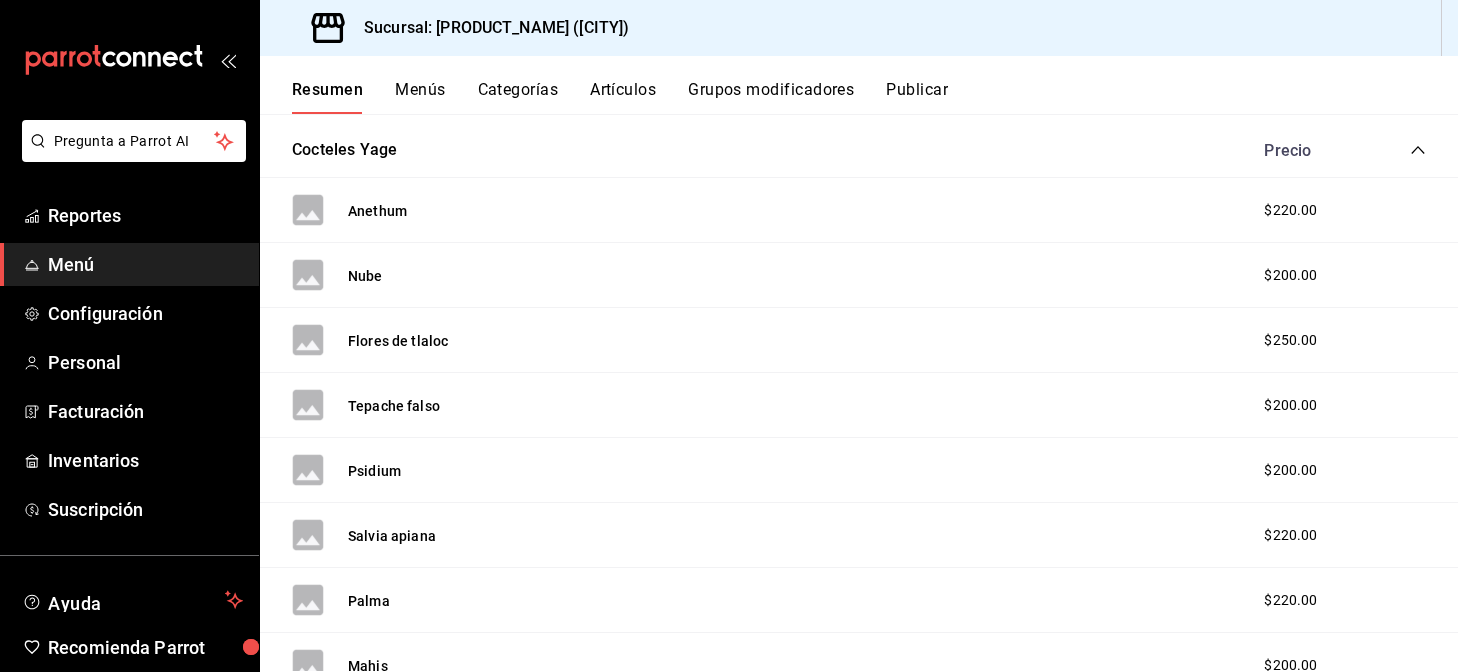 scroll, scrollTop: 306, scrollLeft: 0, axis: vertical 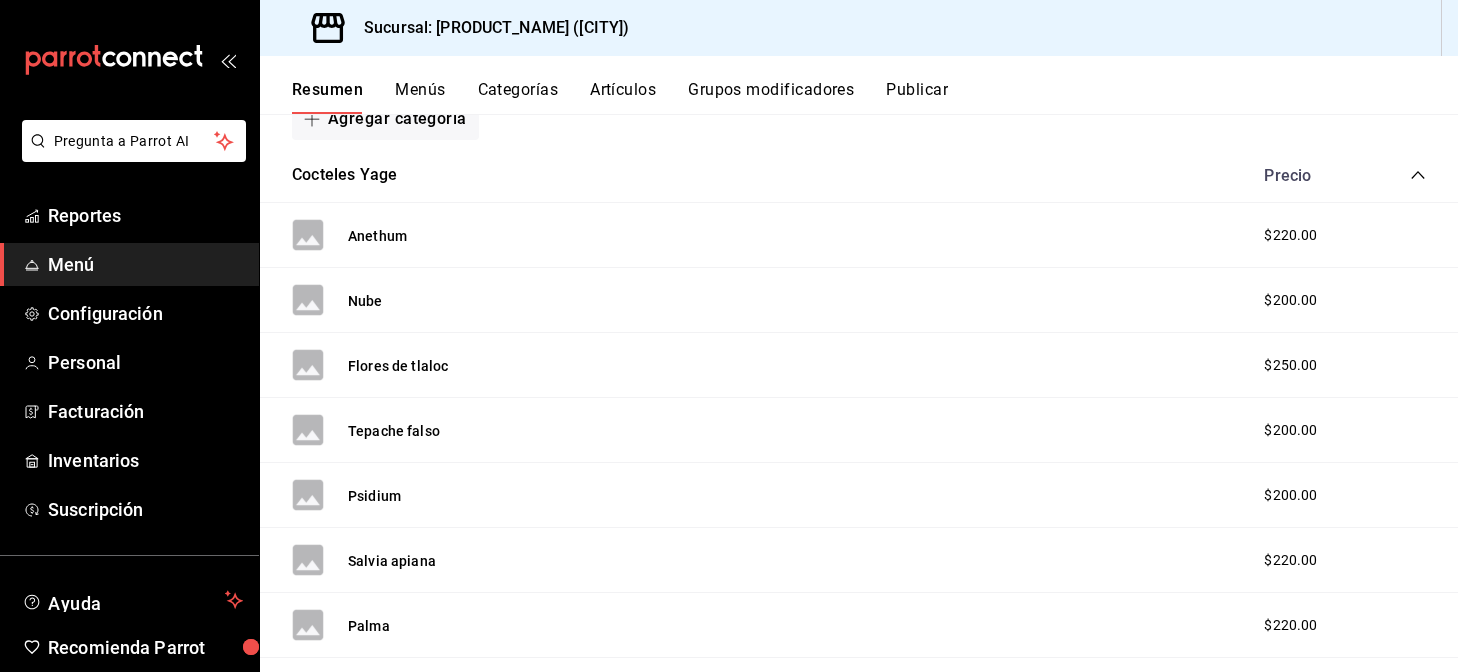 click on "[PRODUCT_NAME] [PRODUCT_NAME] $200.00" at bounding box center [859, 430] 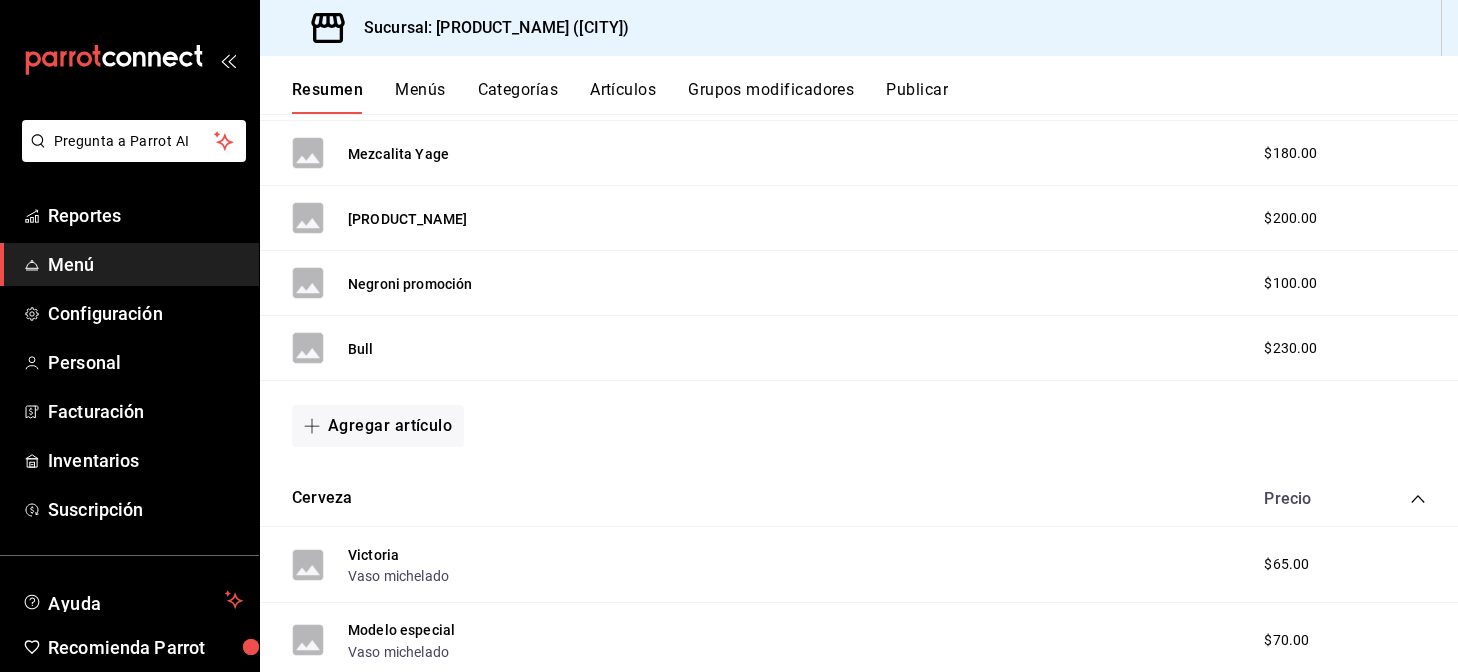 scroll, scrollTop: 1821, scrollLeft: 0, axis: vertical 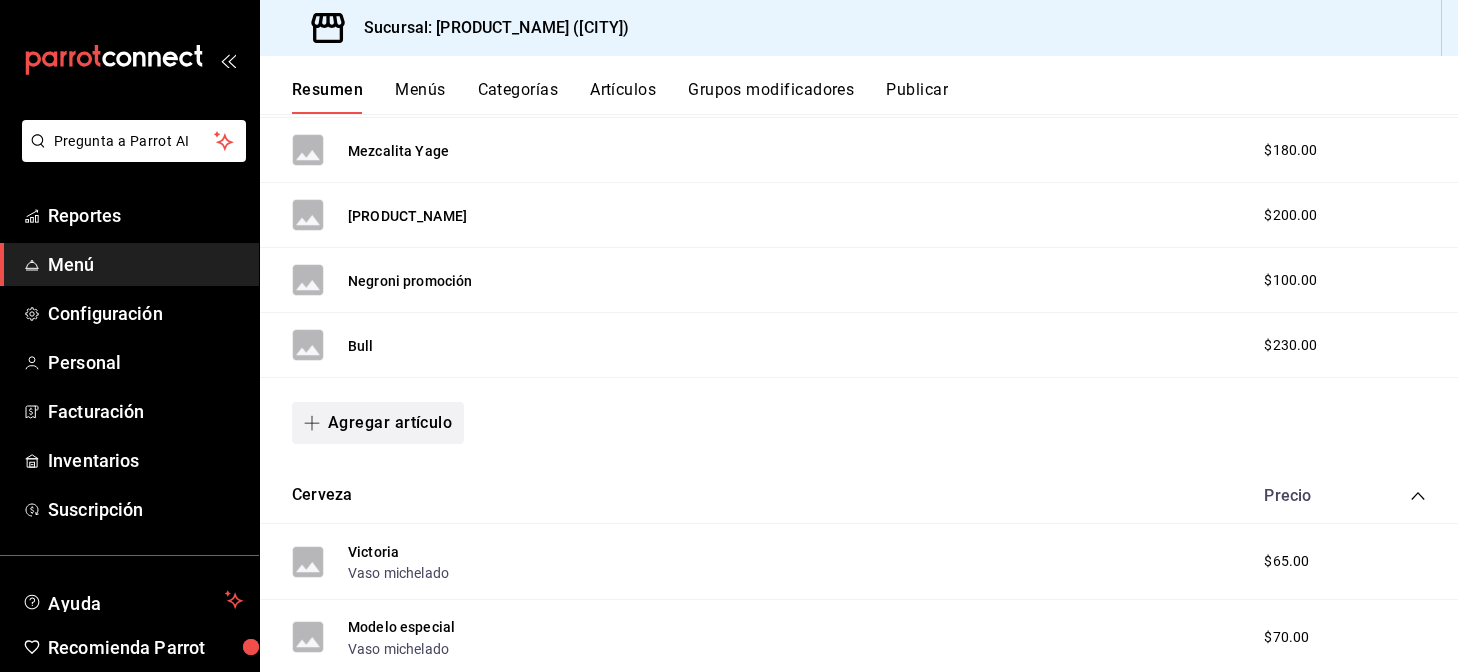 click on "Agregar artículo" at bounding box center (378, 423) 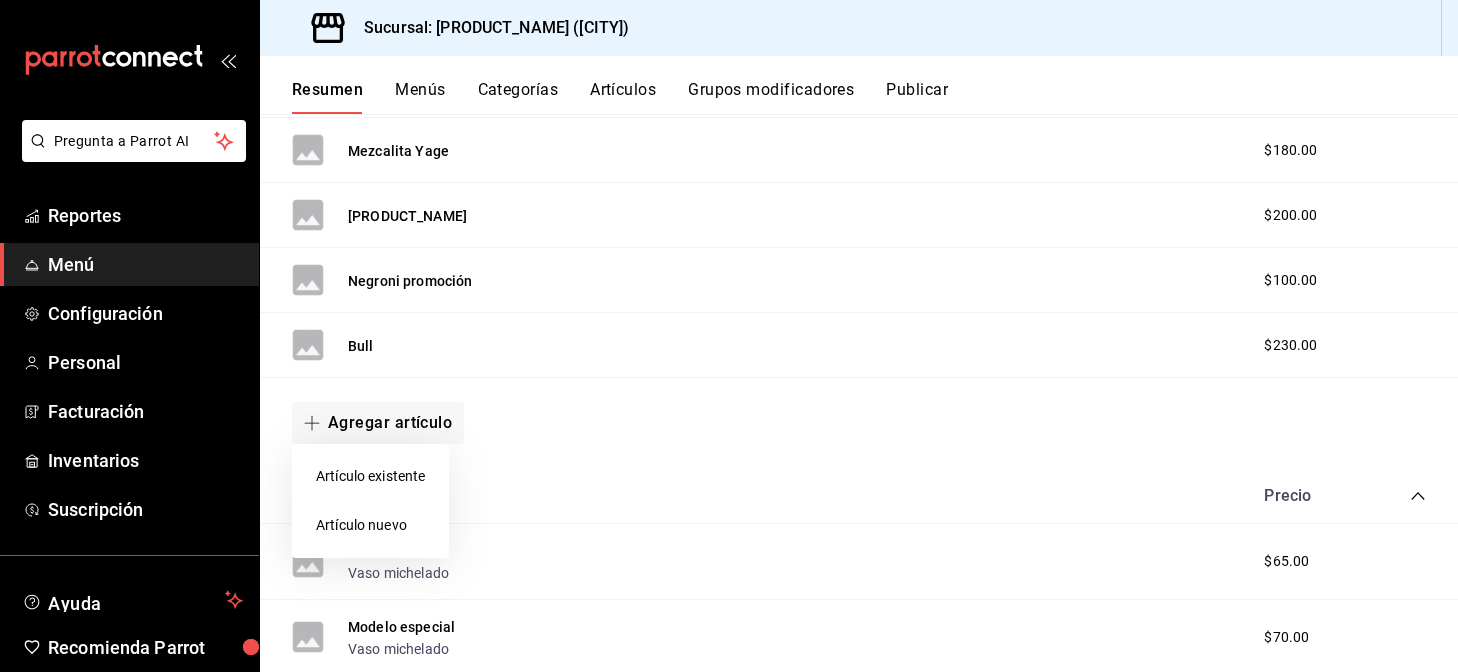 click on "Artículo nuevo" at bounding box center [370, 525] 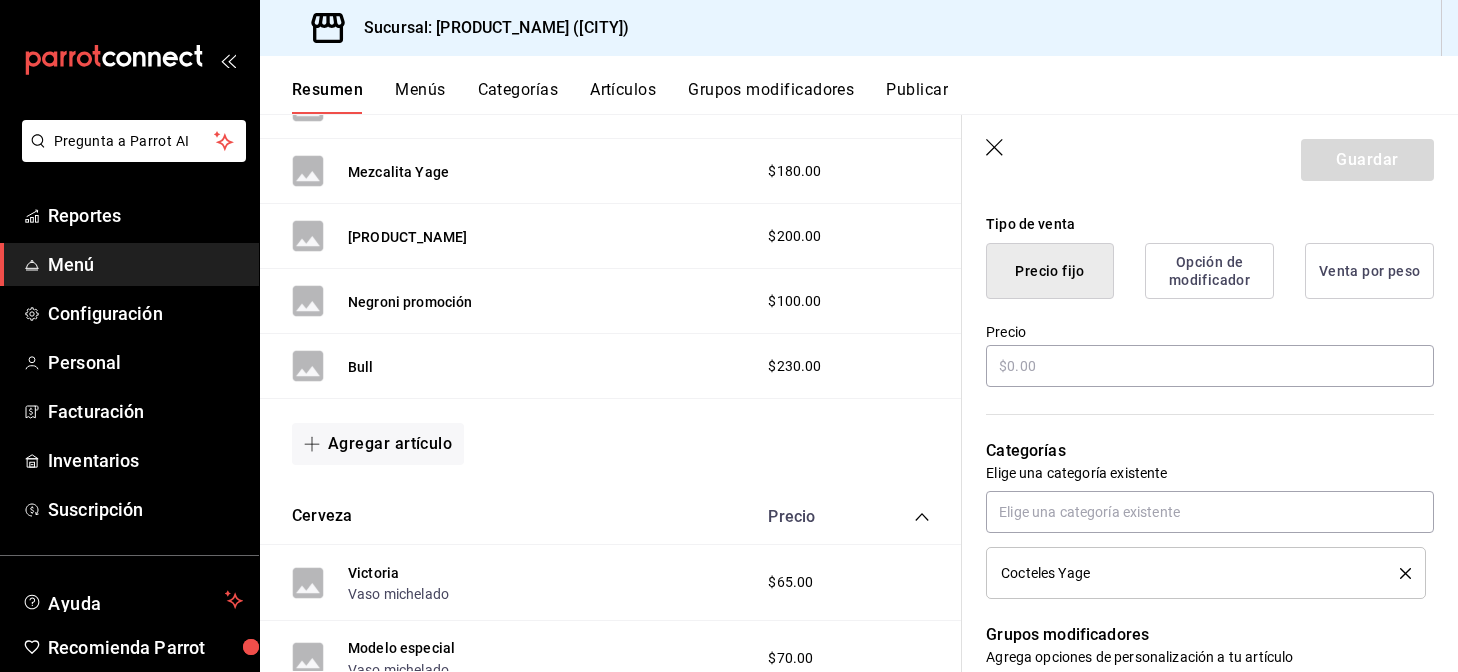 scroll, scrollTop: 507, scrollLeft: 0, axis: vertical 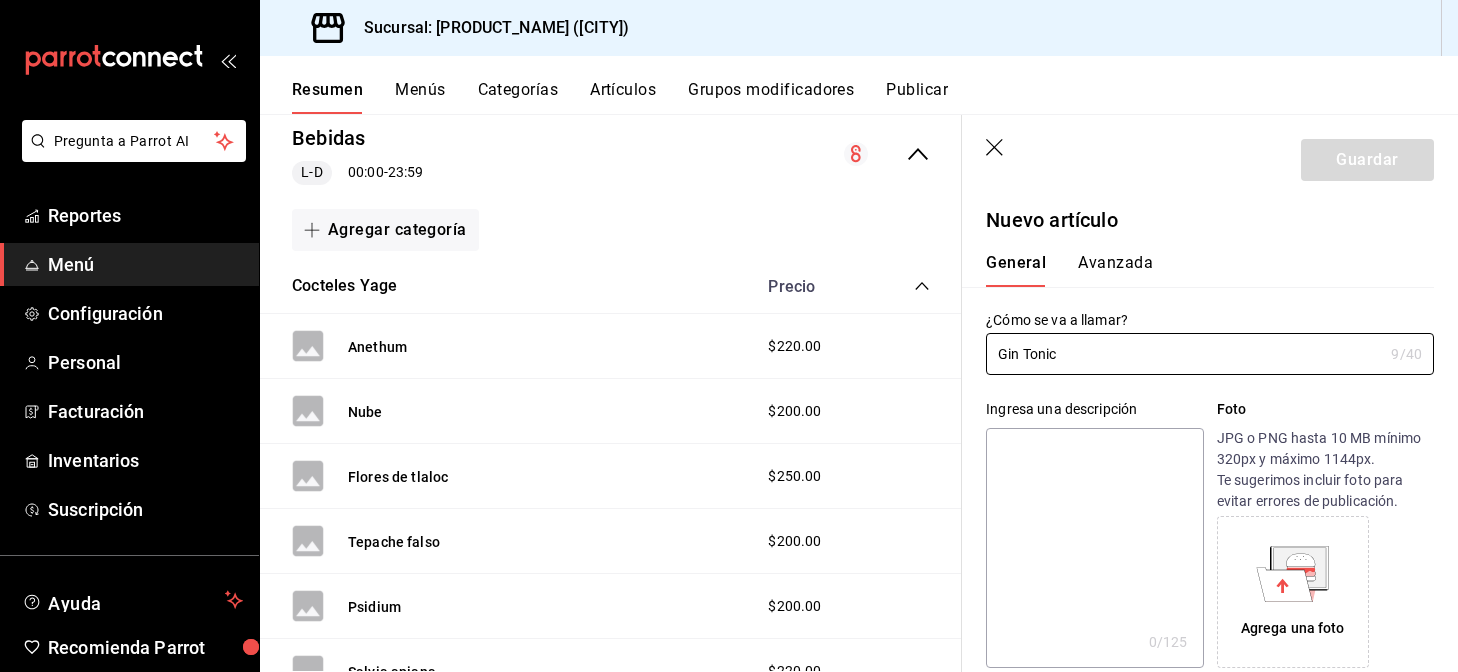 type on "Gin Tonic" 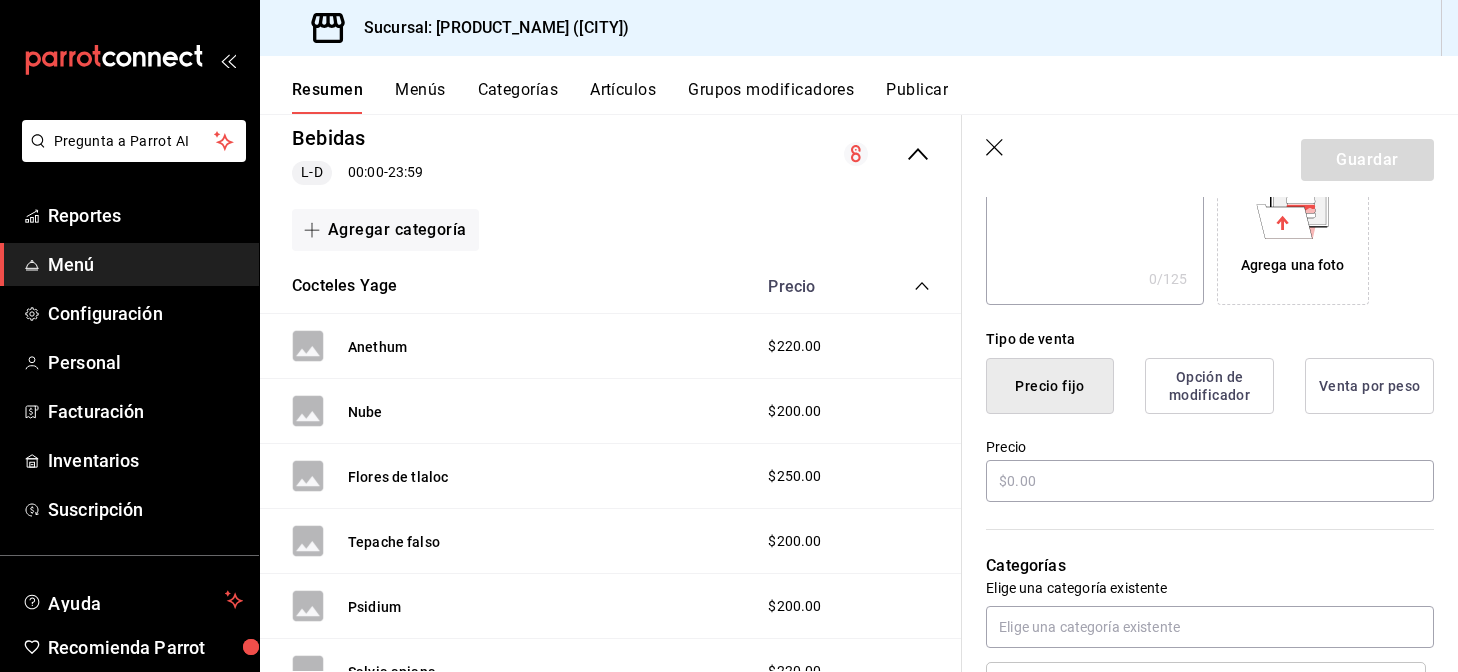 scroll, scrollTop: 543, scrollLeft: 0, axis: vertical 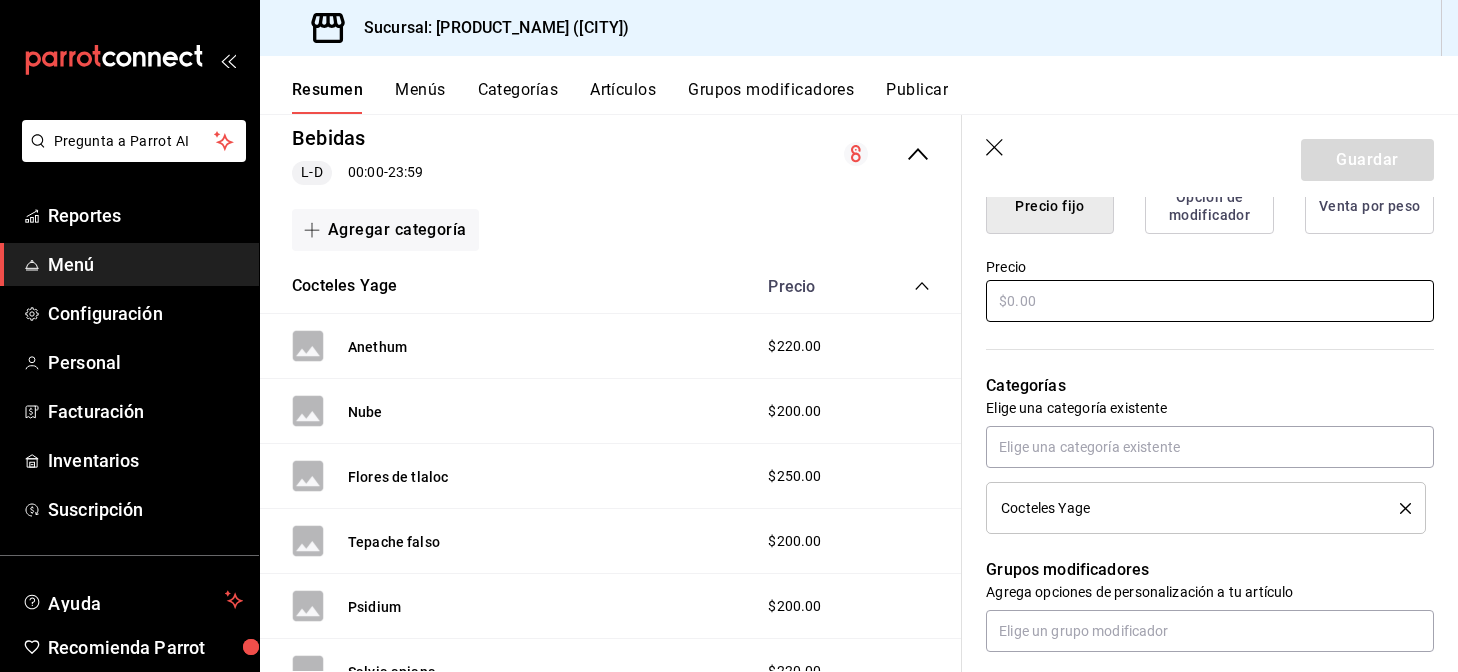 click at bounding box center [1210, 301] 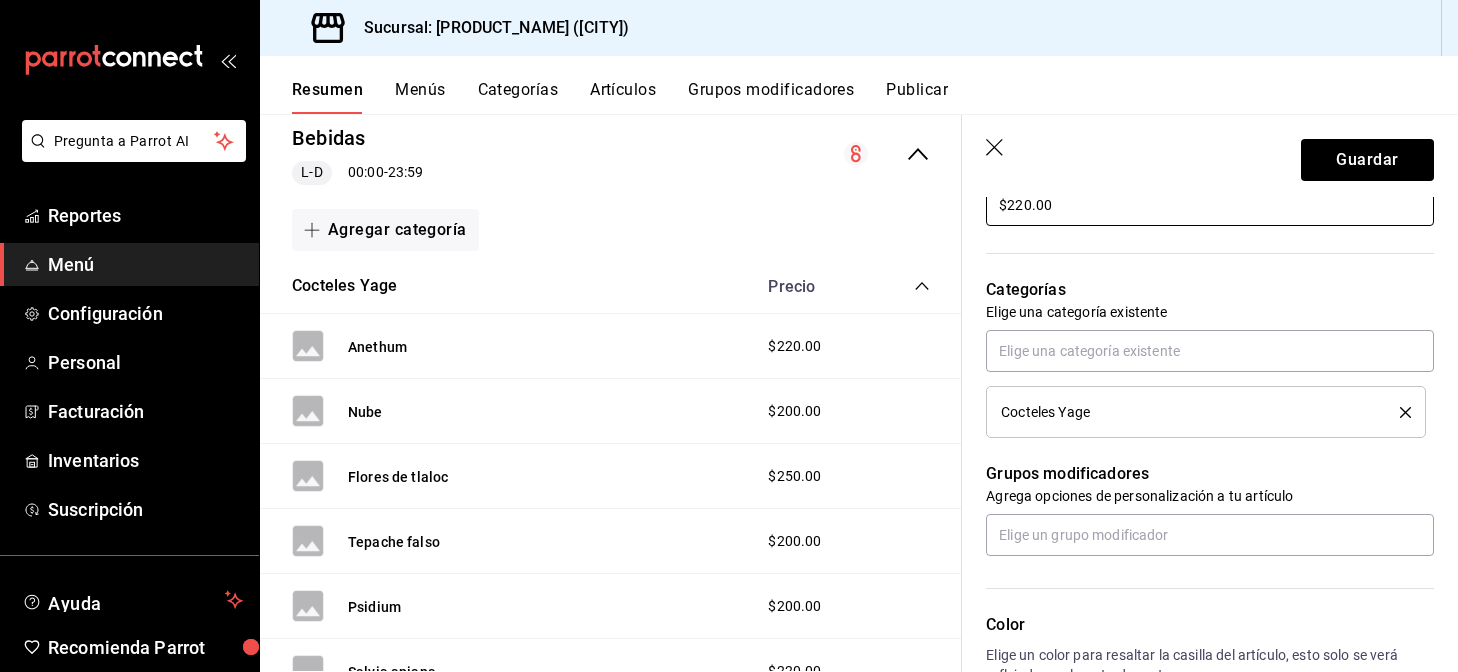scroll, scrollTop: 993, scrollLeft: 0, axis: vertical 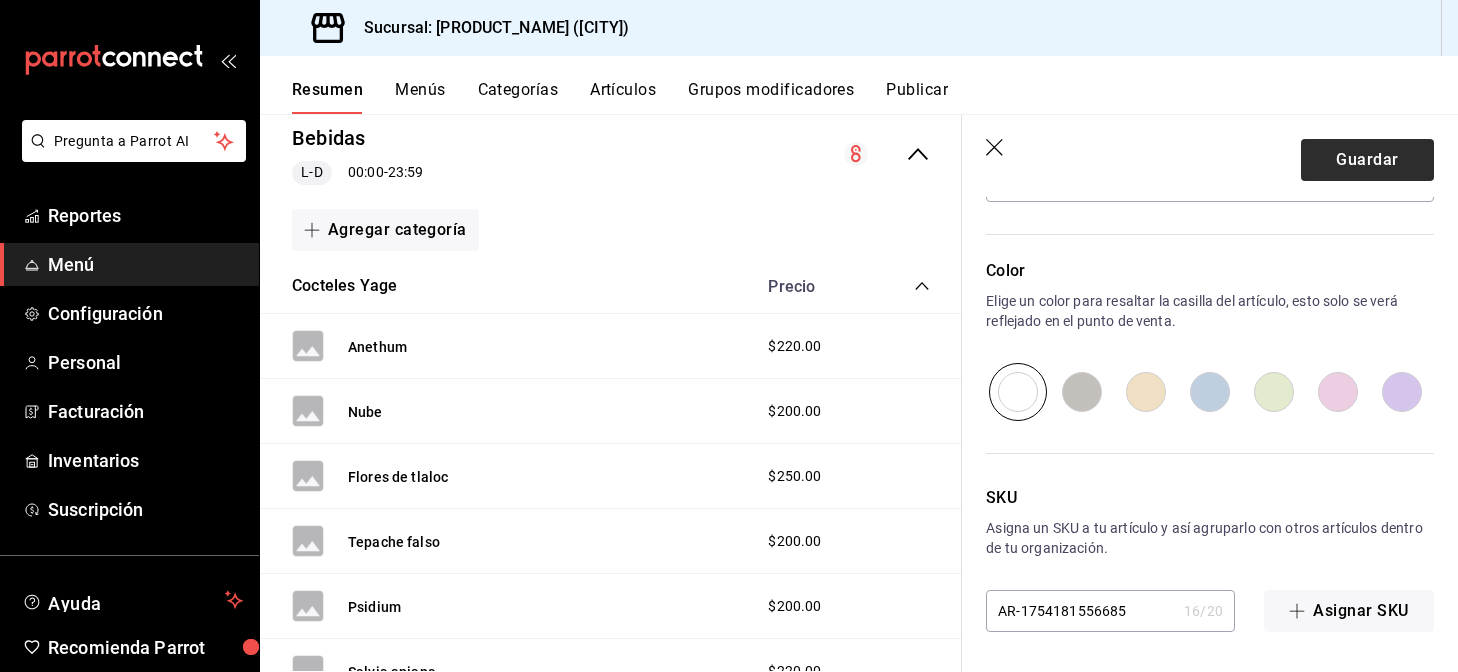 type on "$220.00" 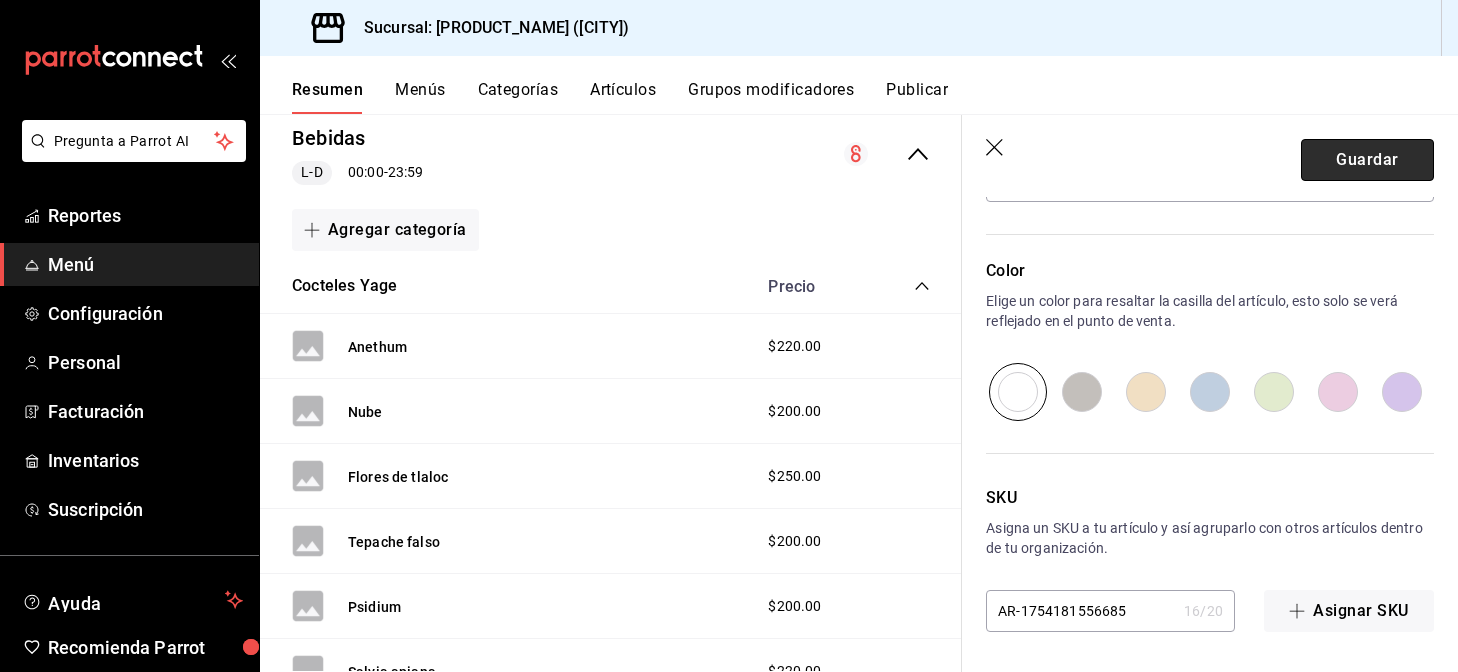 click on "Guardar" at bounding box center [1367, 160] 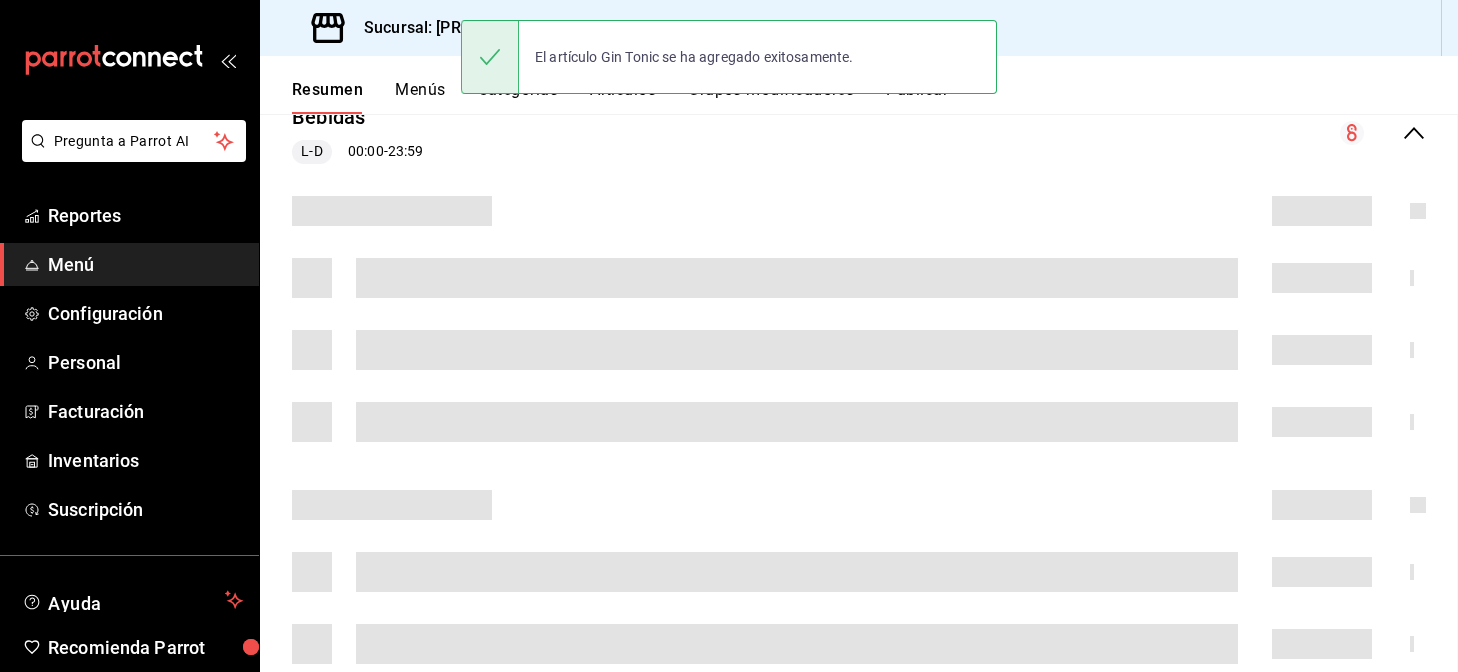 scroll, scrollTop: 0, scrollLeft: 0, axis: both 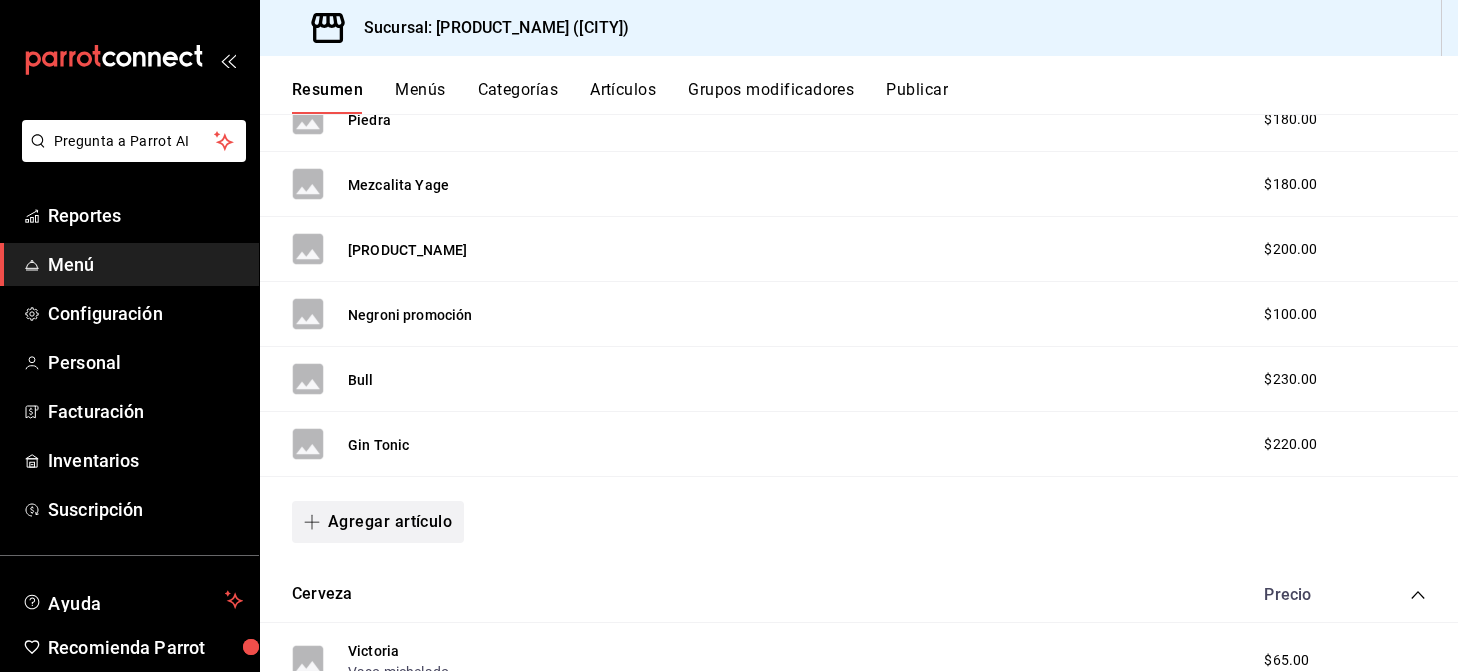 click on "Agregar artículo" at bounding box center (378, 522) 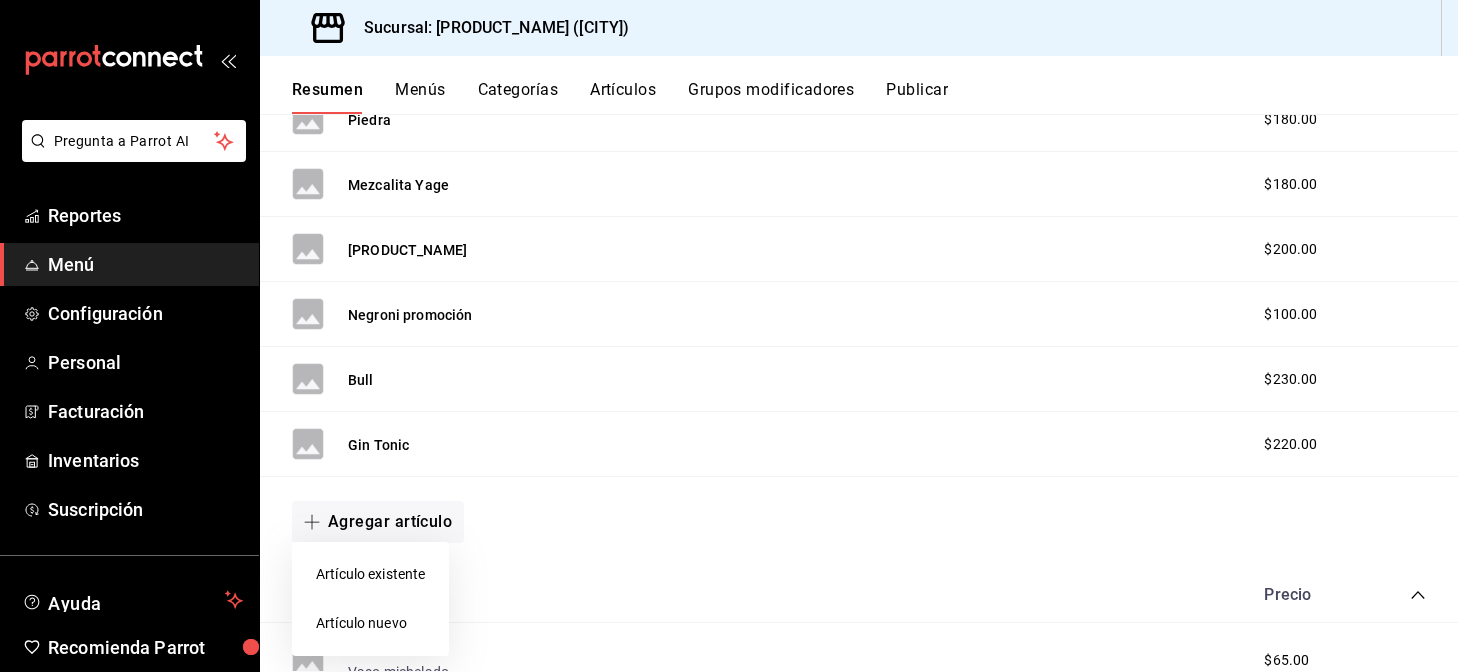 click on "Artículo nuevo" at bounding box center (370, 623) 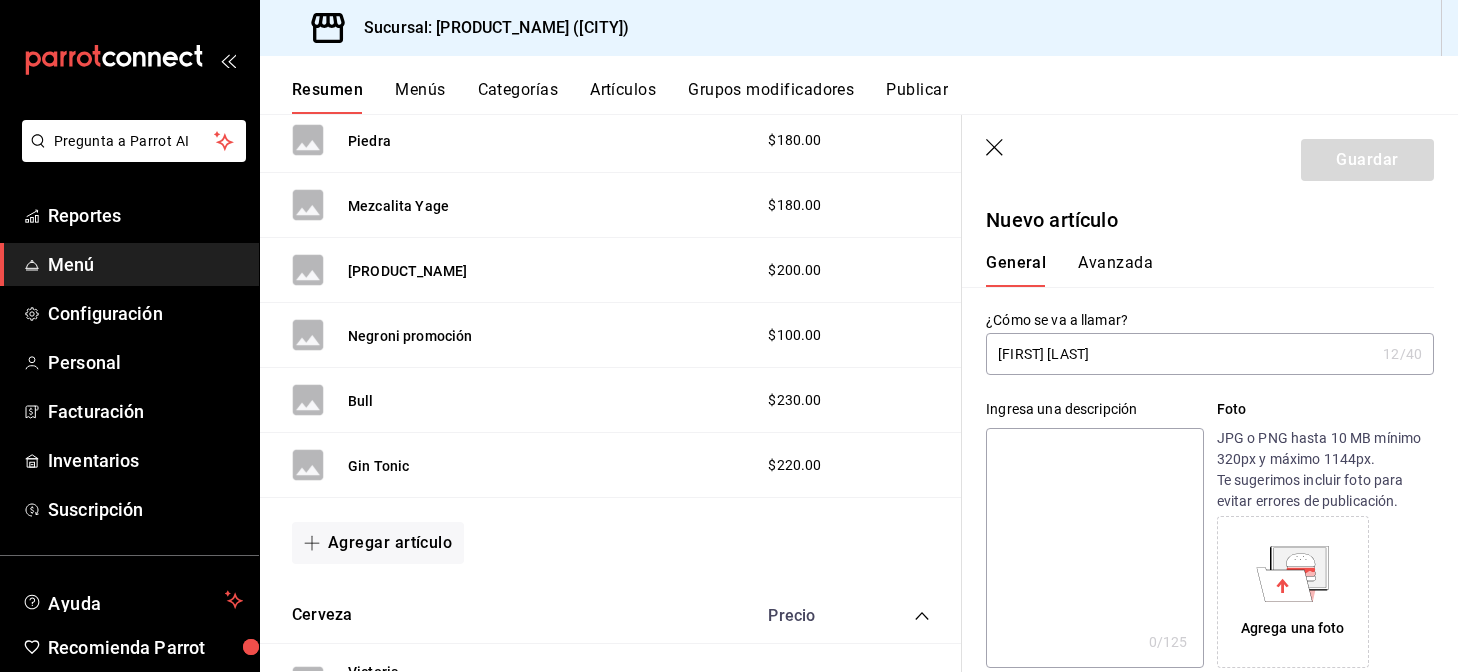 click on "[FIRST] [LAST]" at bounding box center [1180, 354] 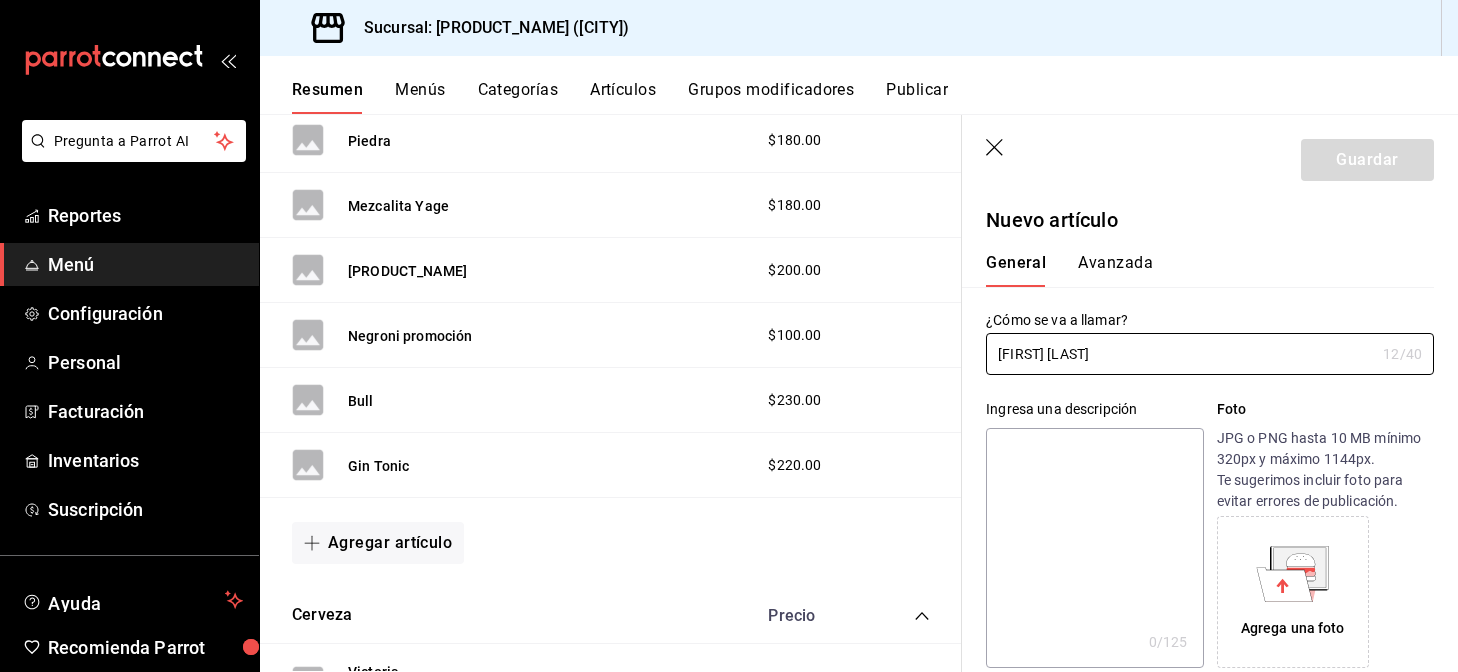 type on "[FIRST] [LAST]" 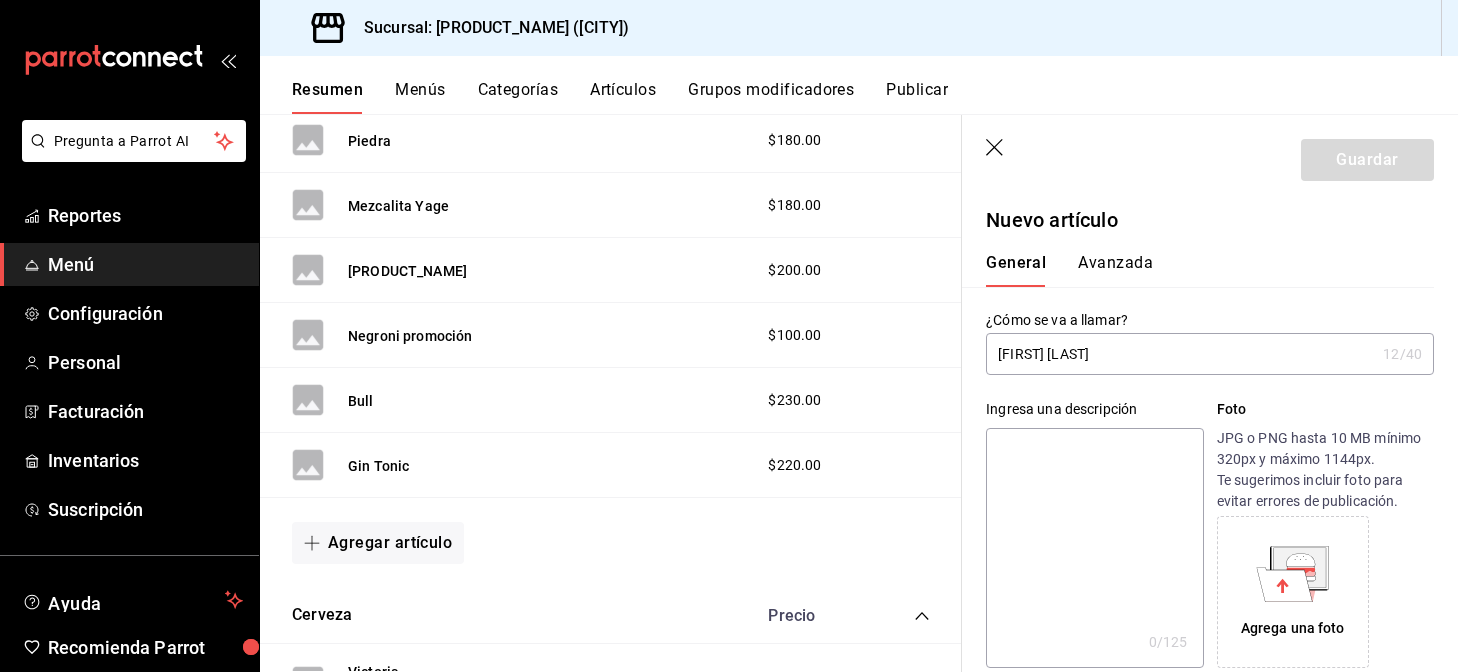 click at bounding box center (1094, 548) 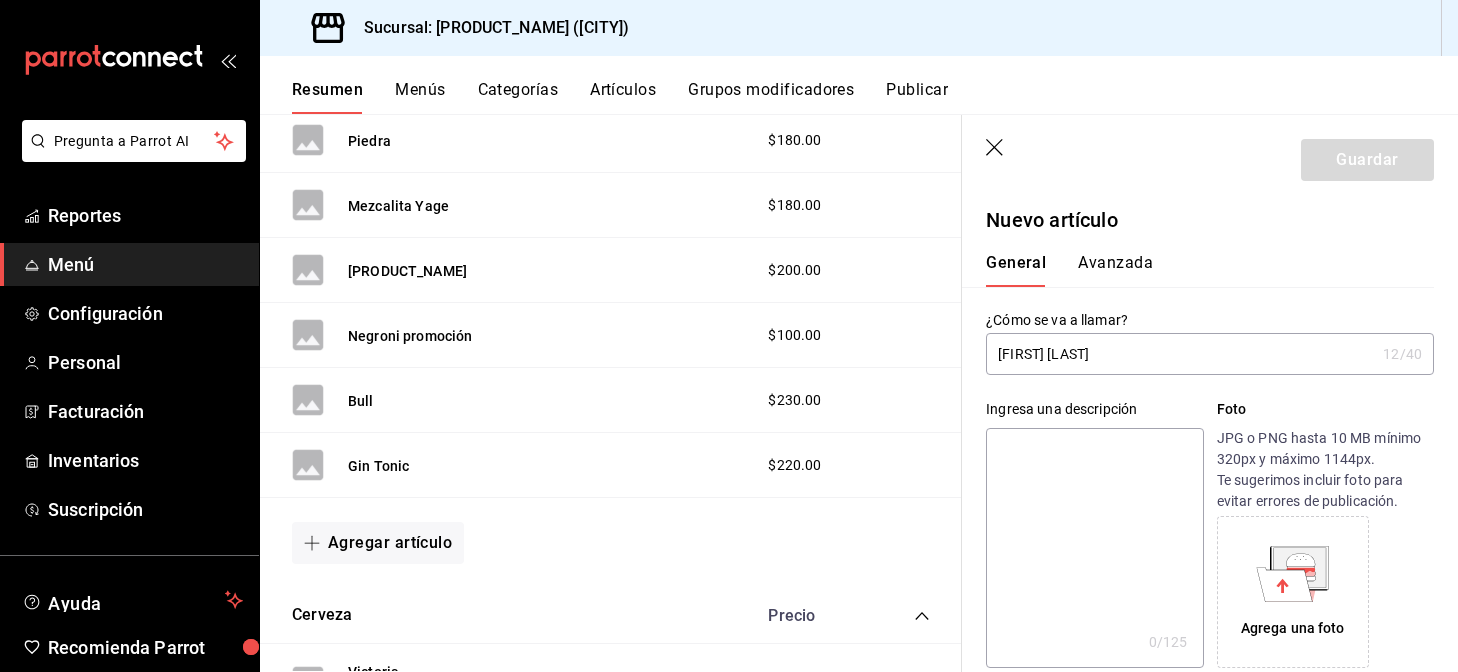 type on "V" 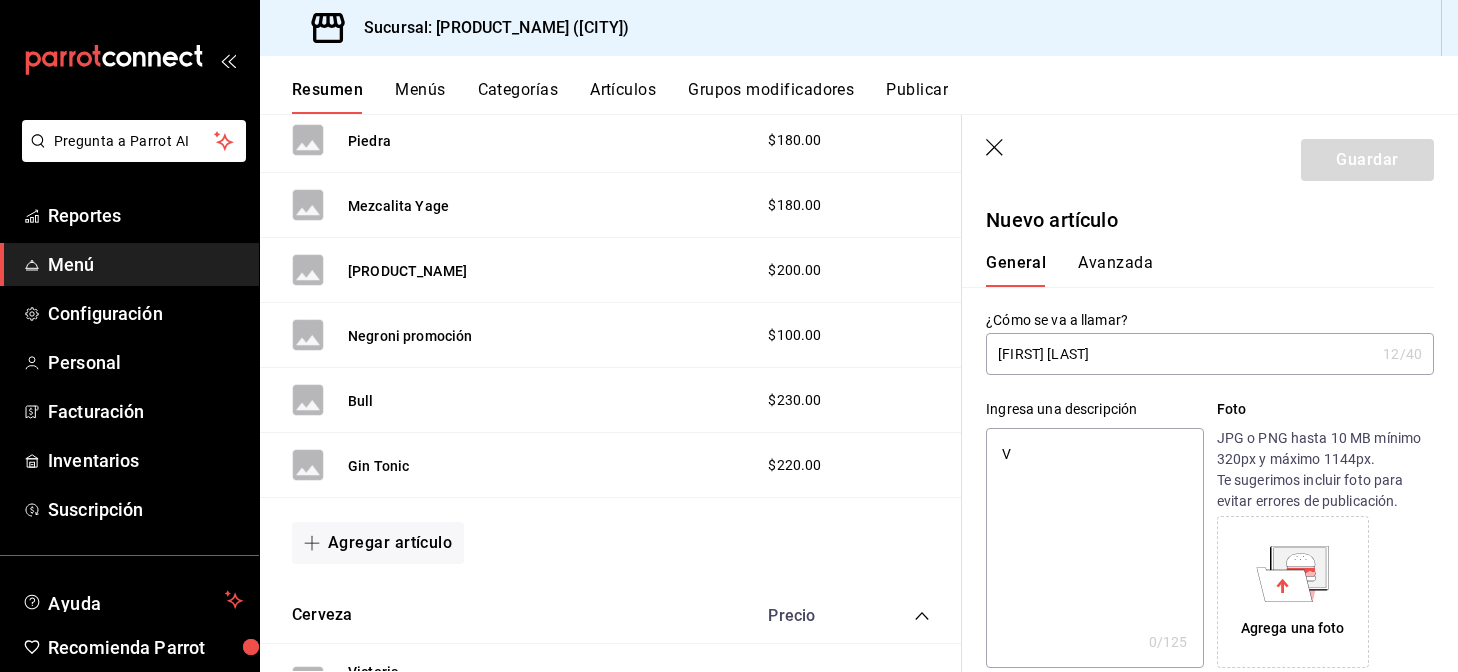 type on "x" 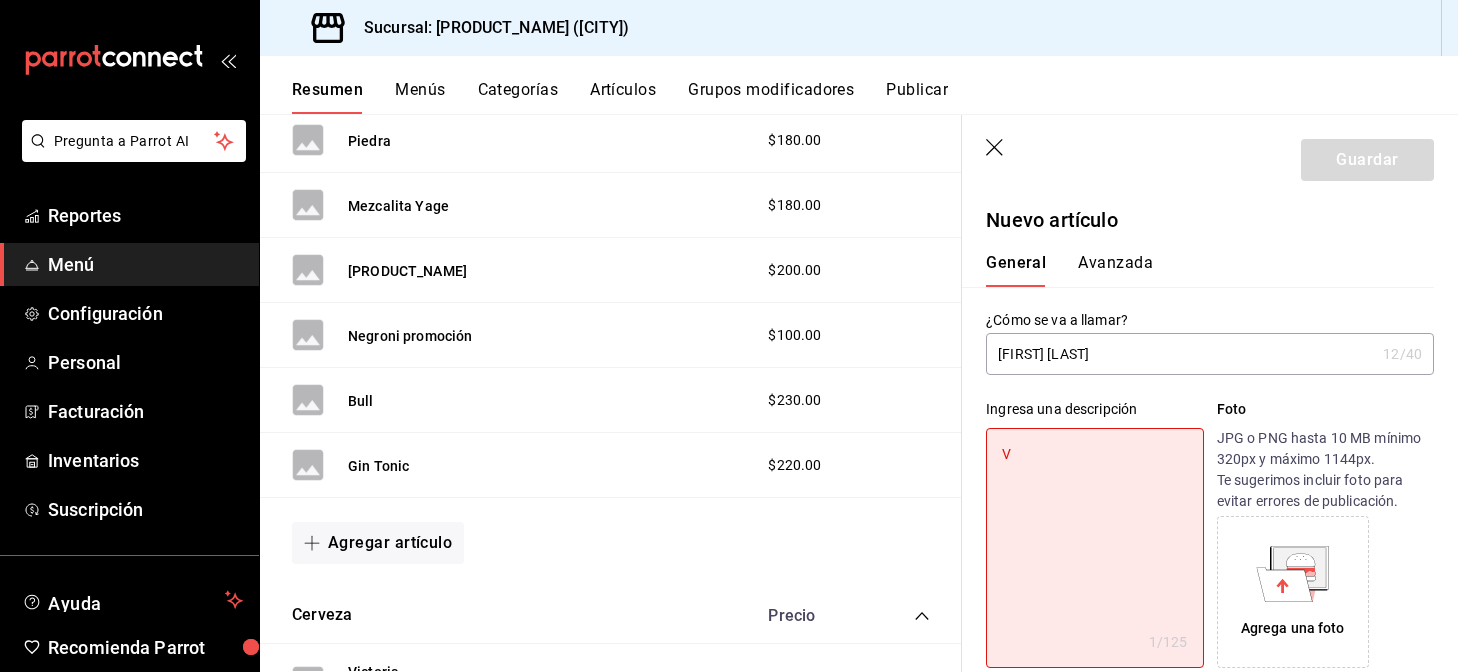type on "Vo" 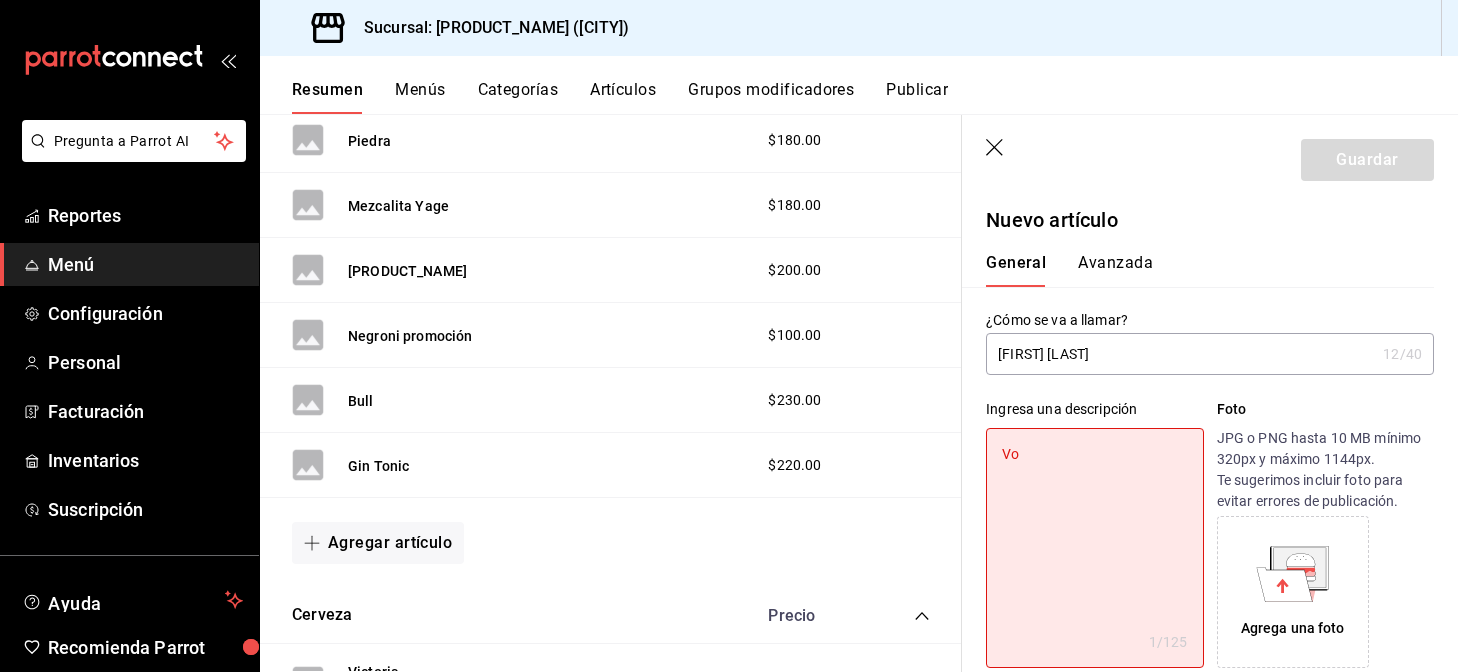 type on "x" 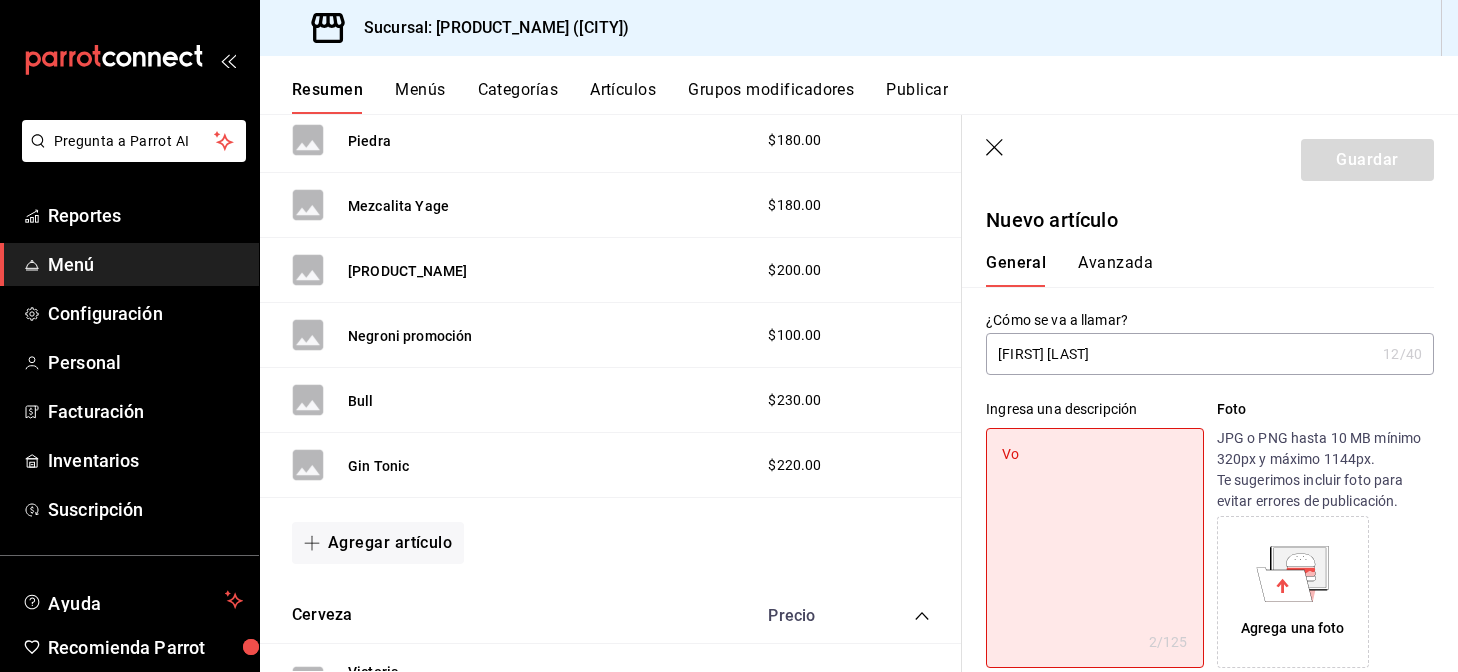 type on "Vok" 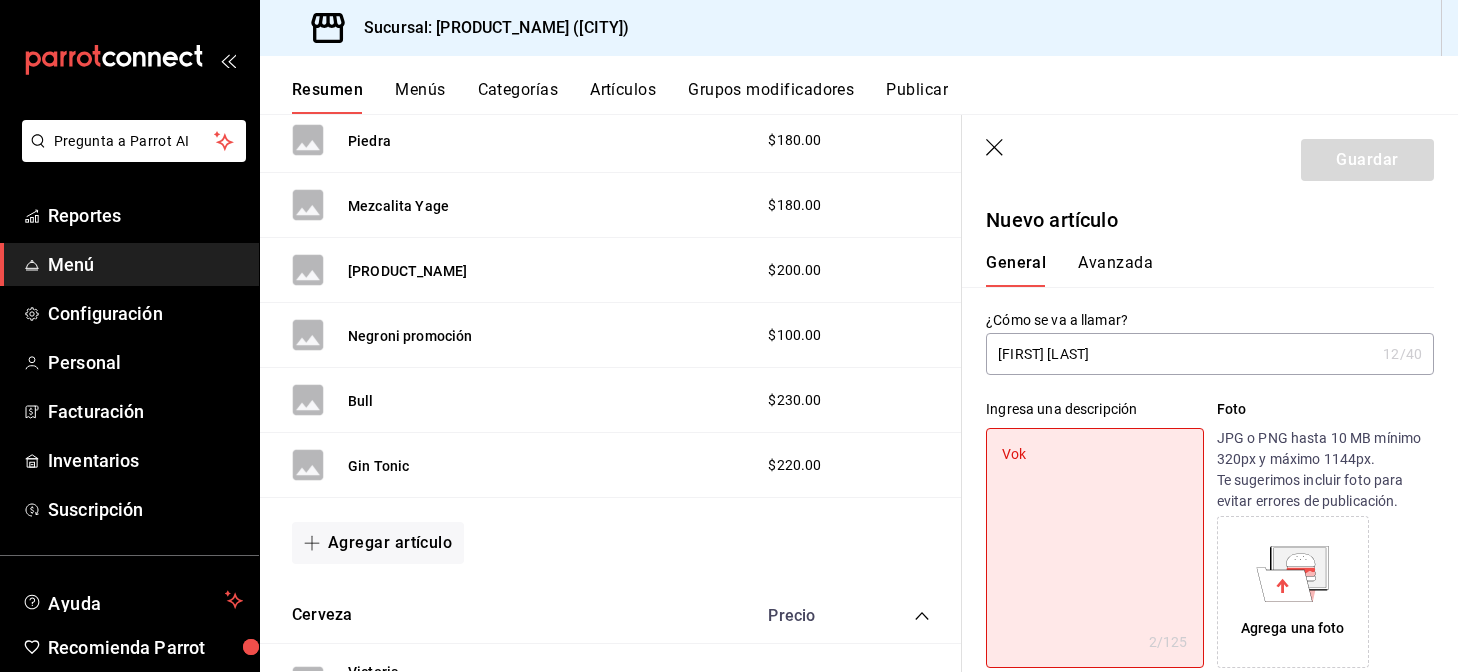 type on "x" 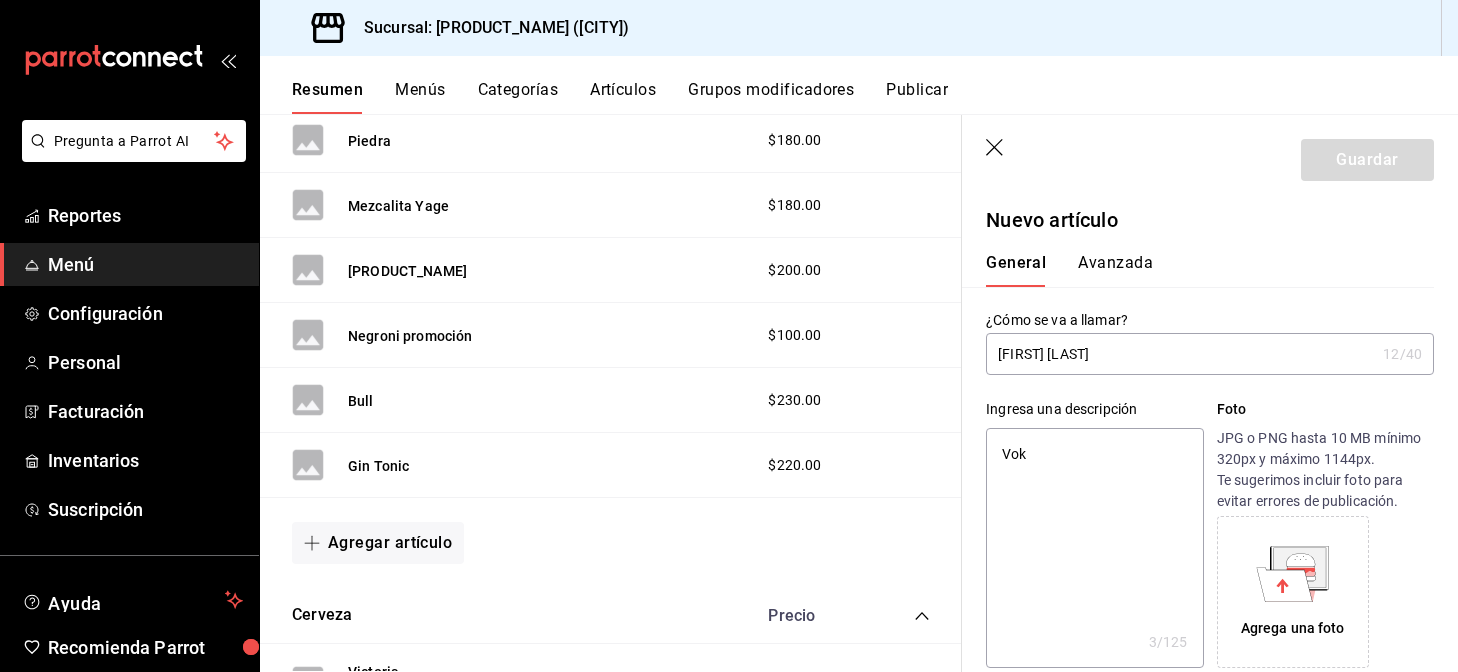 type on "Voka" 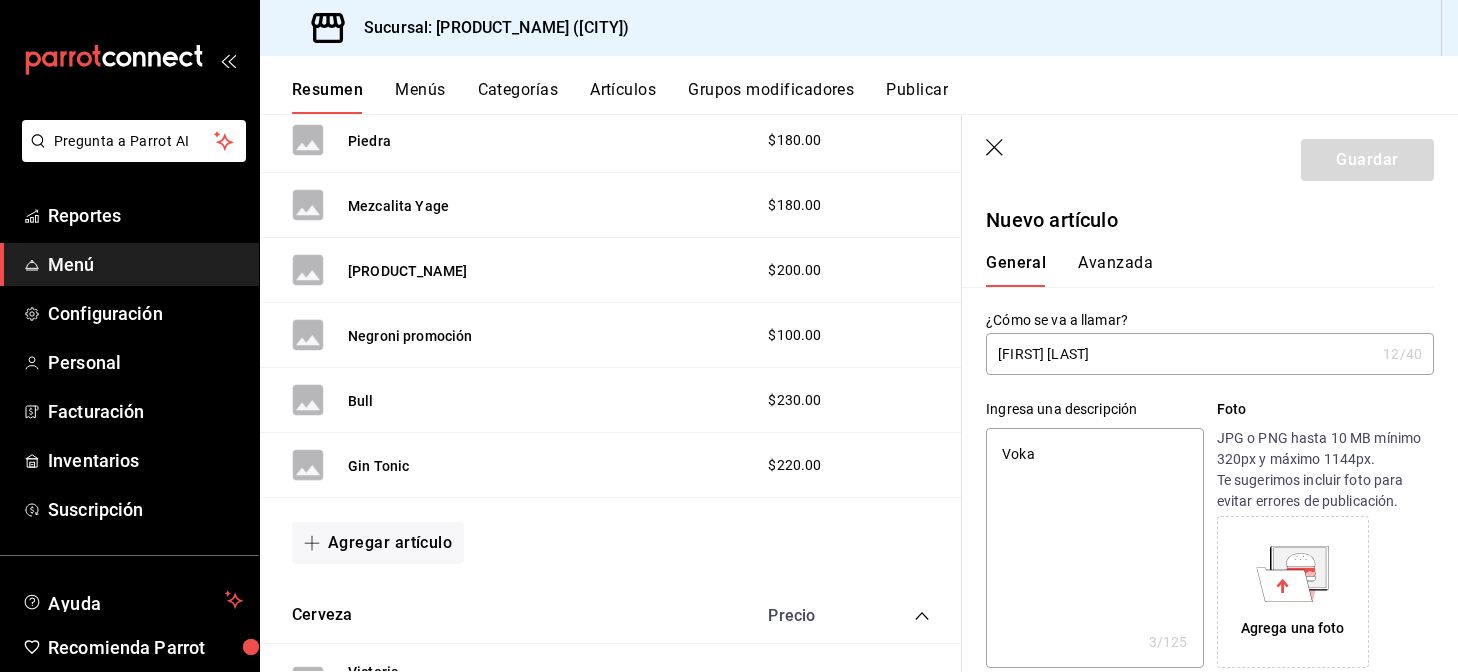 type on "x" 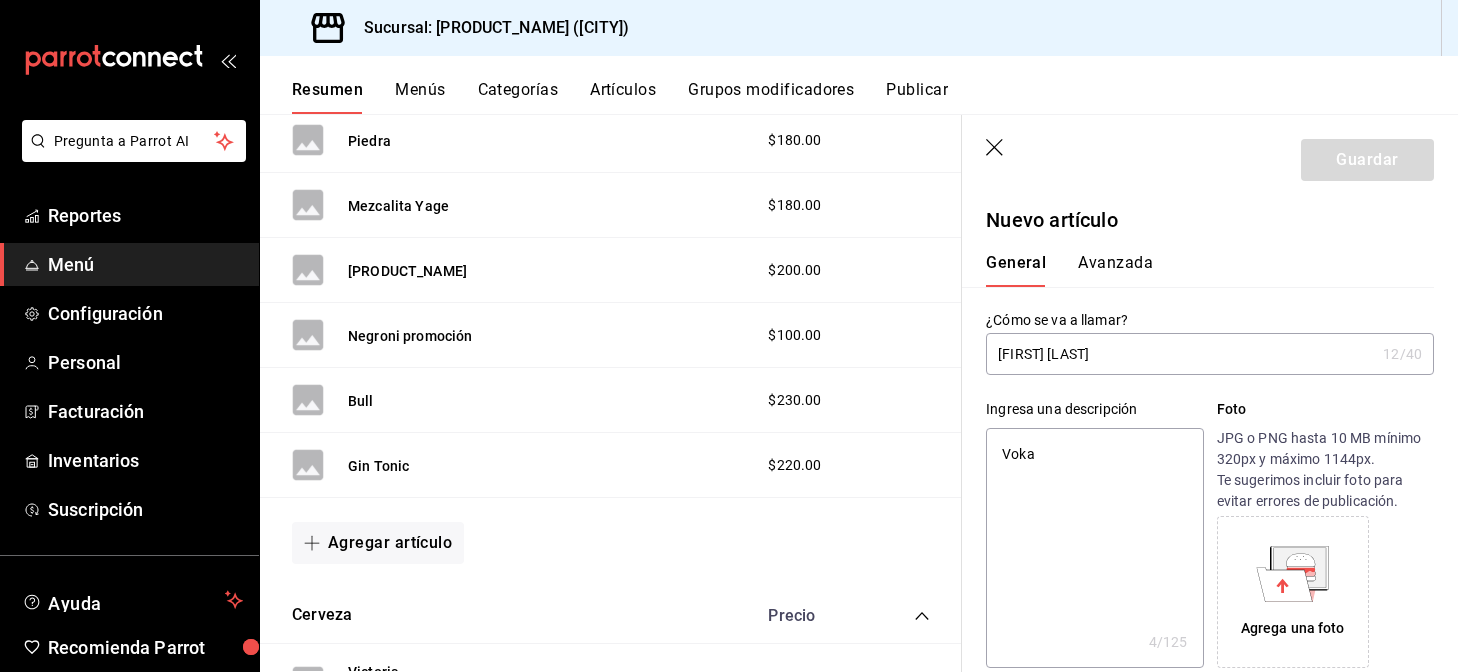 type on "Voka" 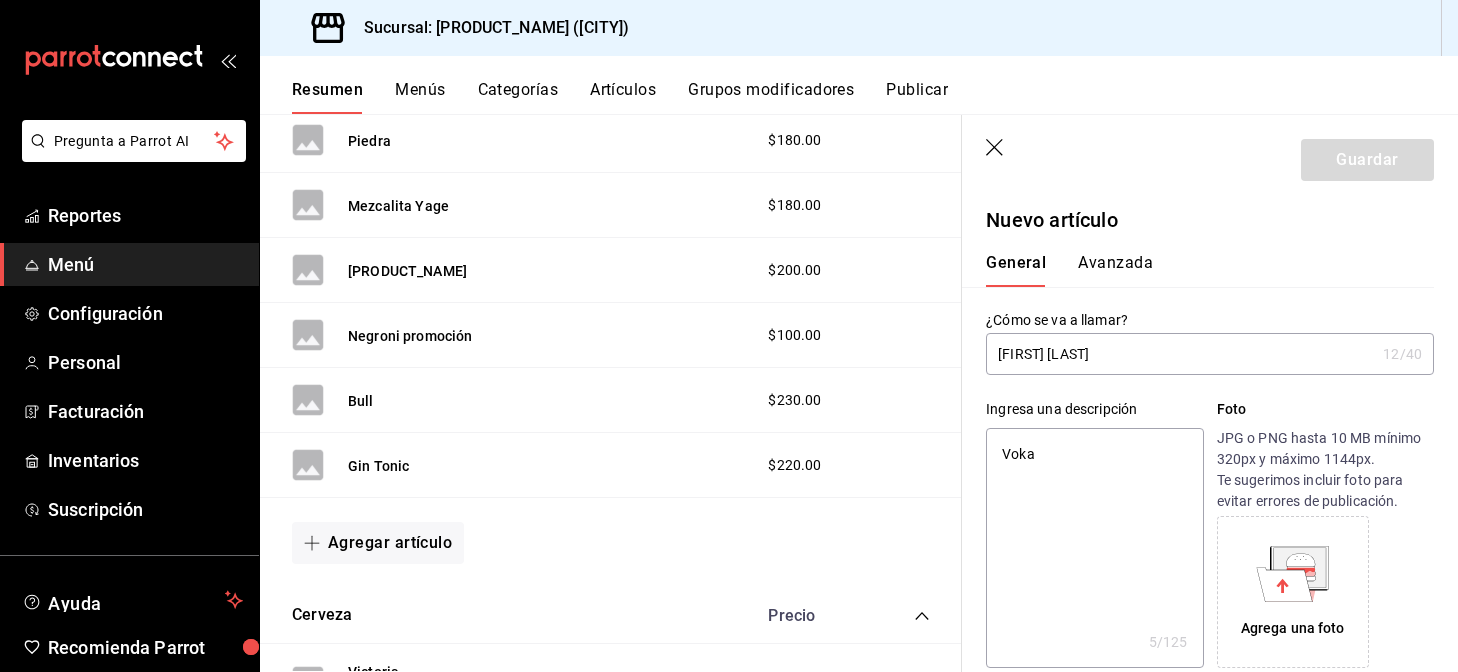 type on "Voka a" 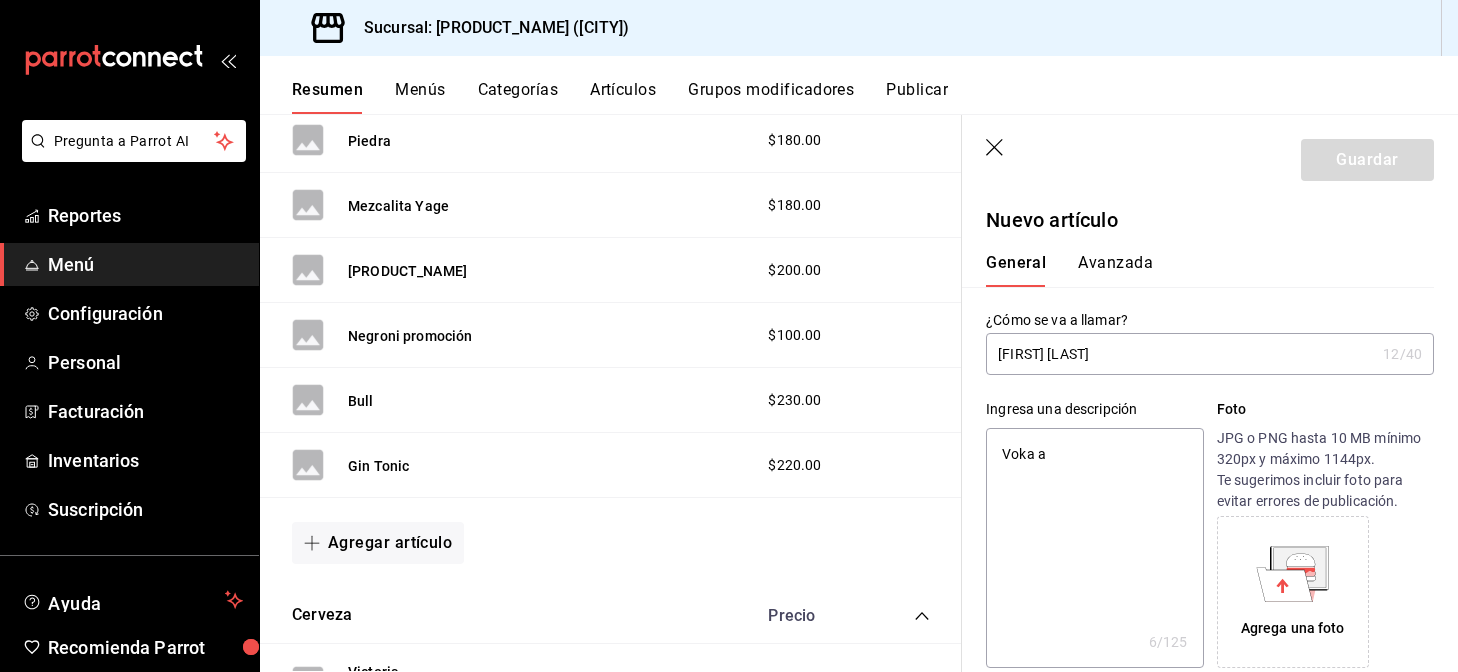 type on "Voka ag" 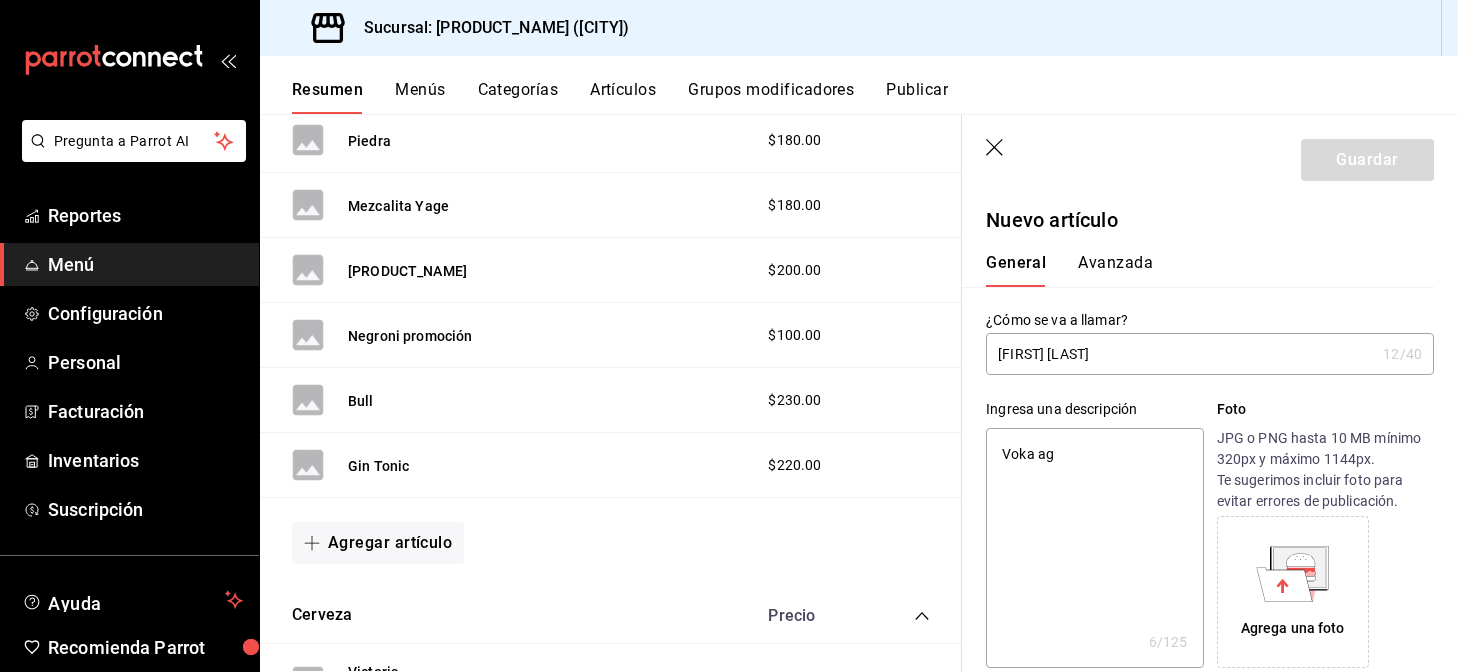 type on "x" 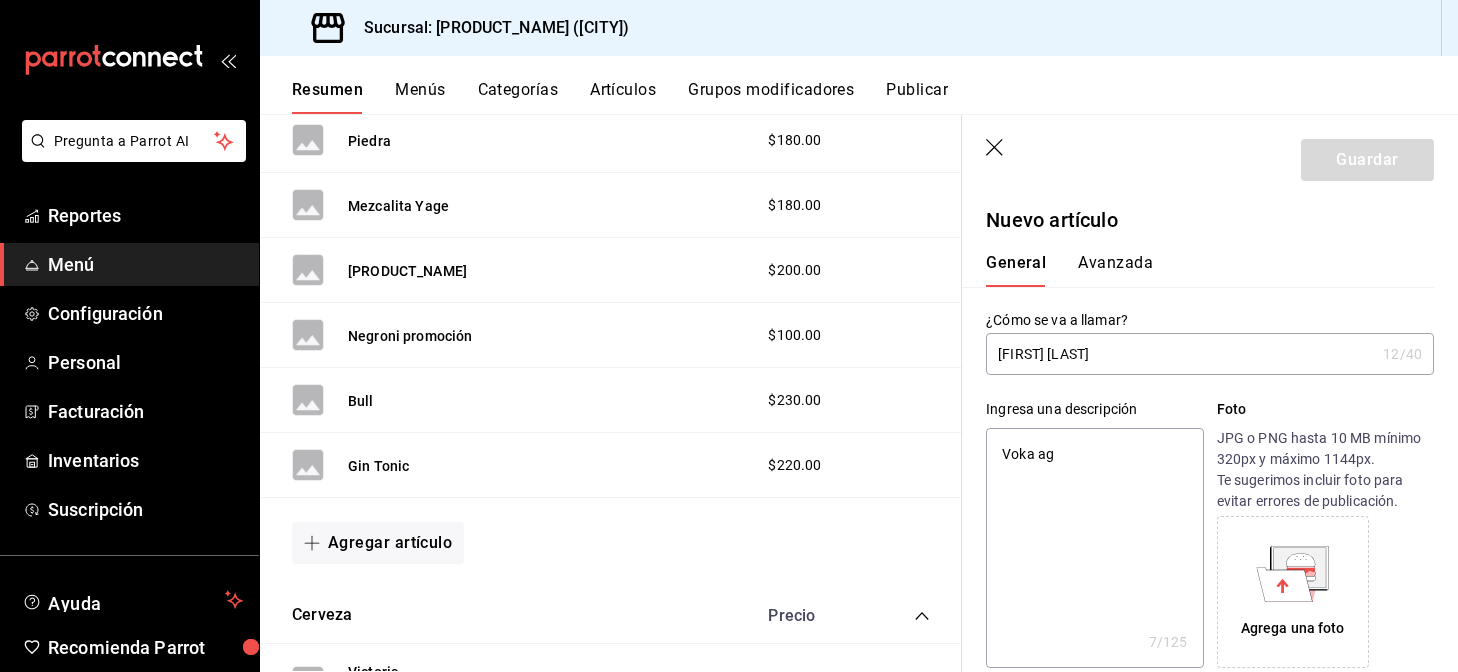 type on "Voka agu" 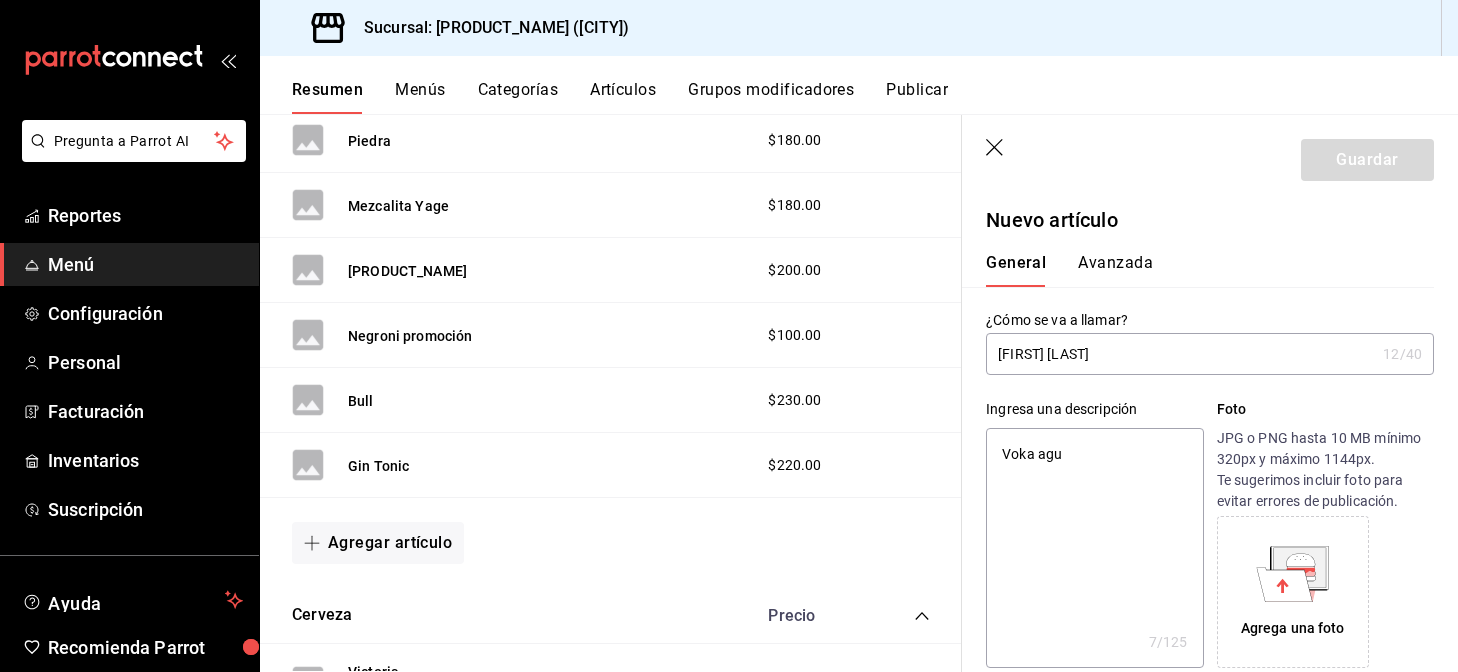 type on "Voka agua" 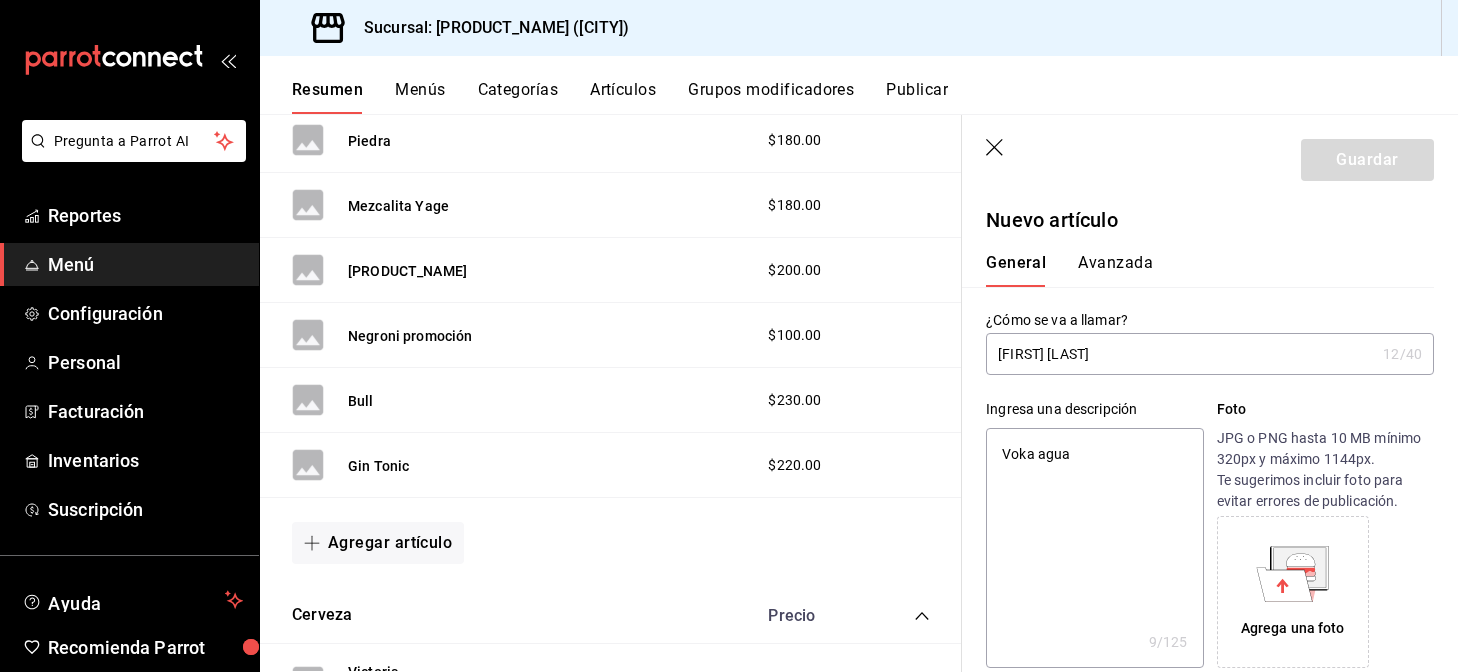 type on "Voka agua" 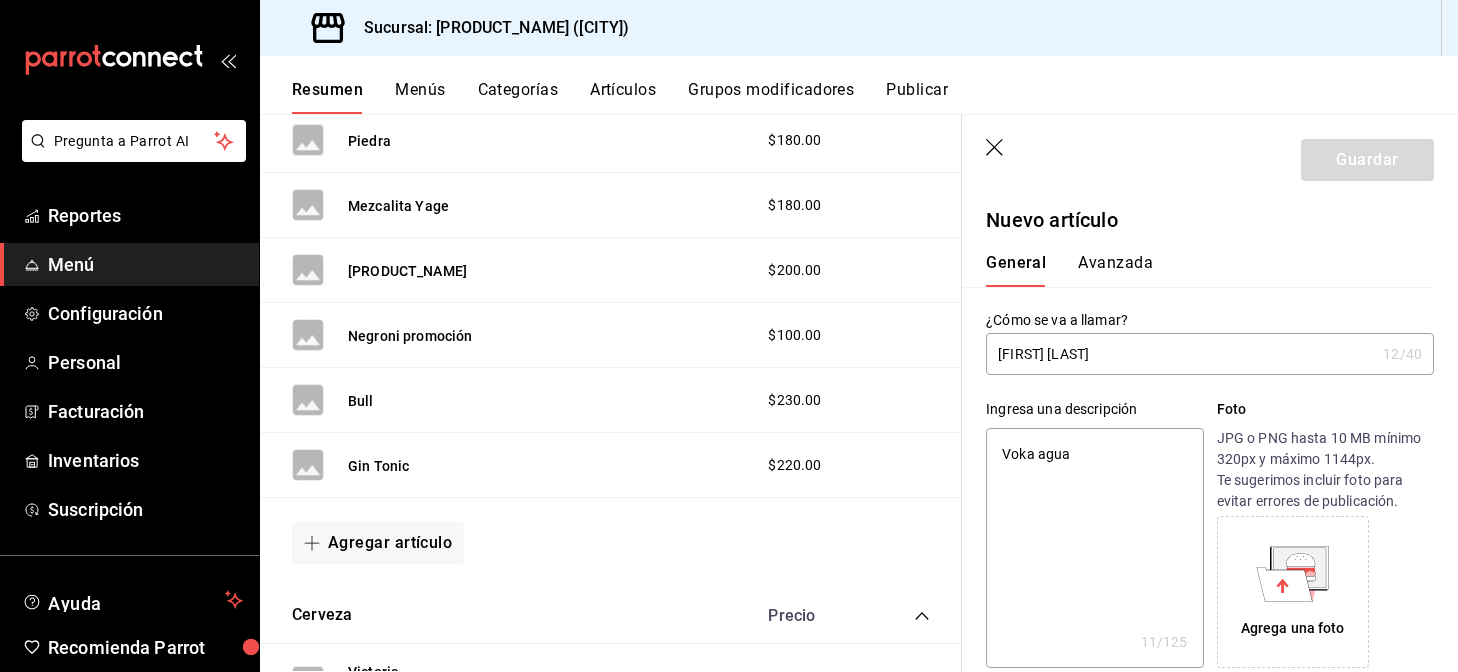 type on "Voka agua  m" 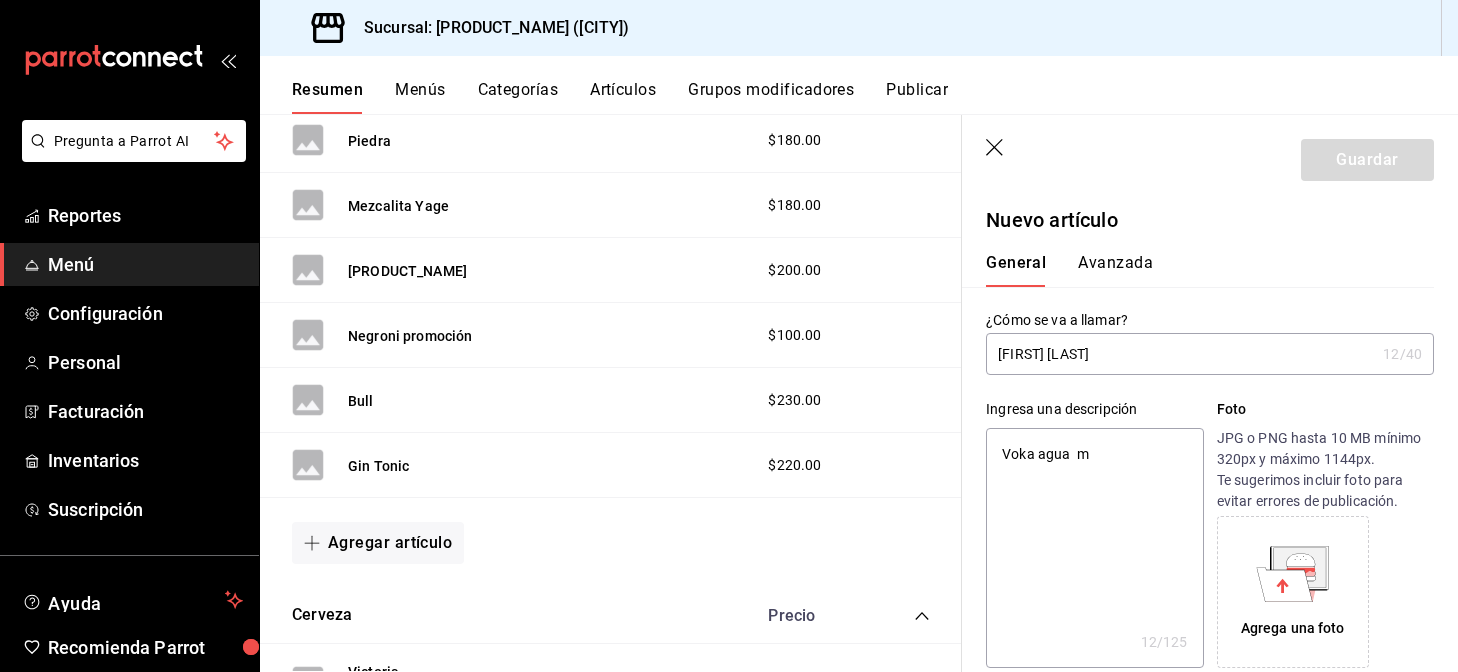 type on "Voka agua  mi" 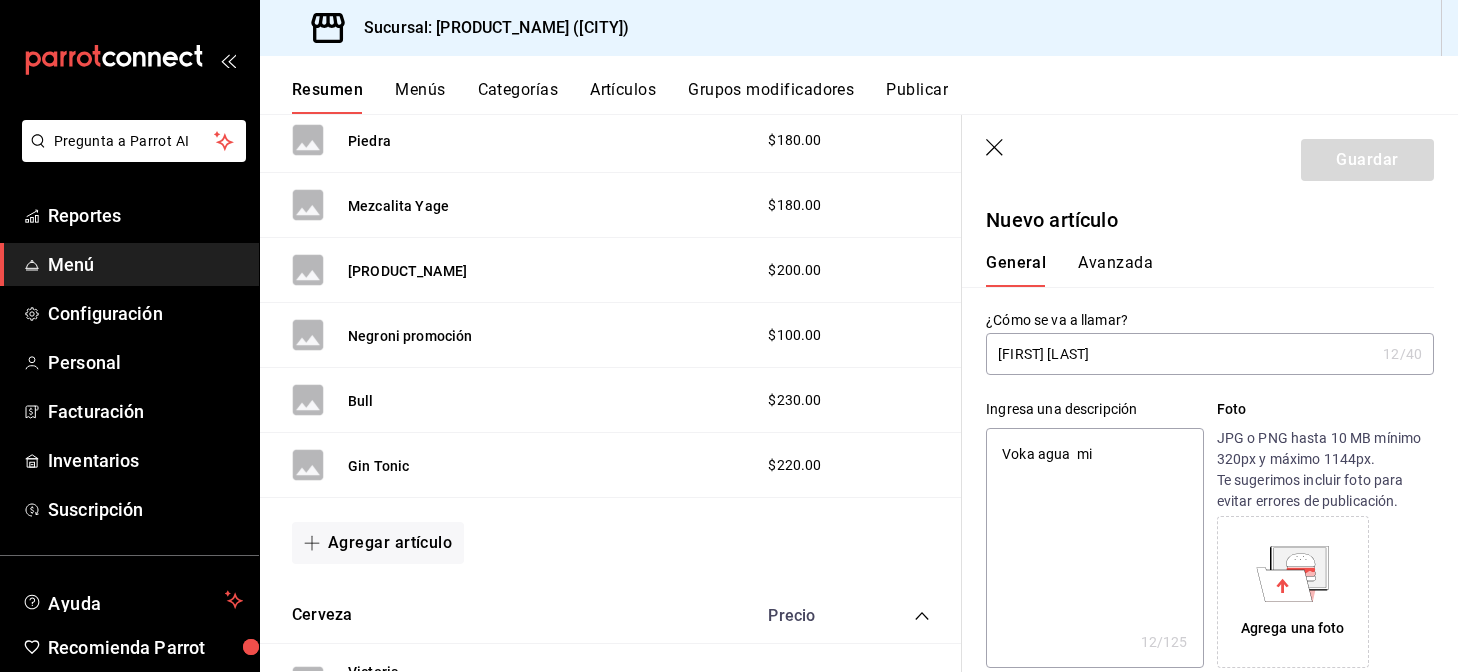 type on "x" 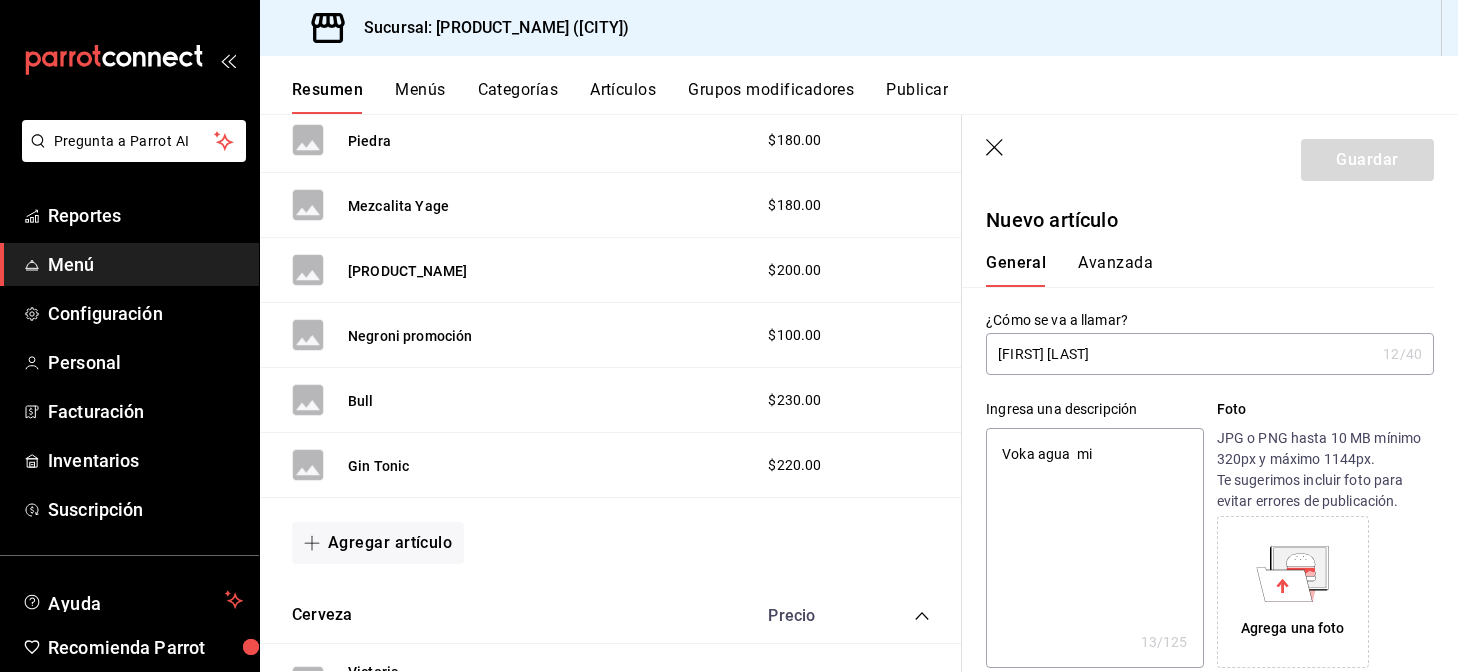 type on "Voka agua  min" 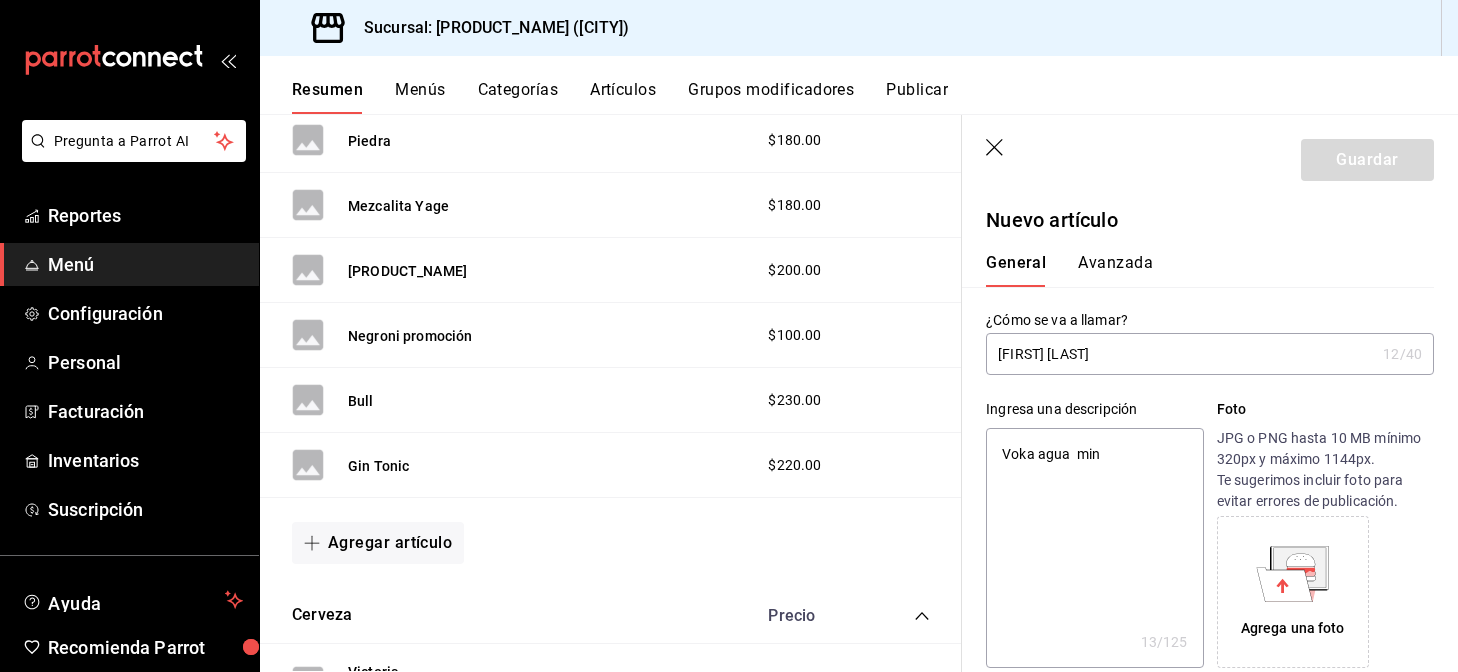 type on "x" 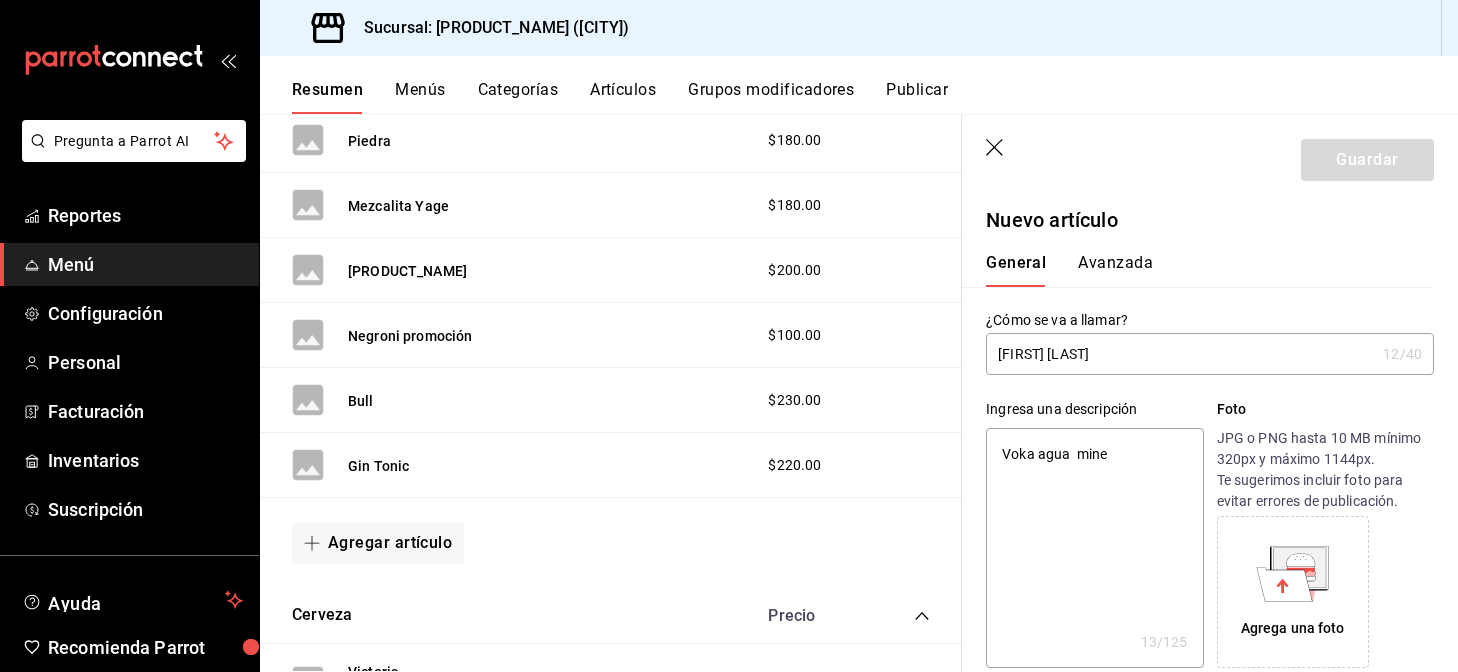 type on "x" 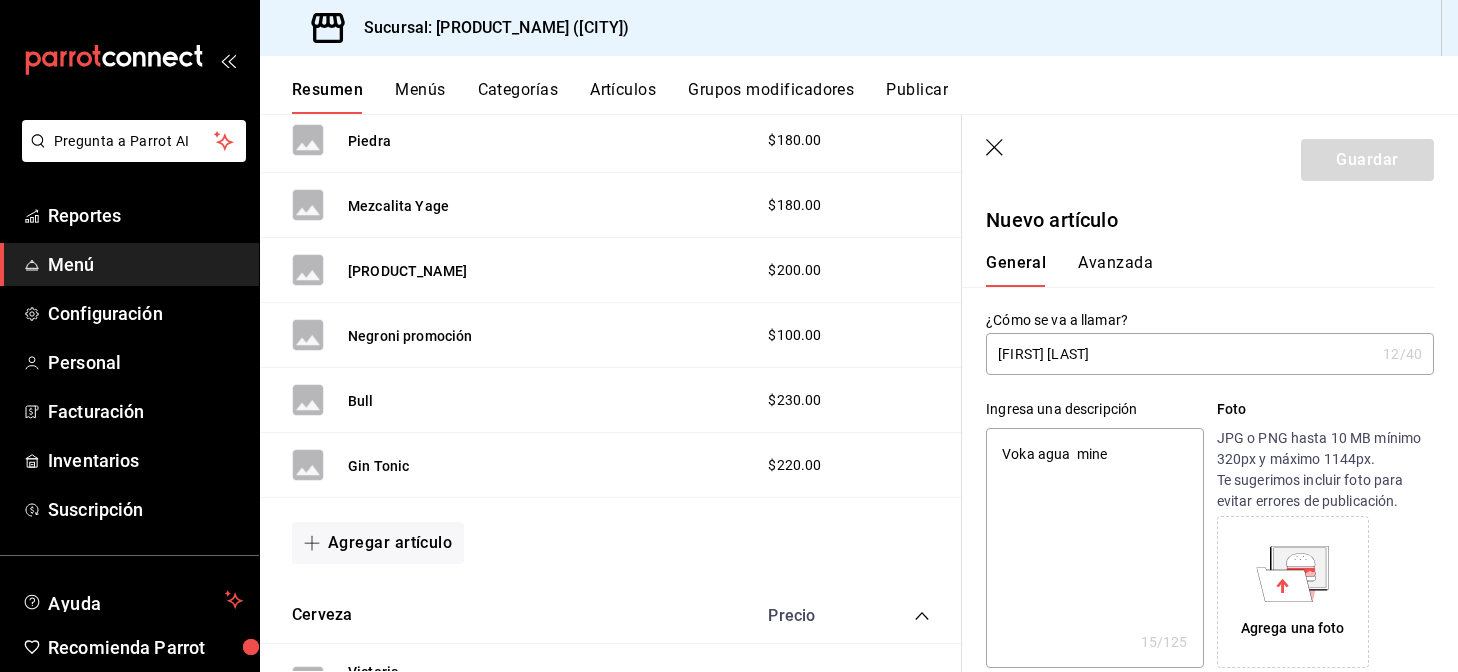 type on "Voka agua  miner" 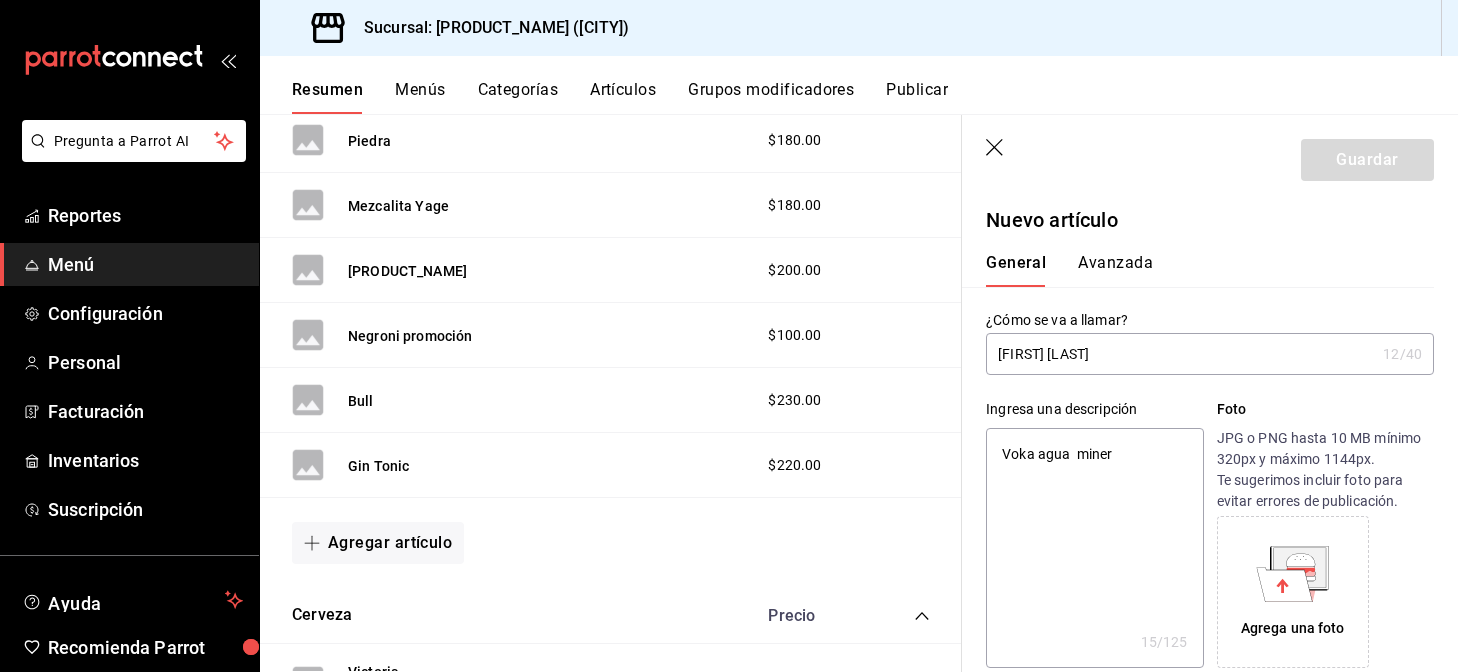 type on "x" 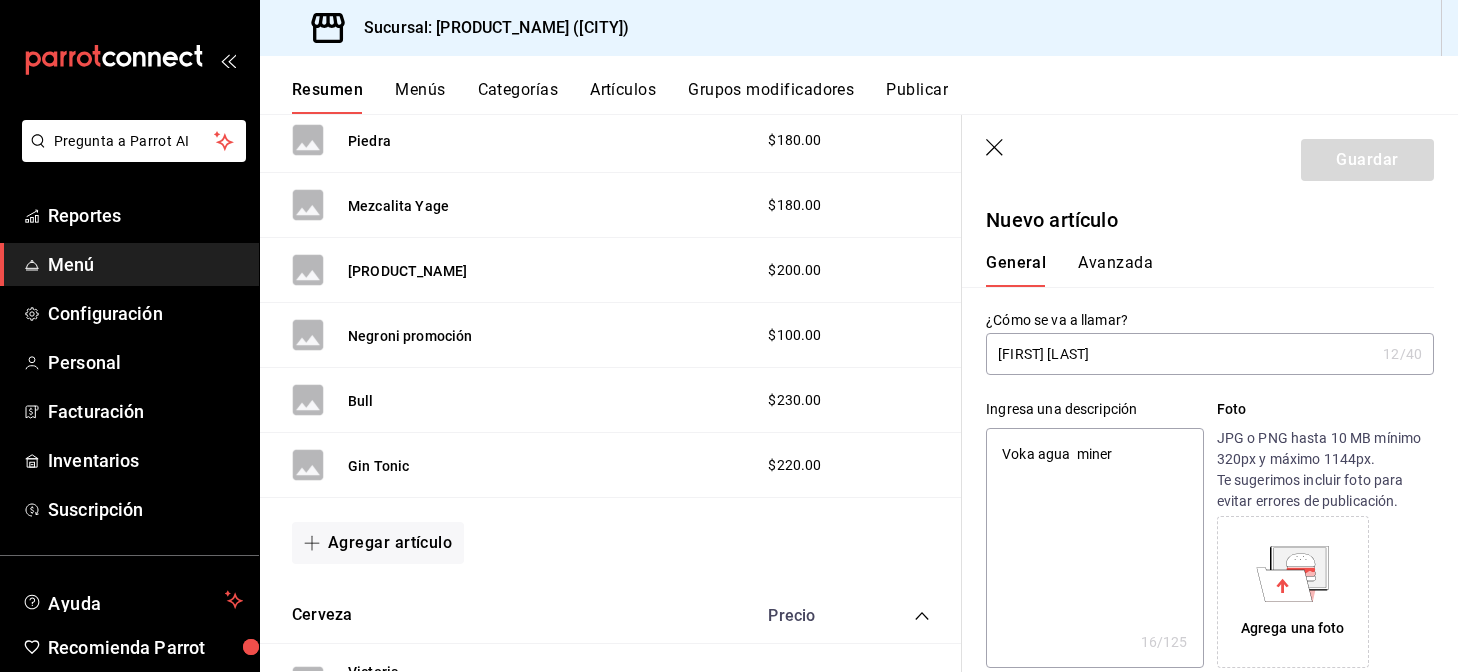 type on "Voka agua  minera" 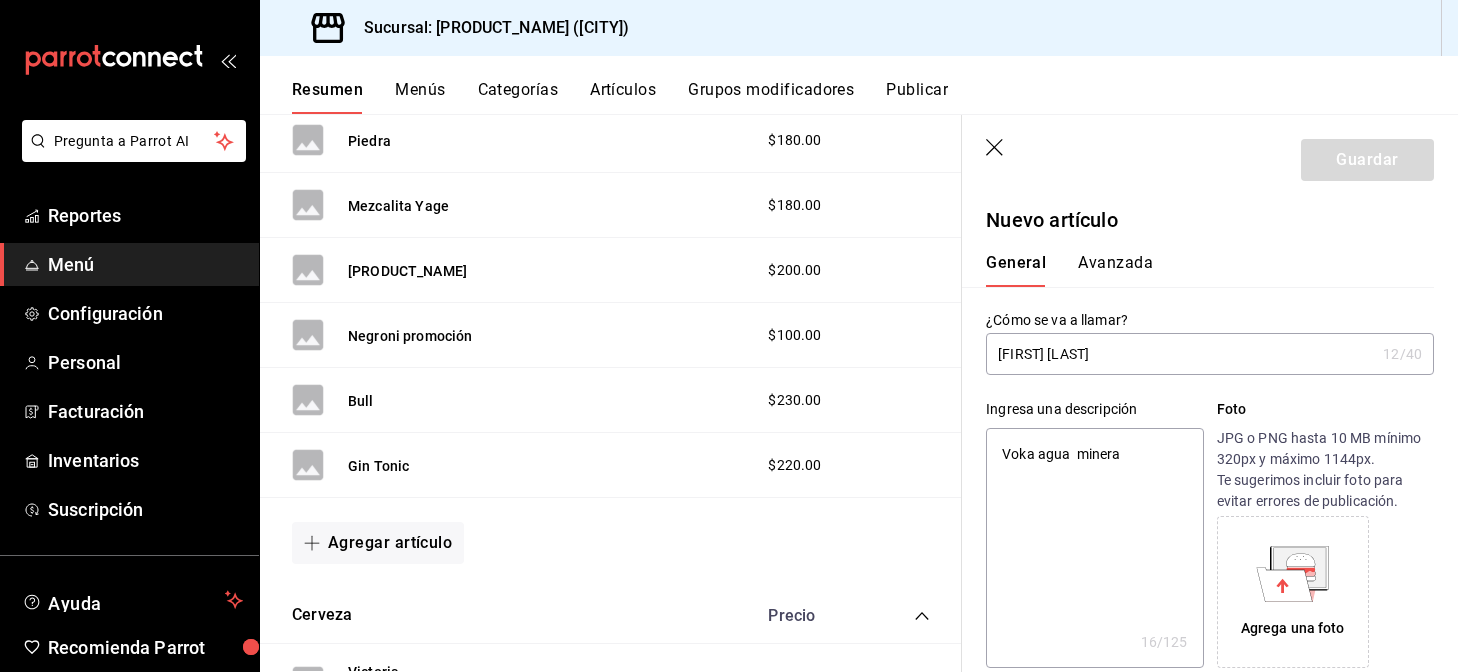 type on "Voka agua  mineral" 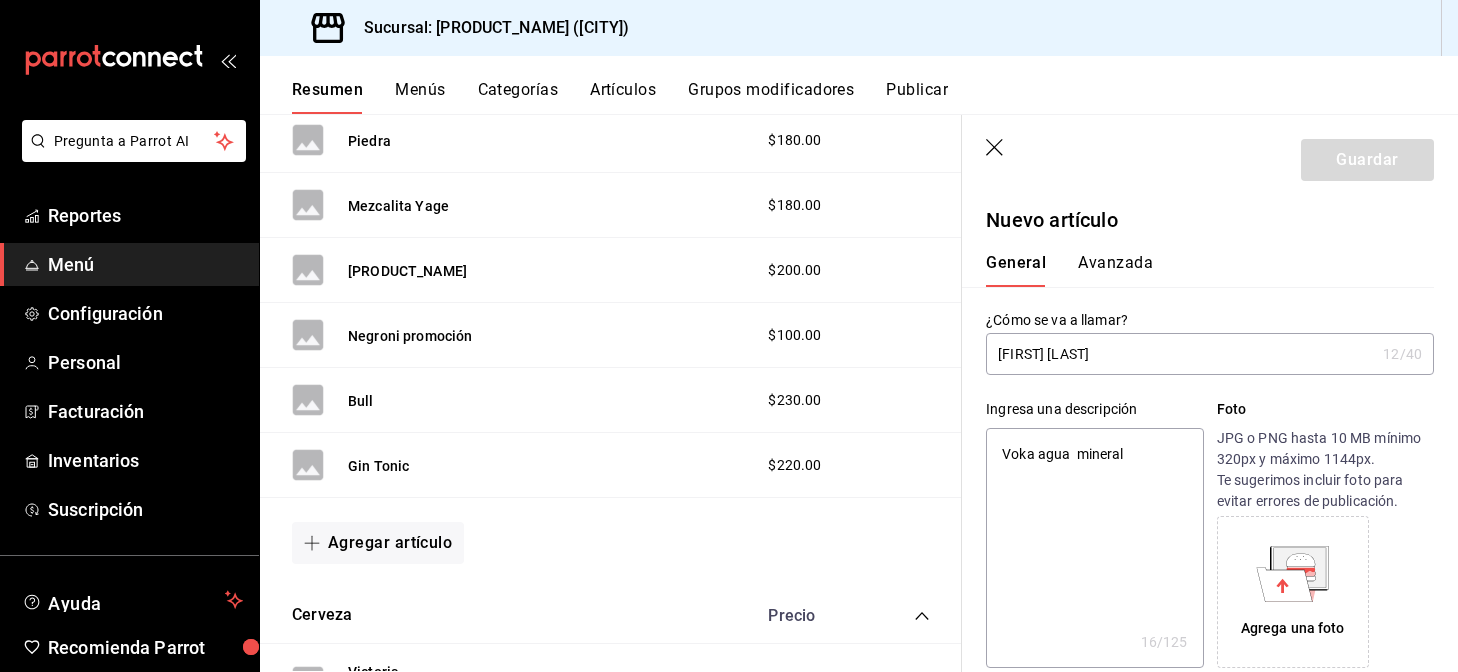 type on "x" 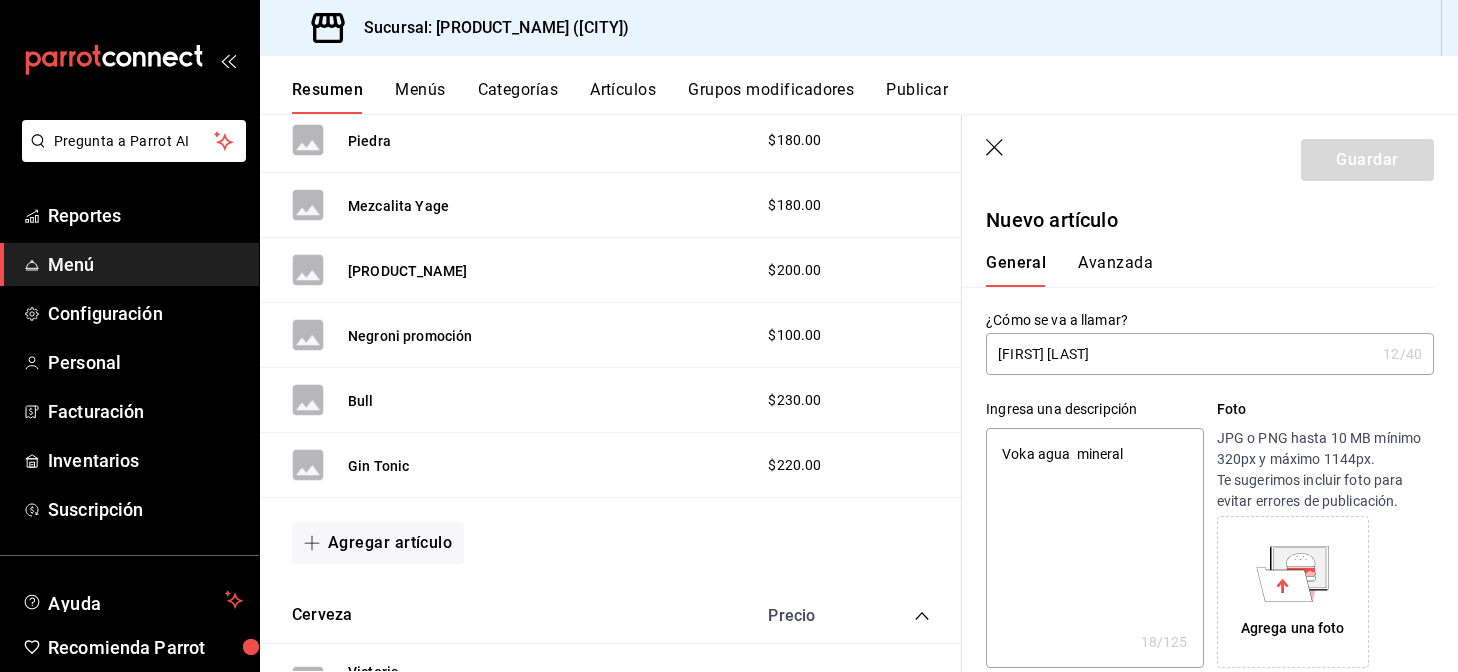 type on "Voka agua  mineral" 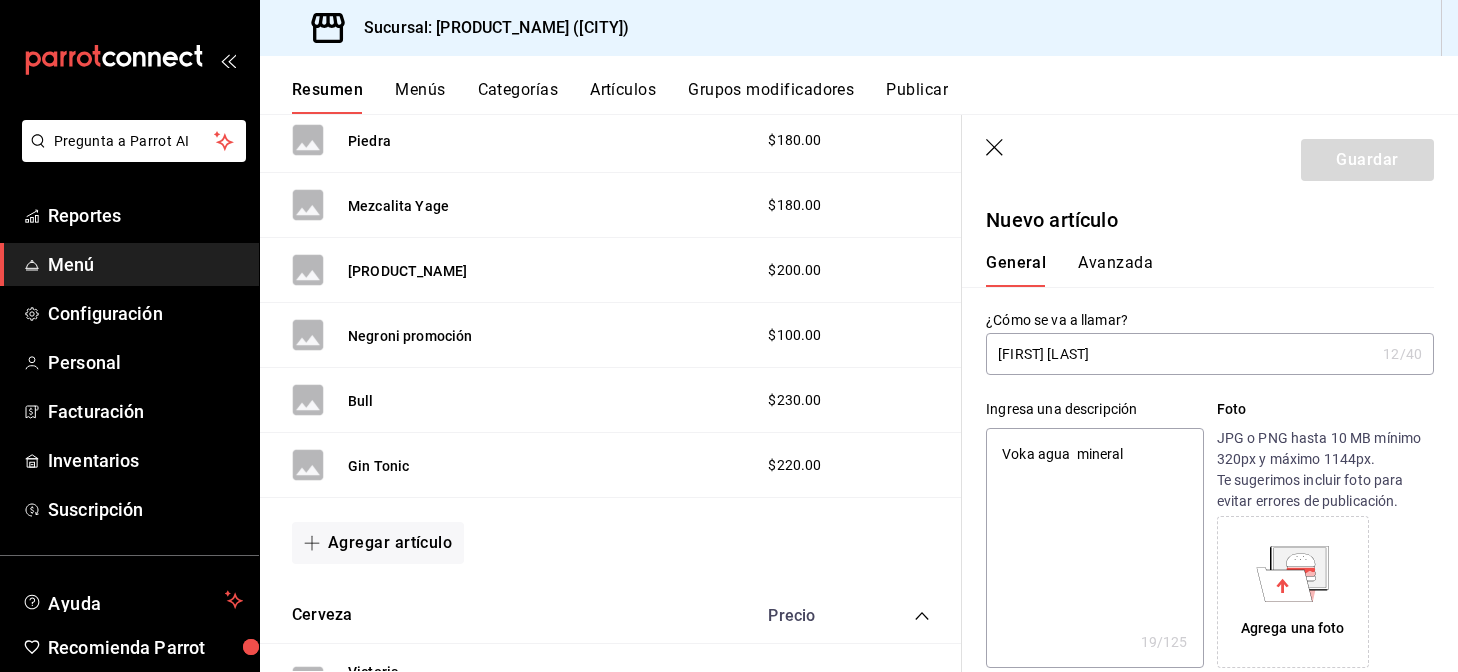 type on "Voka agua  mineral y" 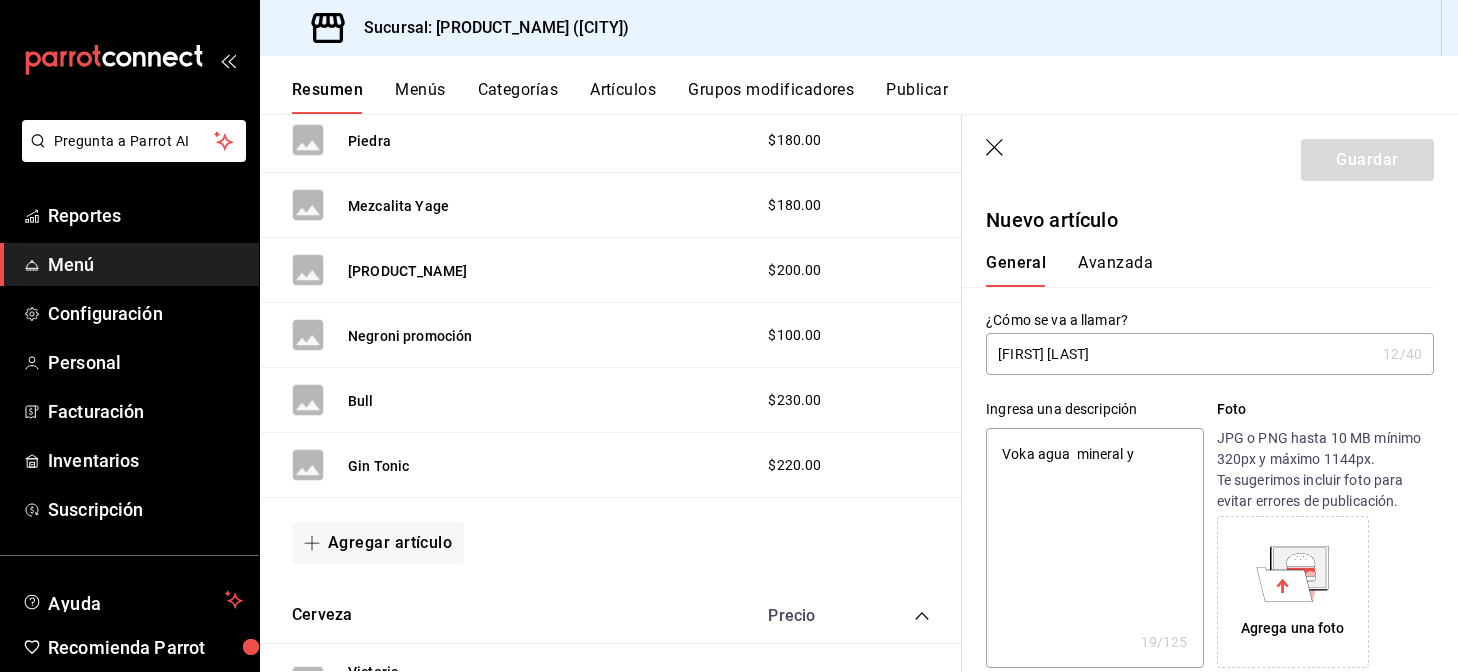 type on "x" 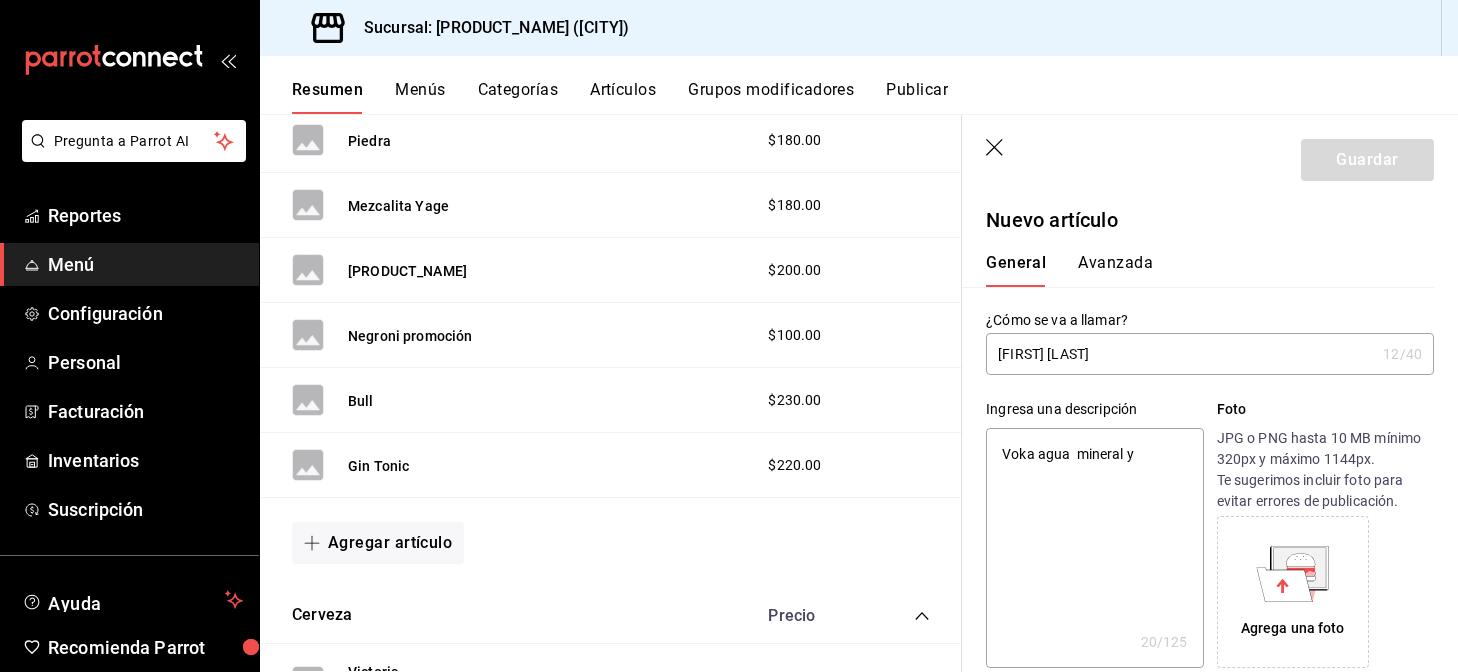 type on "Voka agua  mineral y" 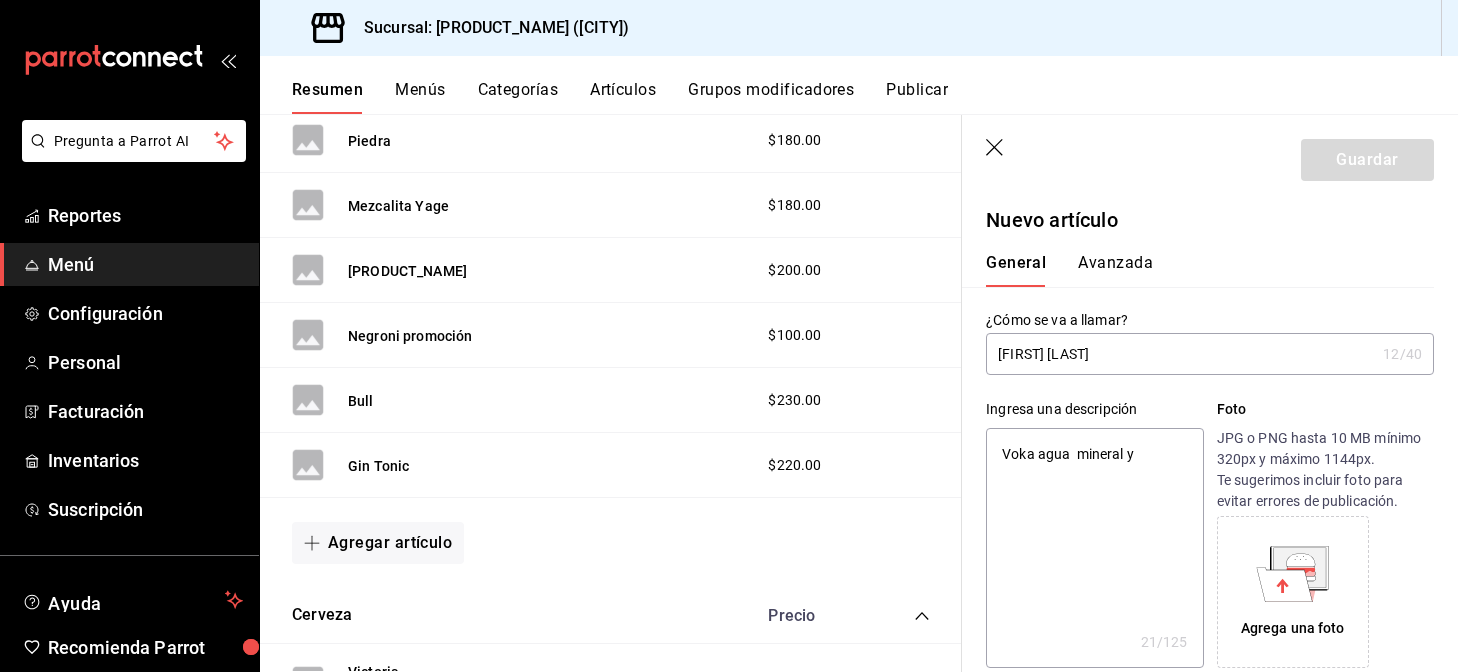 type on "Voka agua  mineral y l" 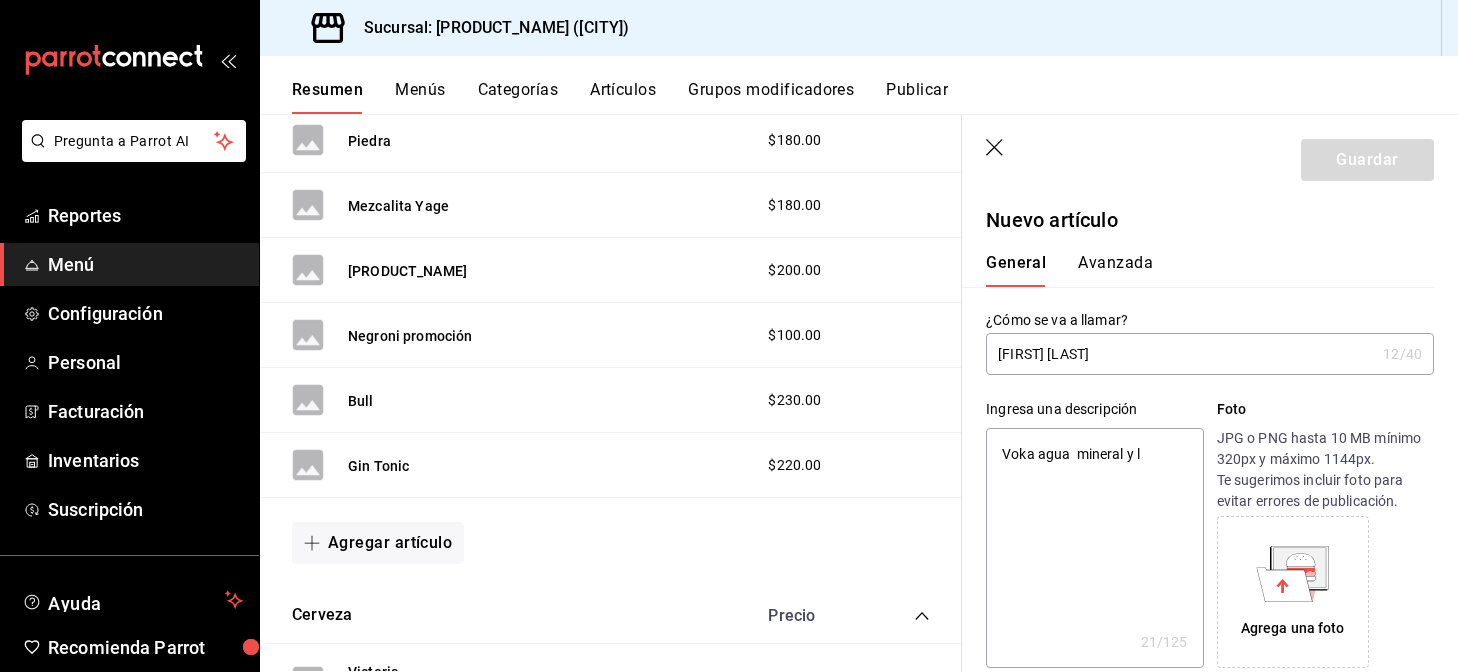 type on "x" 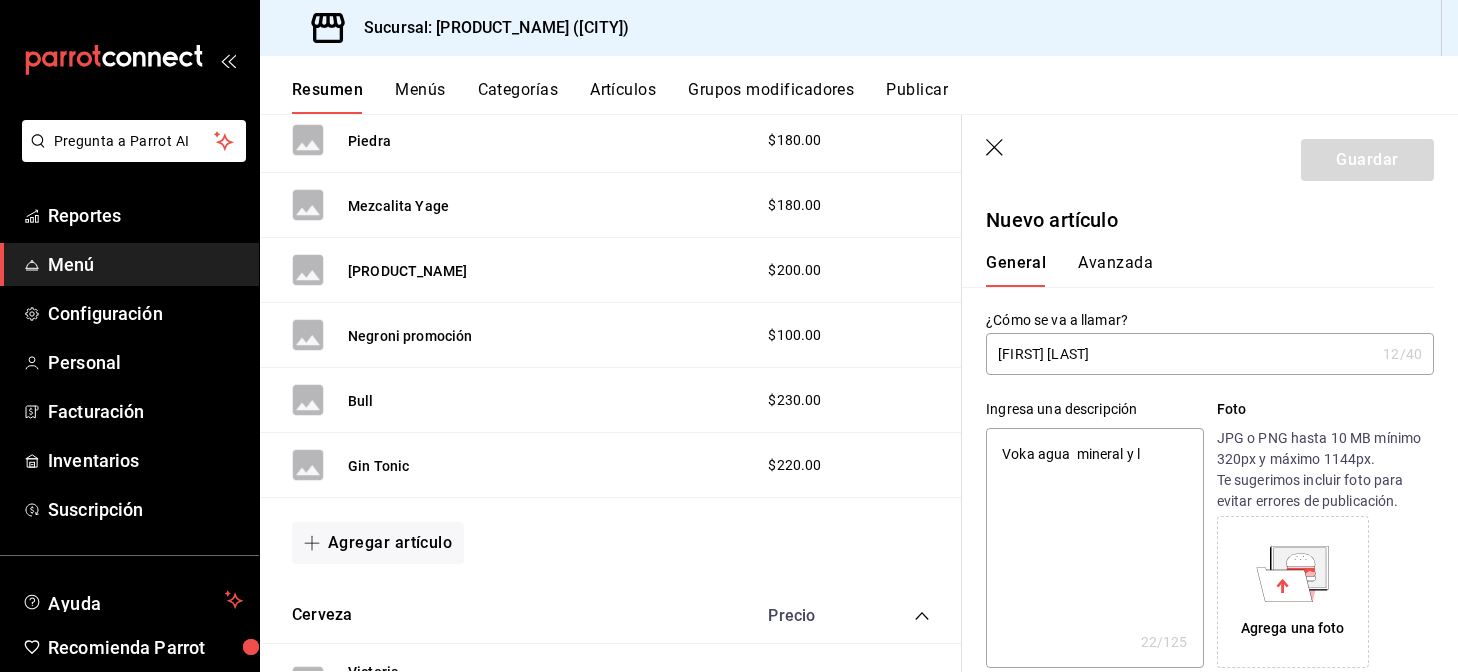 type on "Voka agua  mineral y li" 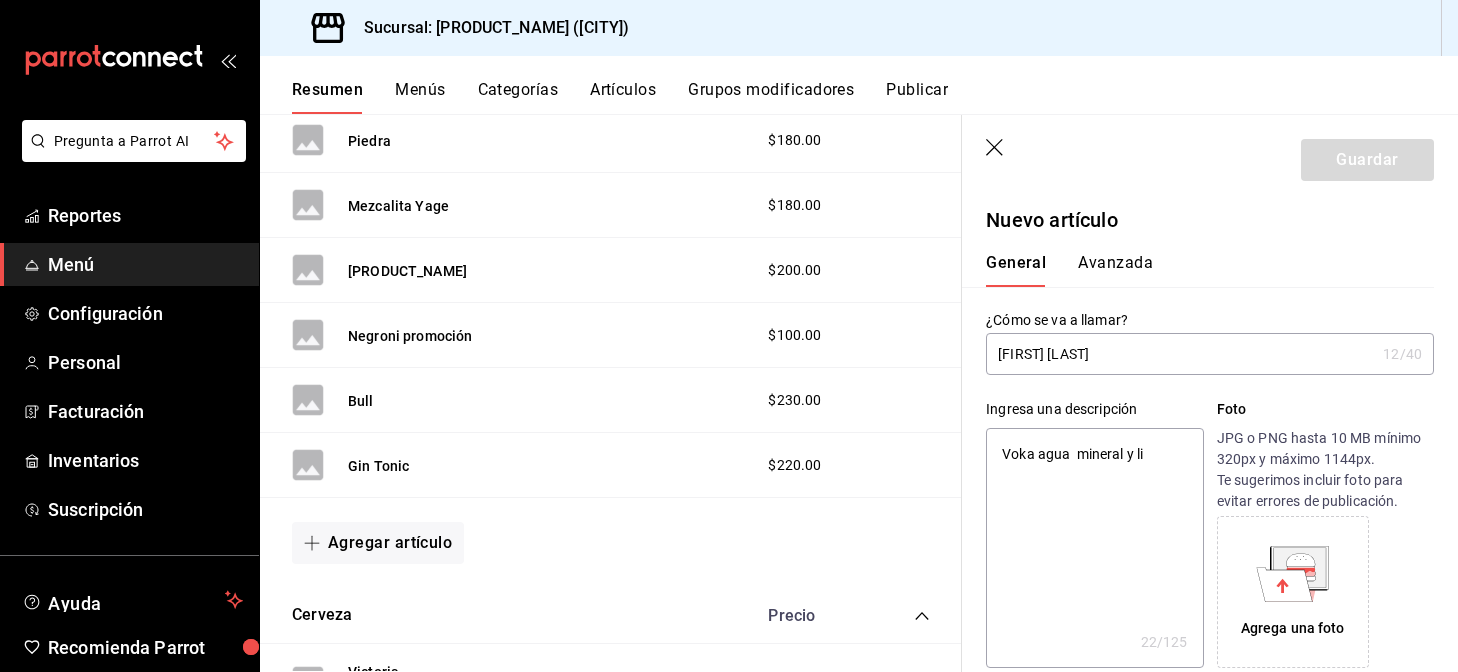 type on "x" 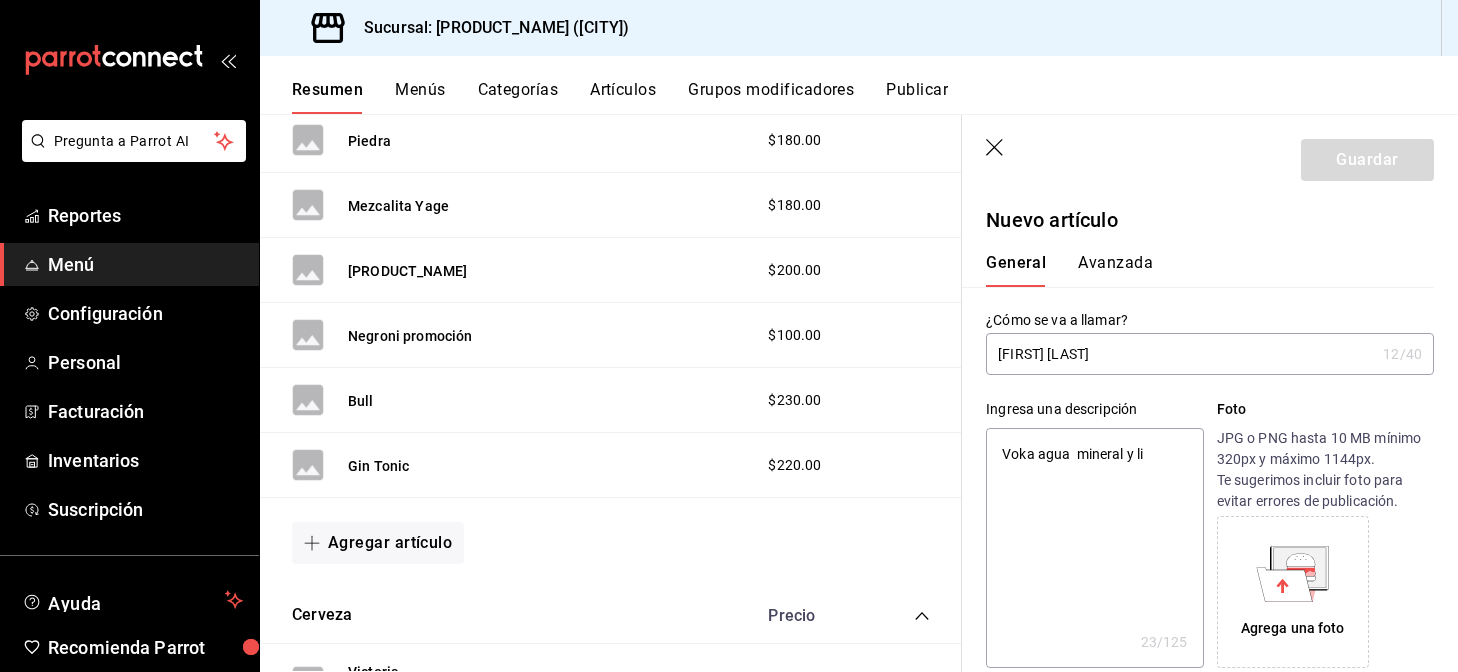 type on "Voka agua  mineral y lim" 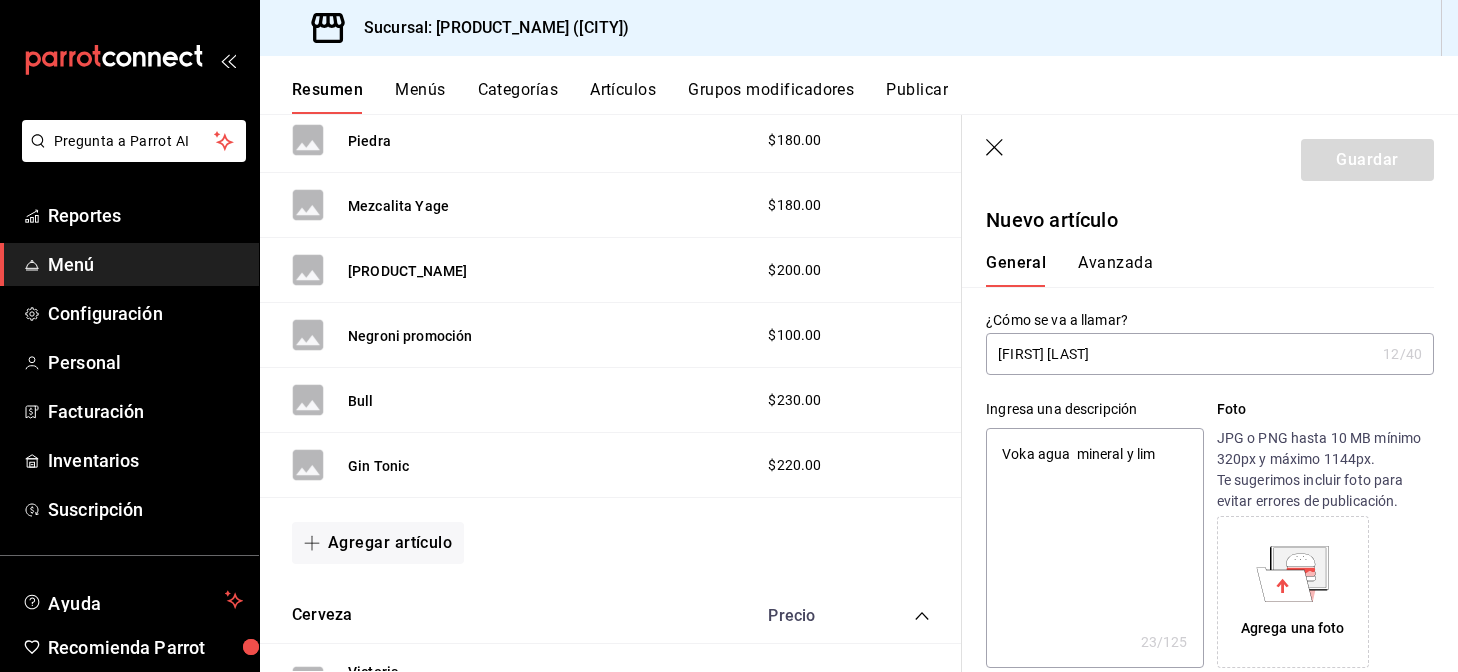 type on "Voka agua  mineral y limo" 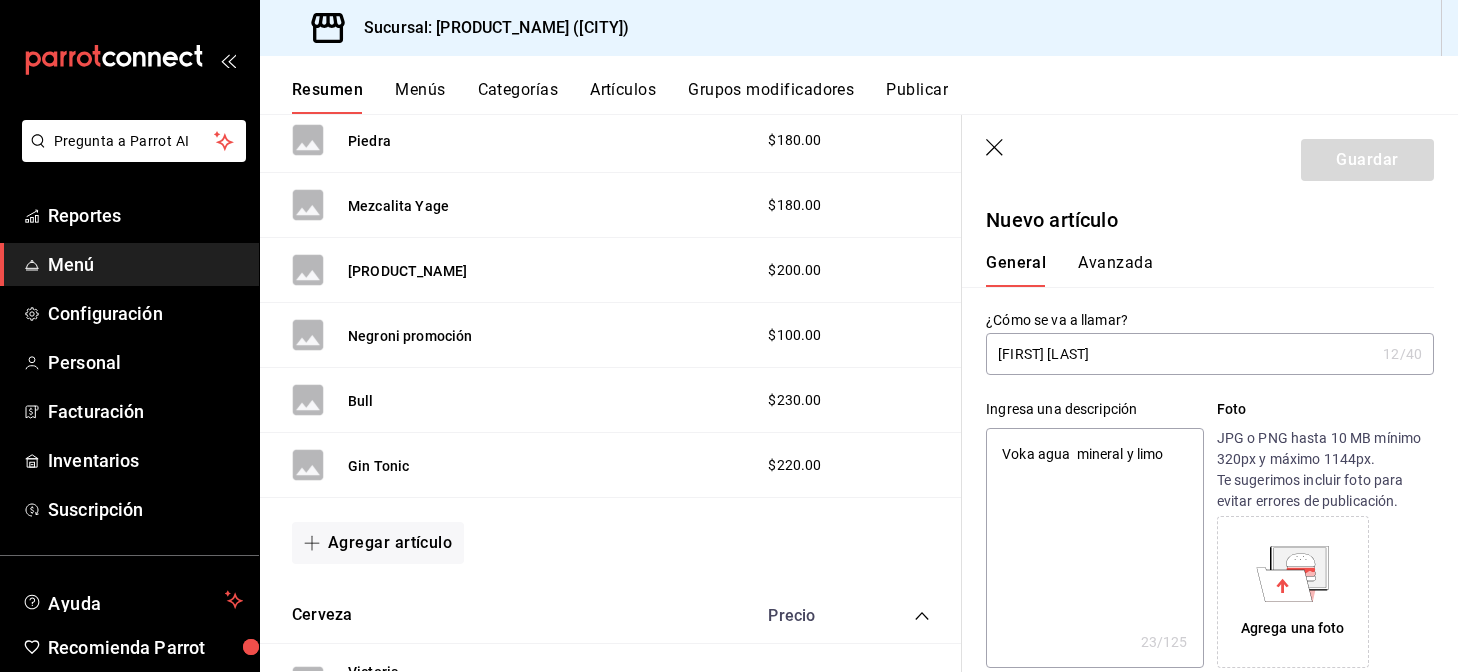 type on "x" 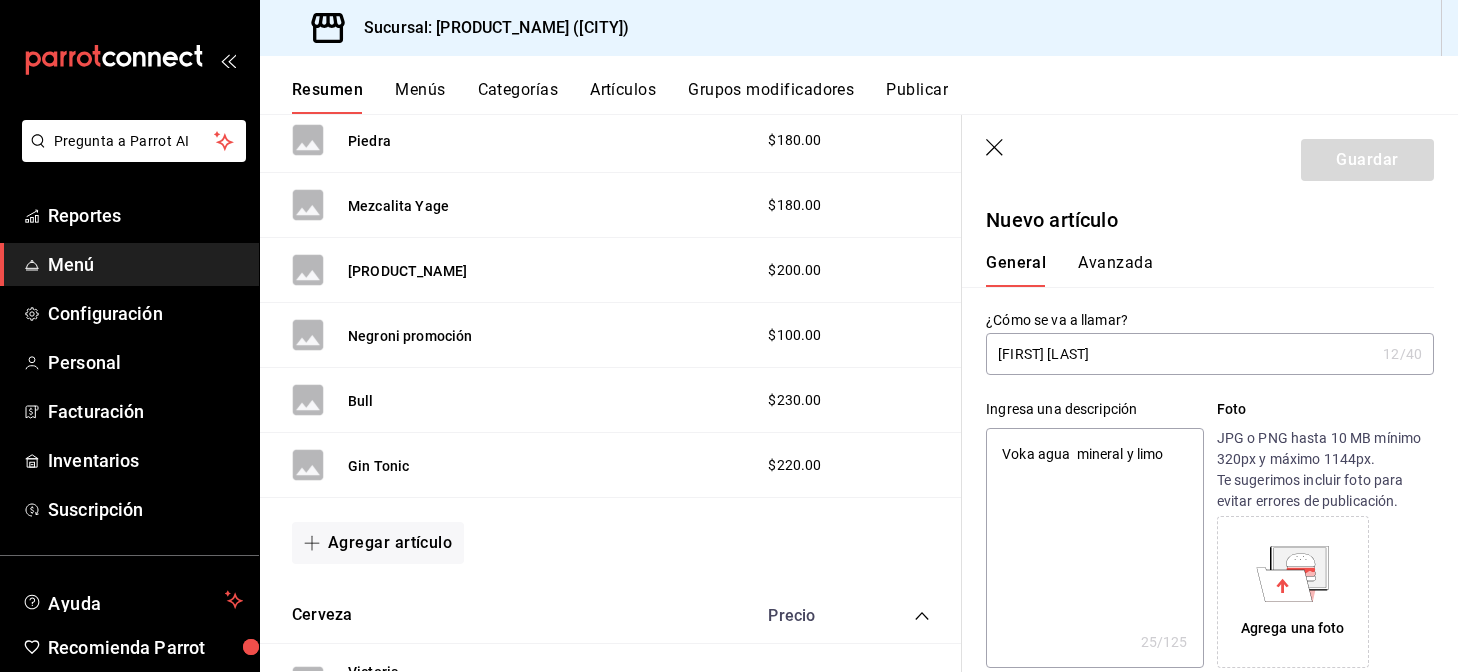type on "Voka agua  mineral y limon" 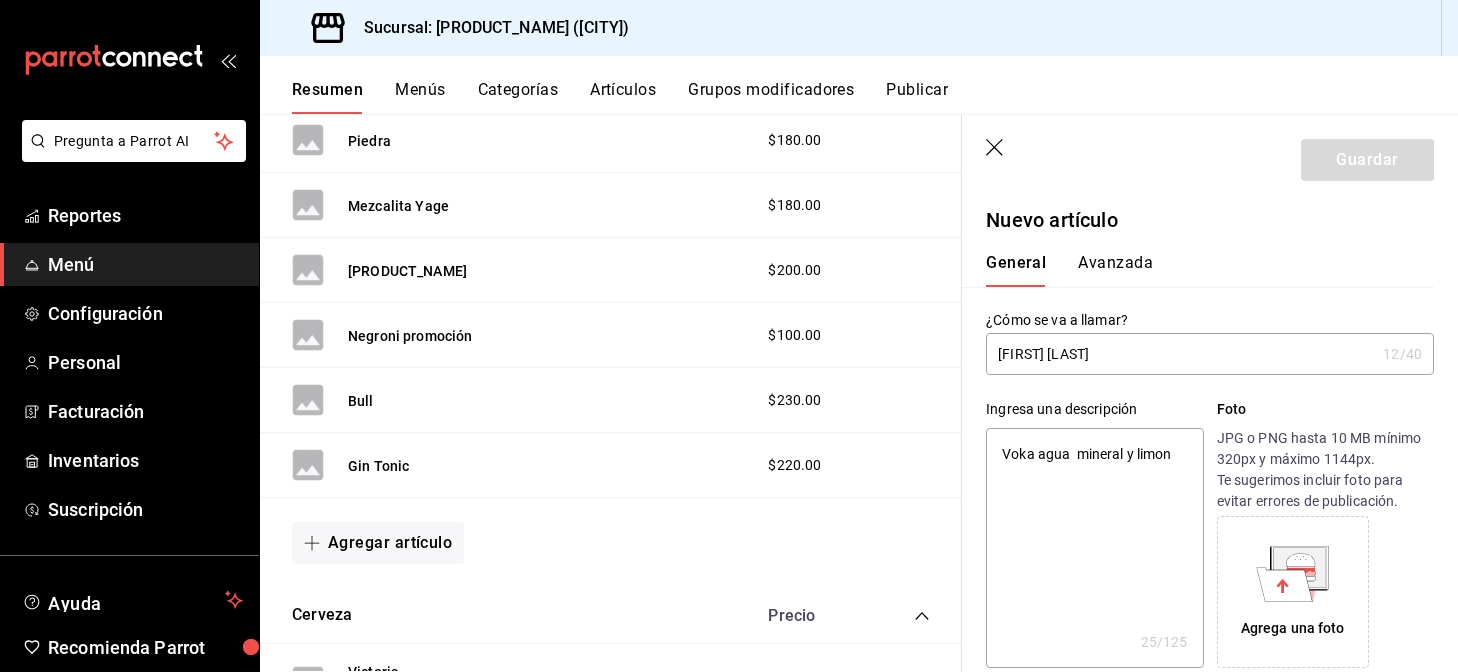 type on "x" 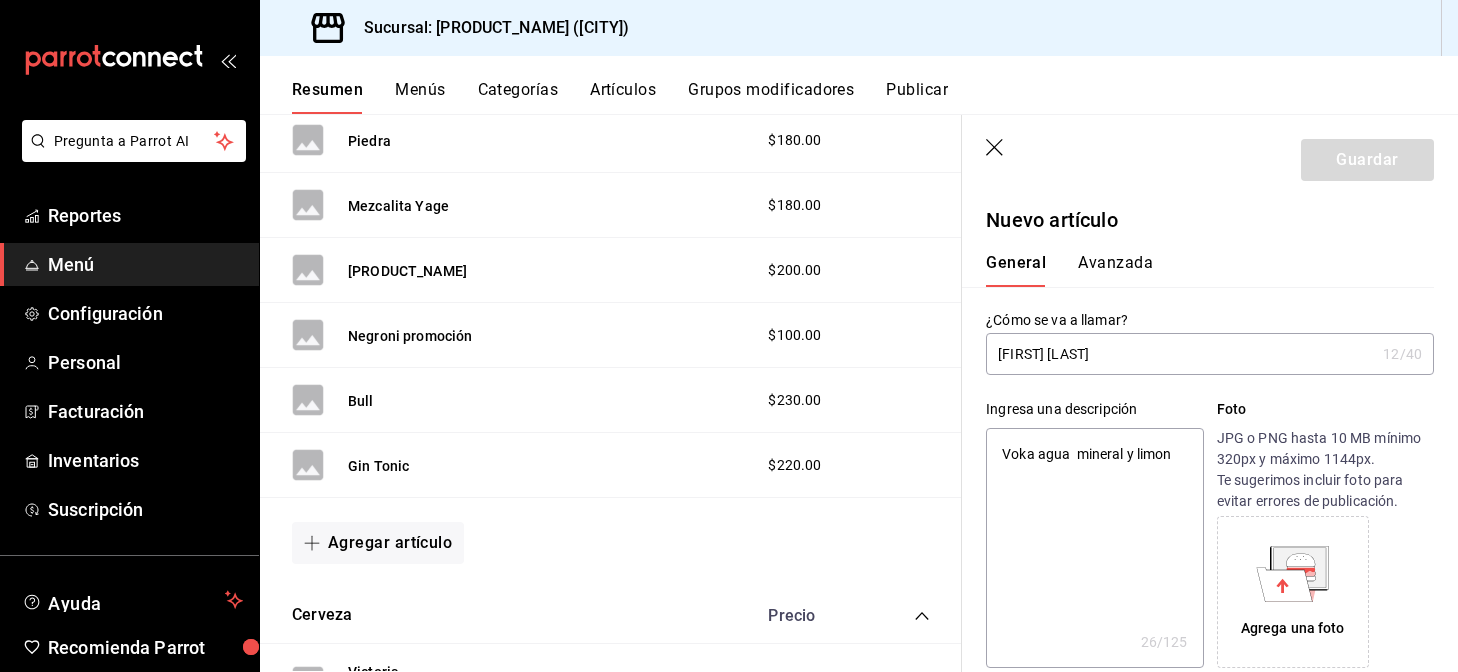 click on "Voka agua  mineral y limon" at bounding box center [1094, 548] 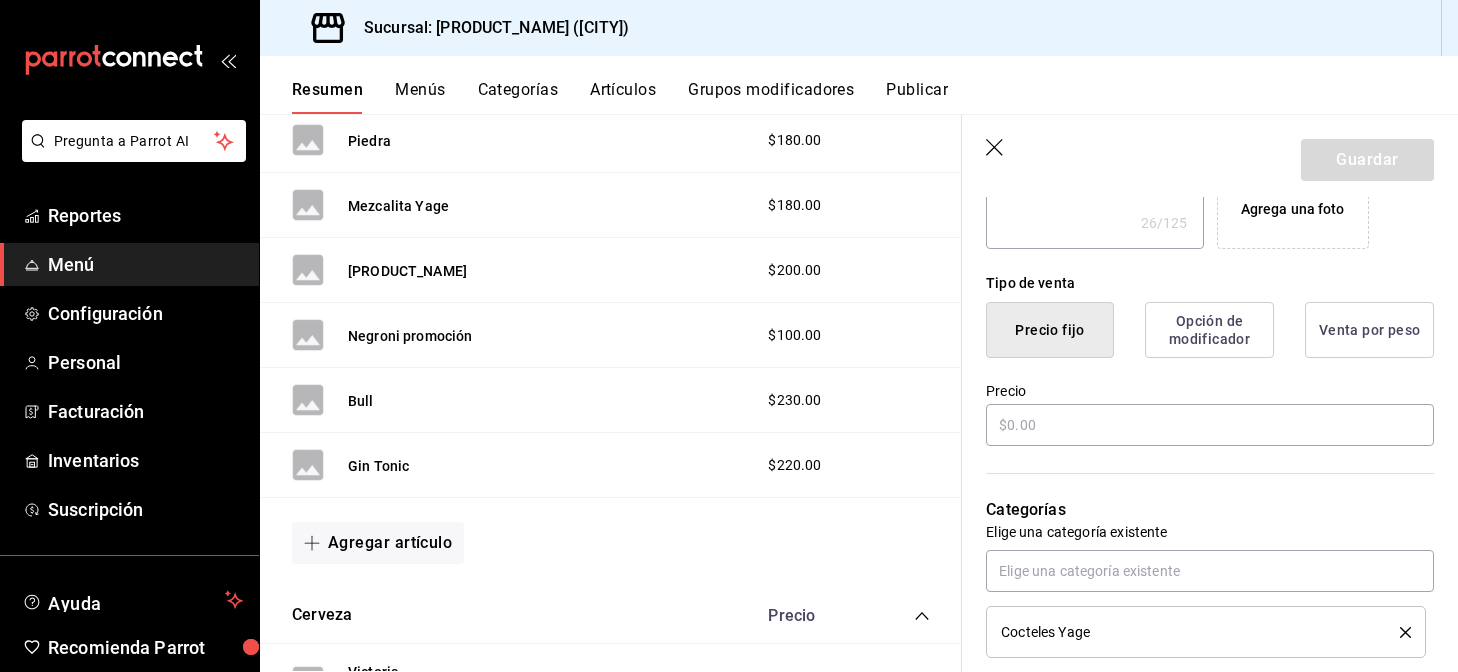 scroll, scrollTop: 467, scrollLeft: 0, axis: vertical 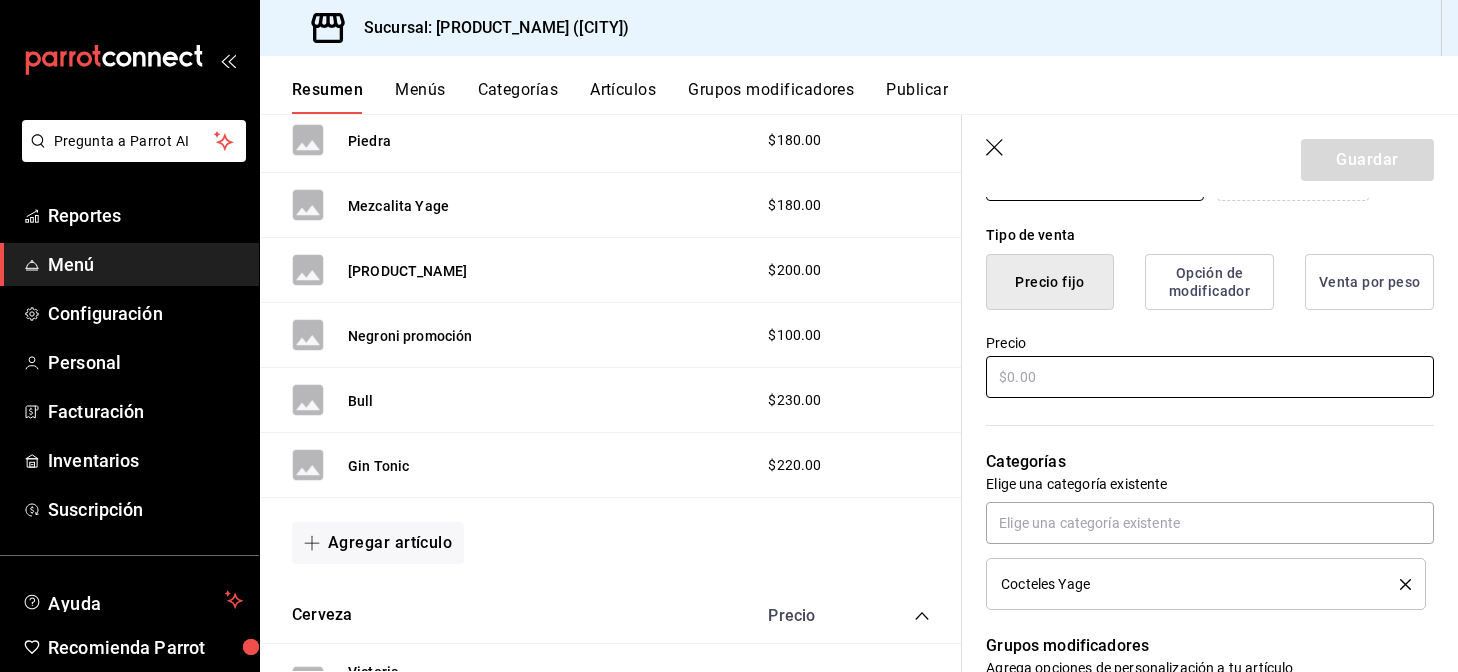 type on "Voka agua  mineral y limon" 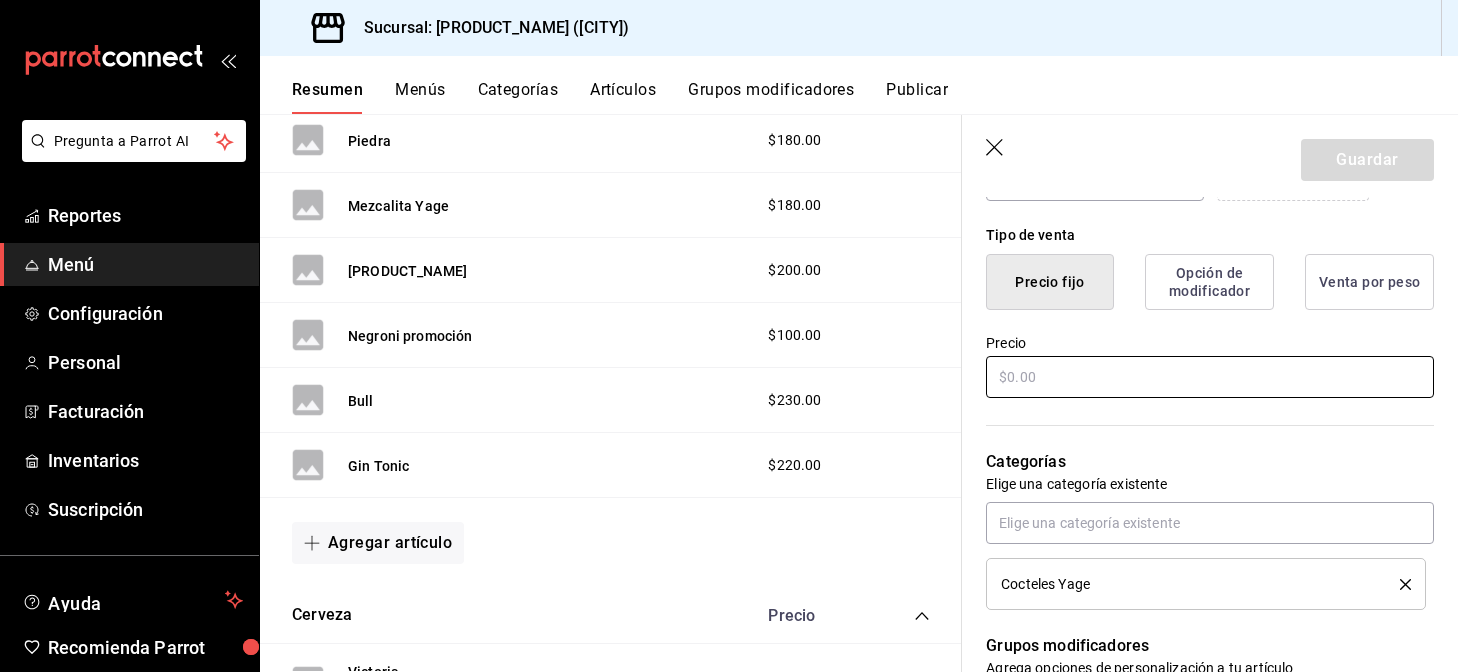click at bounding box center (1210, 377) 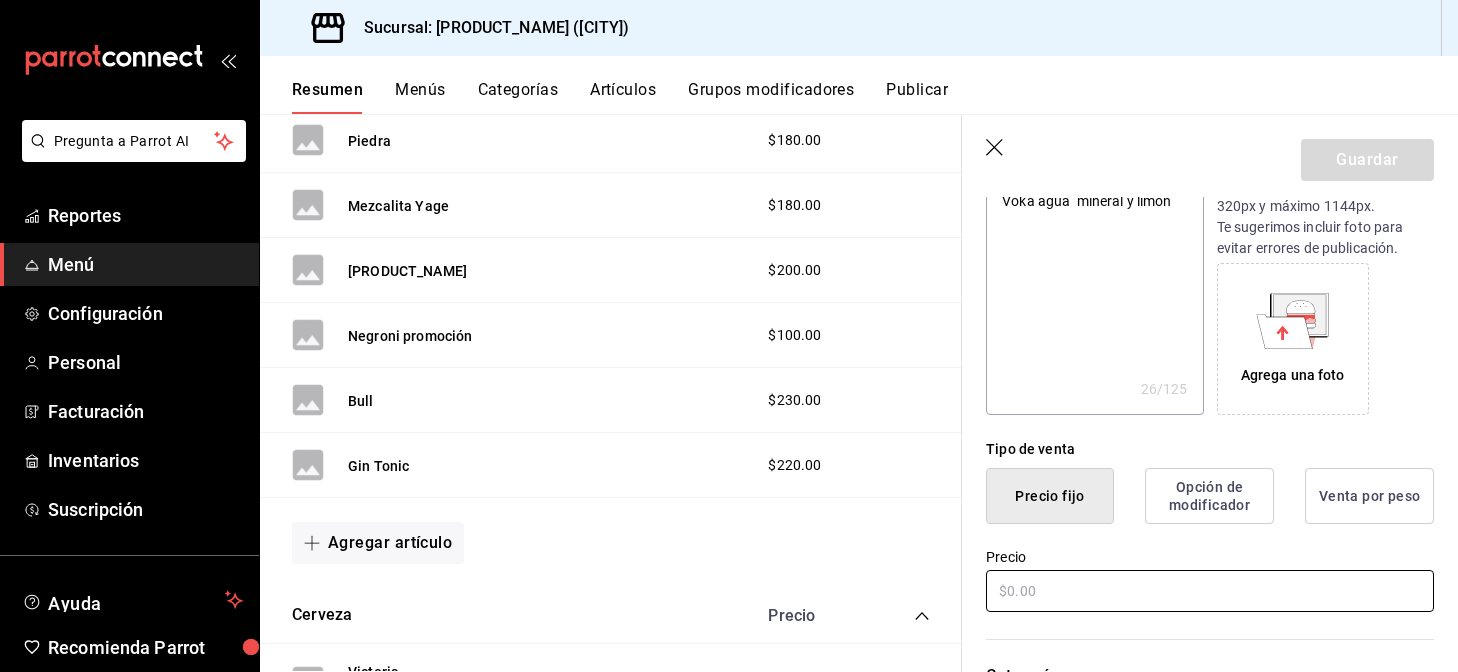 scroll, scrollTop: 318, scrollLeft: 0, axis: vertical 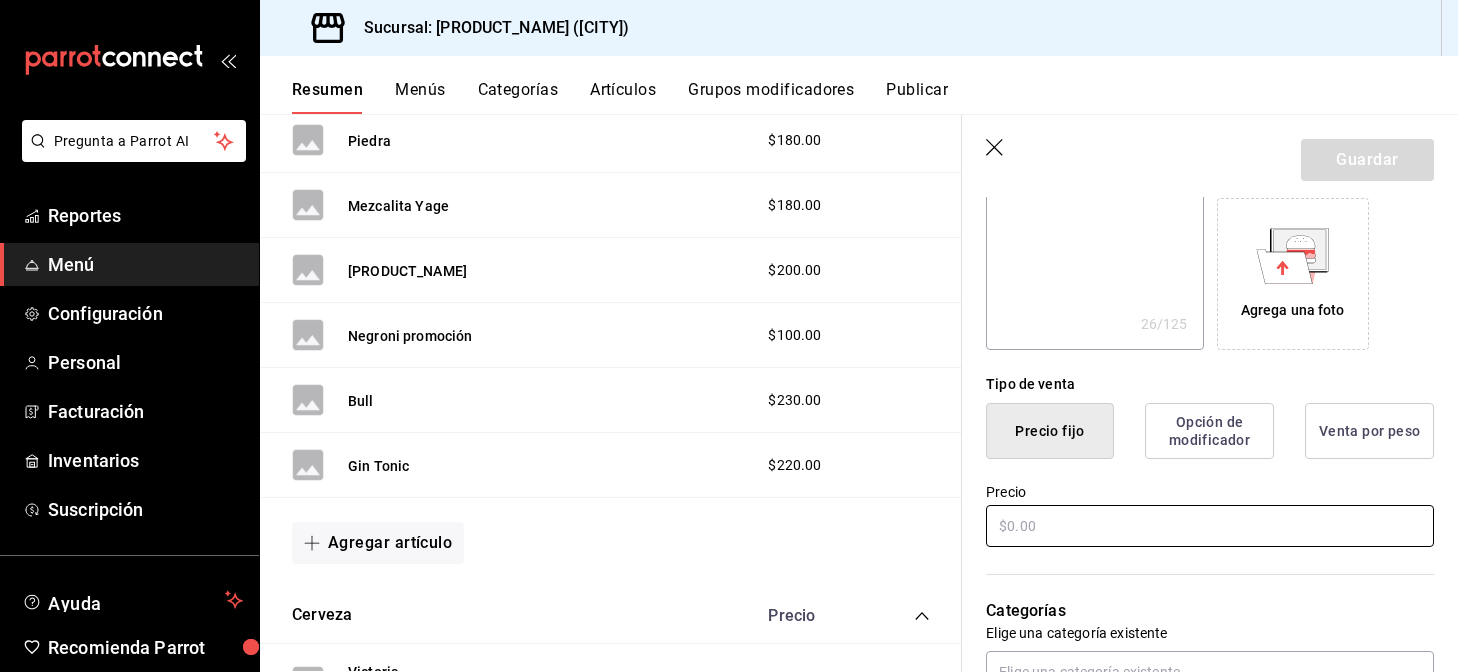 type on "$2.00" 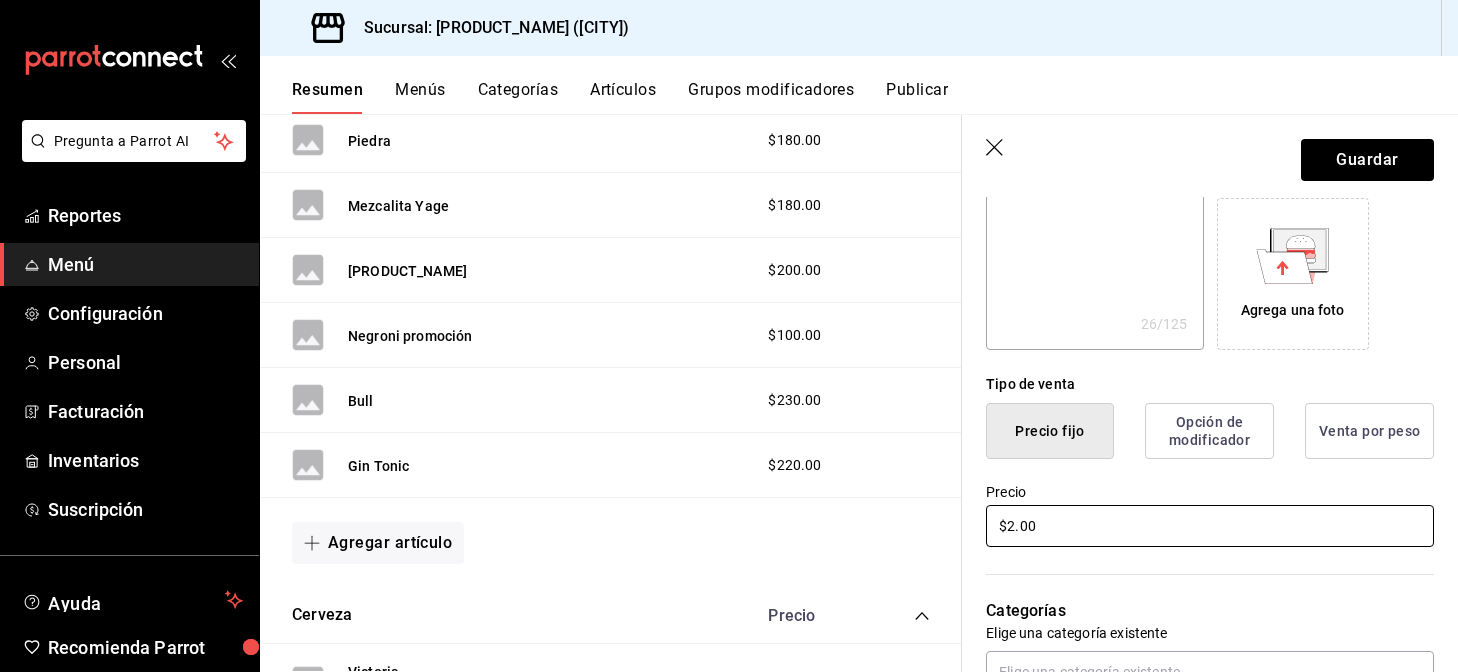type on "x" 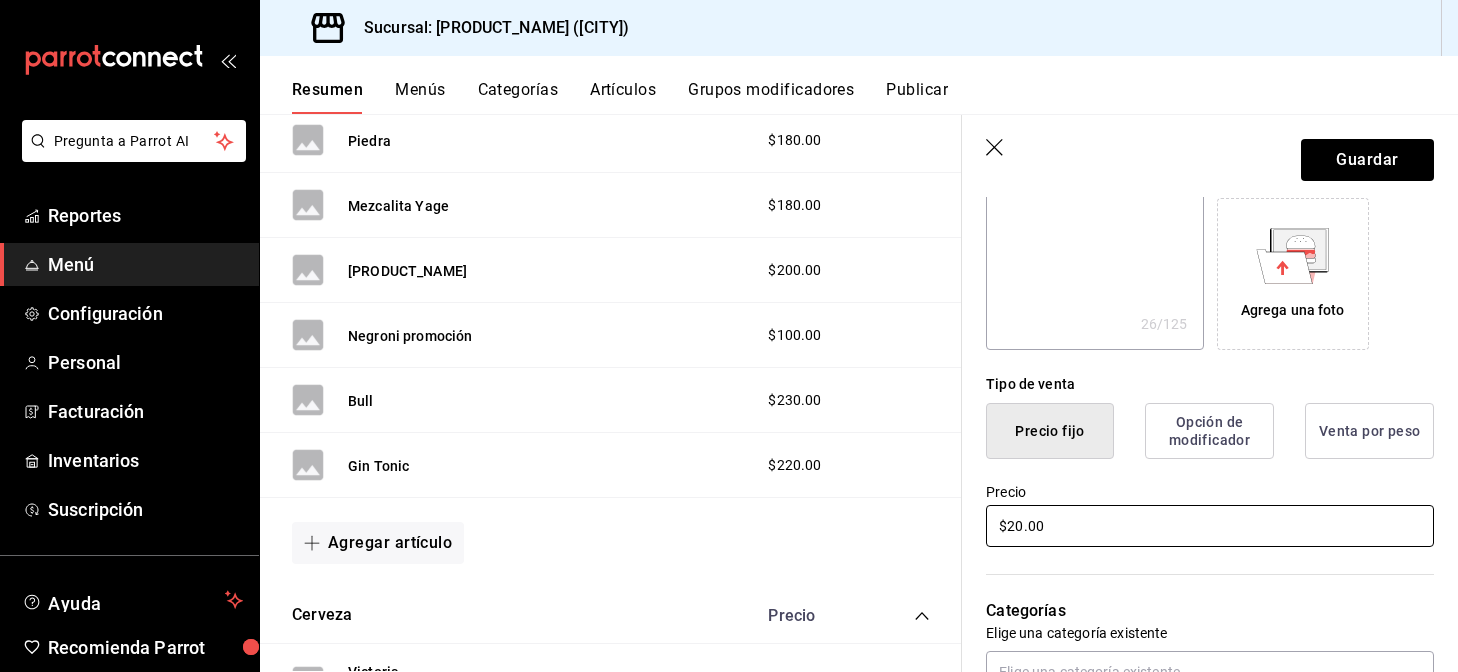 type on "x" 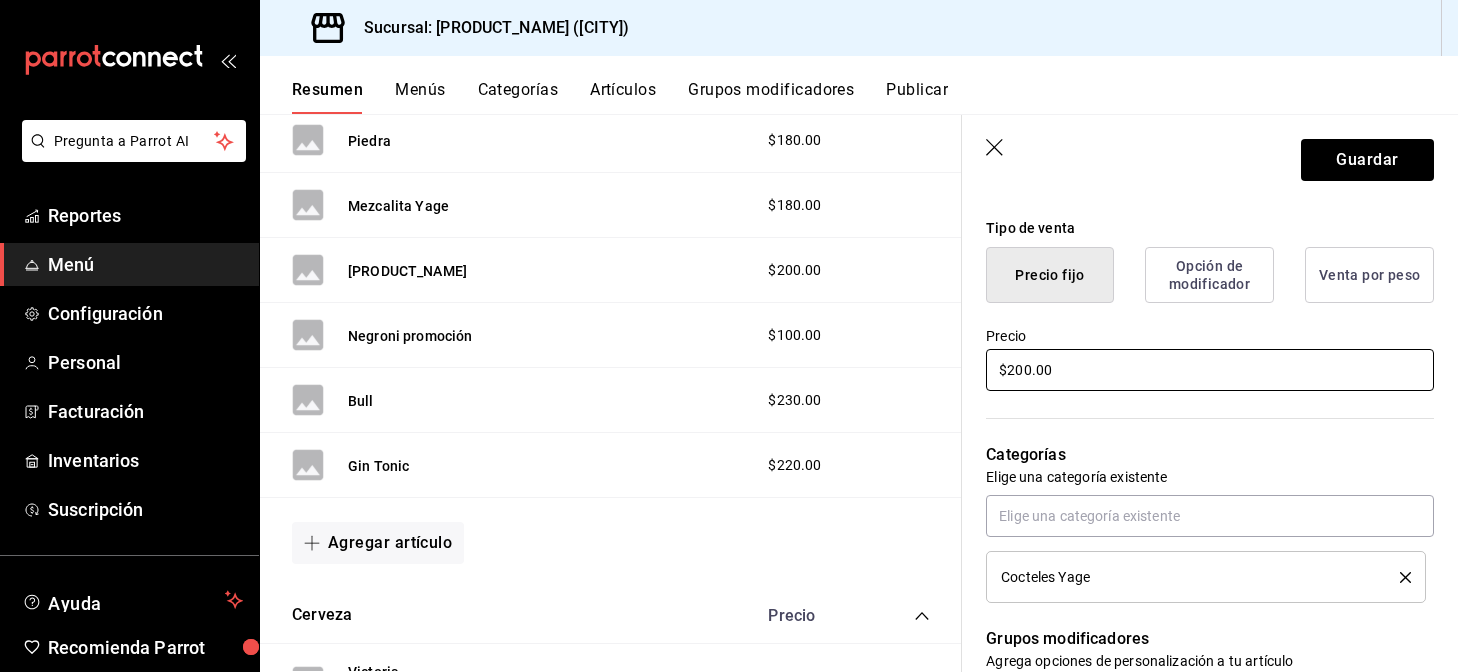 scroll, scrollTop: 475, scrollLeft: 0, axis: vertical 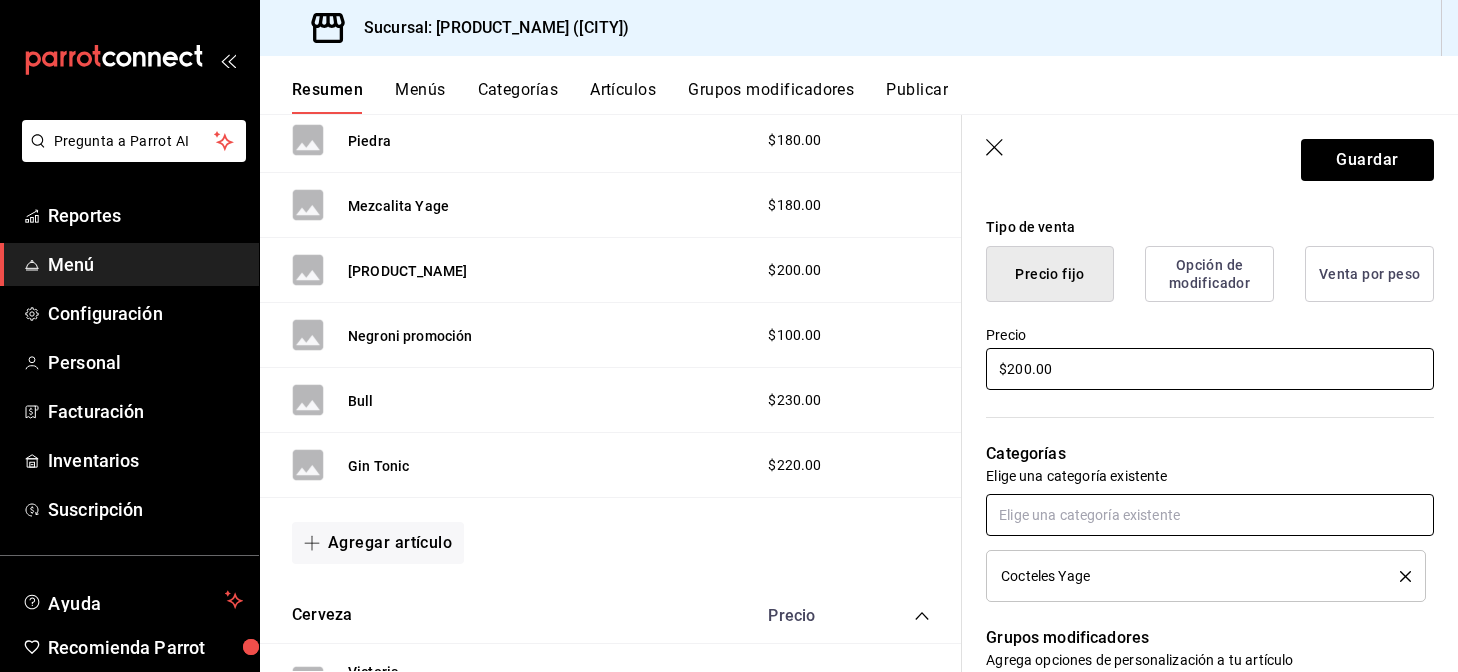 type on "$200.00" 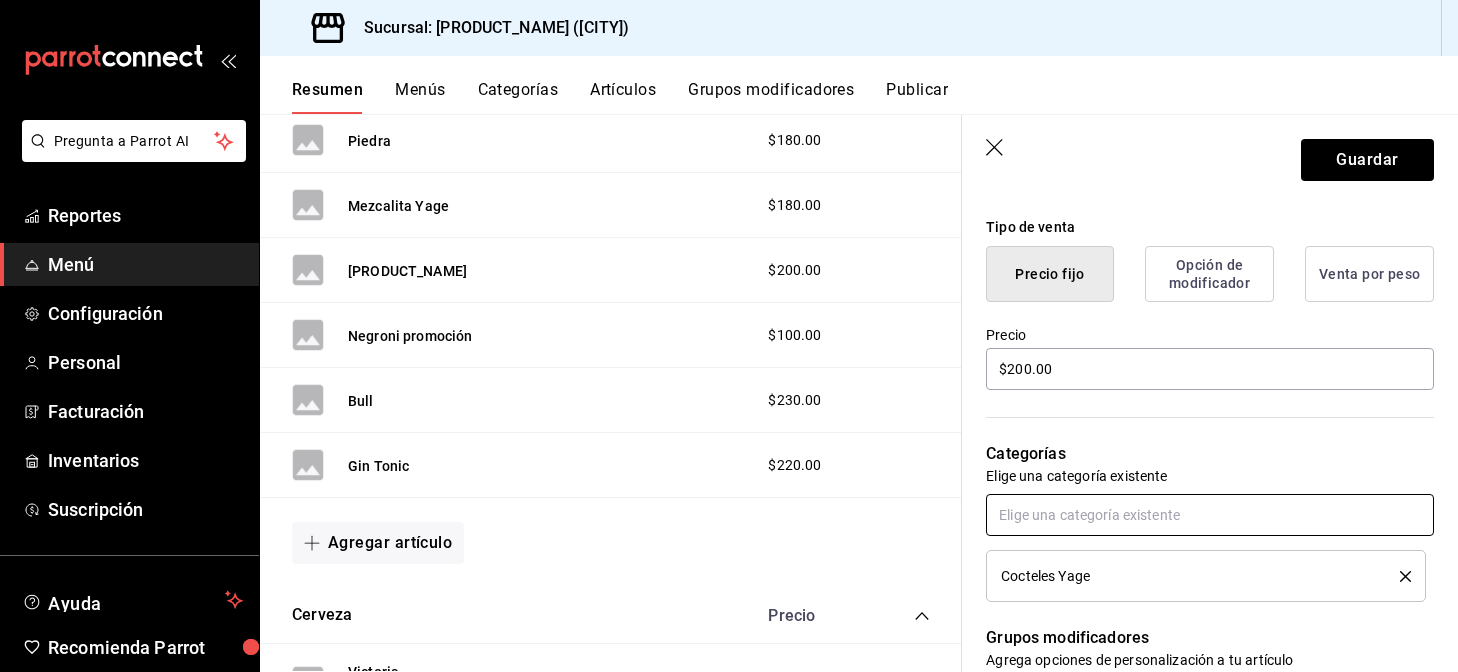 click at bounding box center (1210, 515) 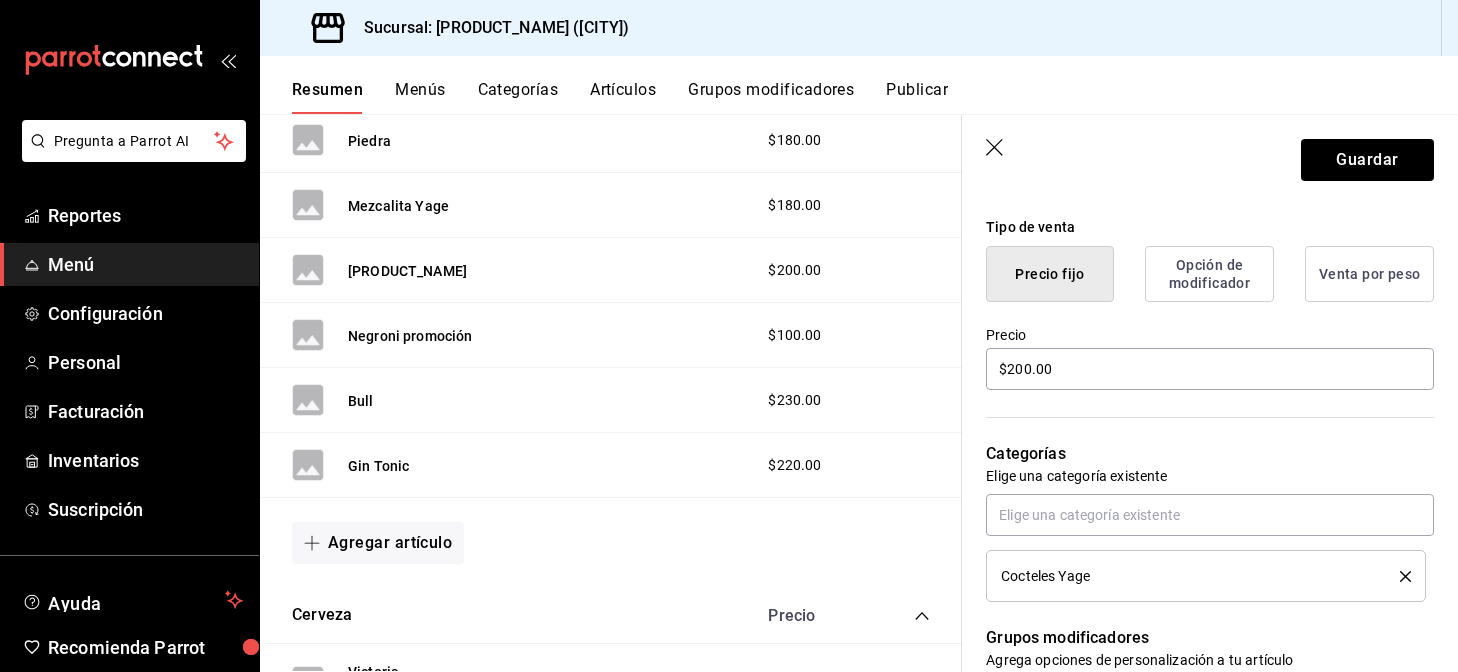 click on "Guardar" at bounding box center [1210, 156] 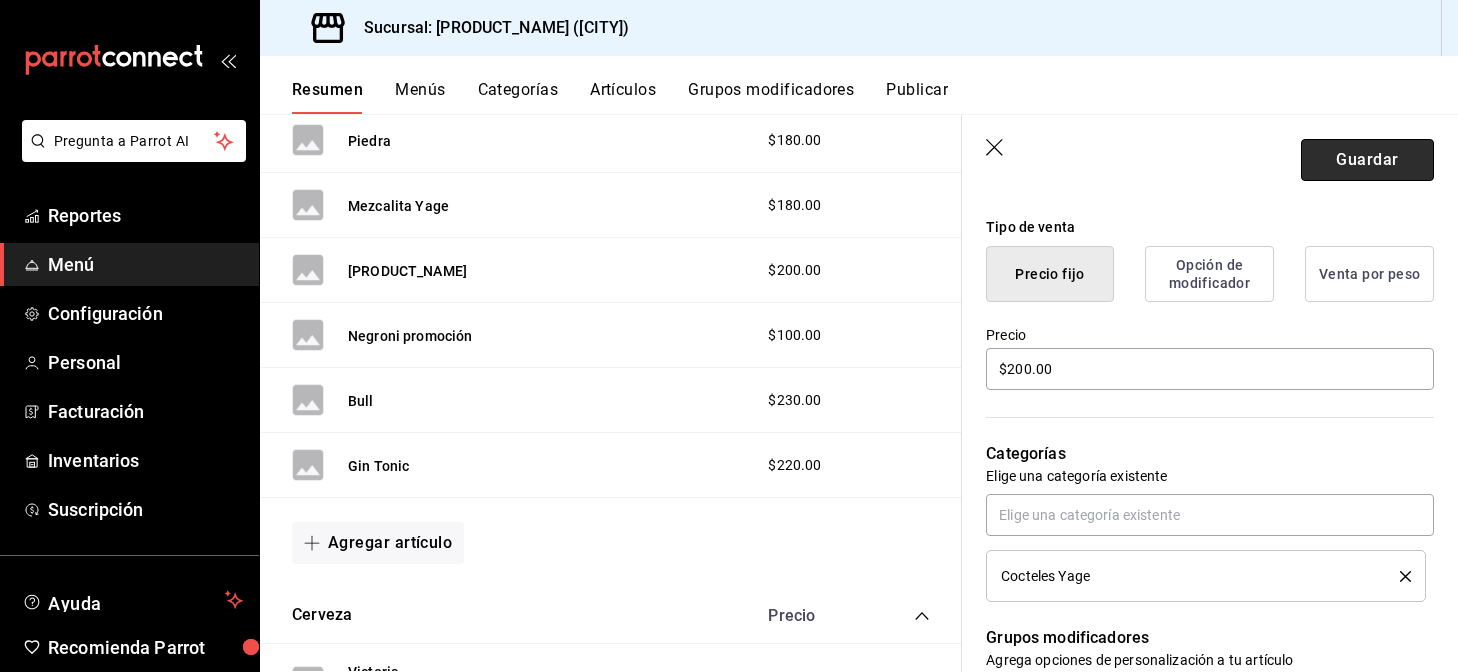 click on "Guardar" at bounding box center (1367, 160) 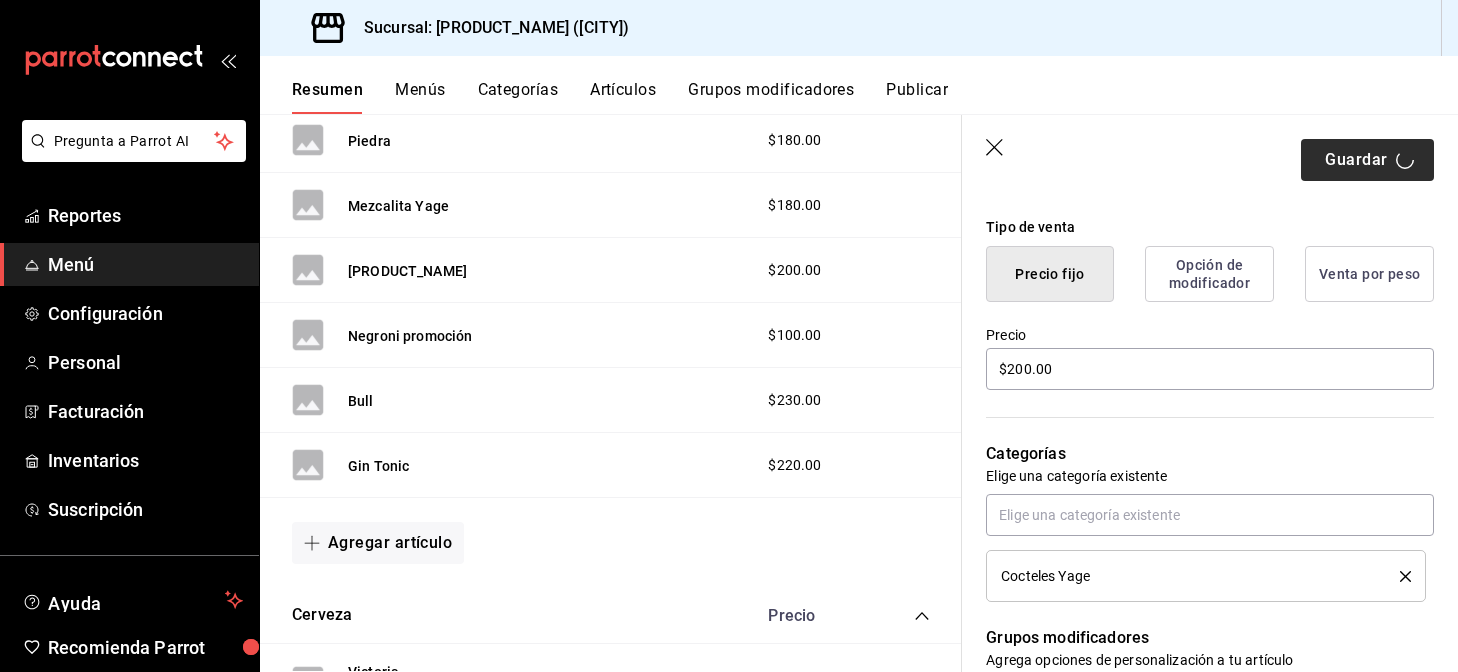type on "x" 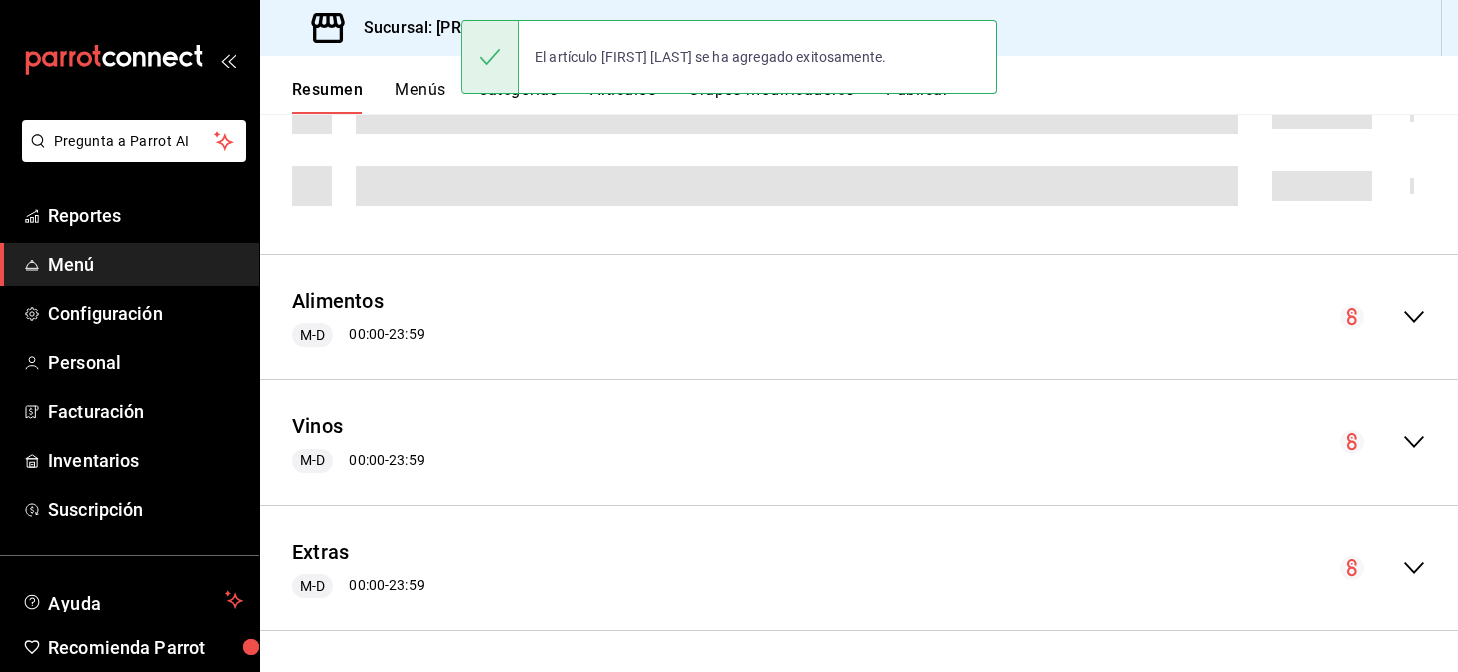 scroll, scrollTop: 0, scrollLeft: 0, axis: both 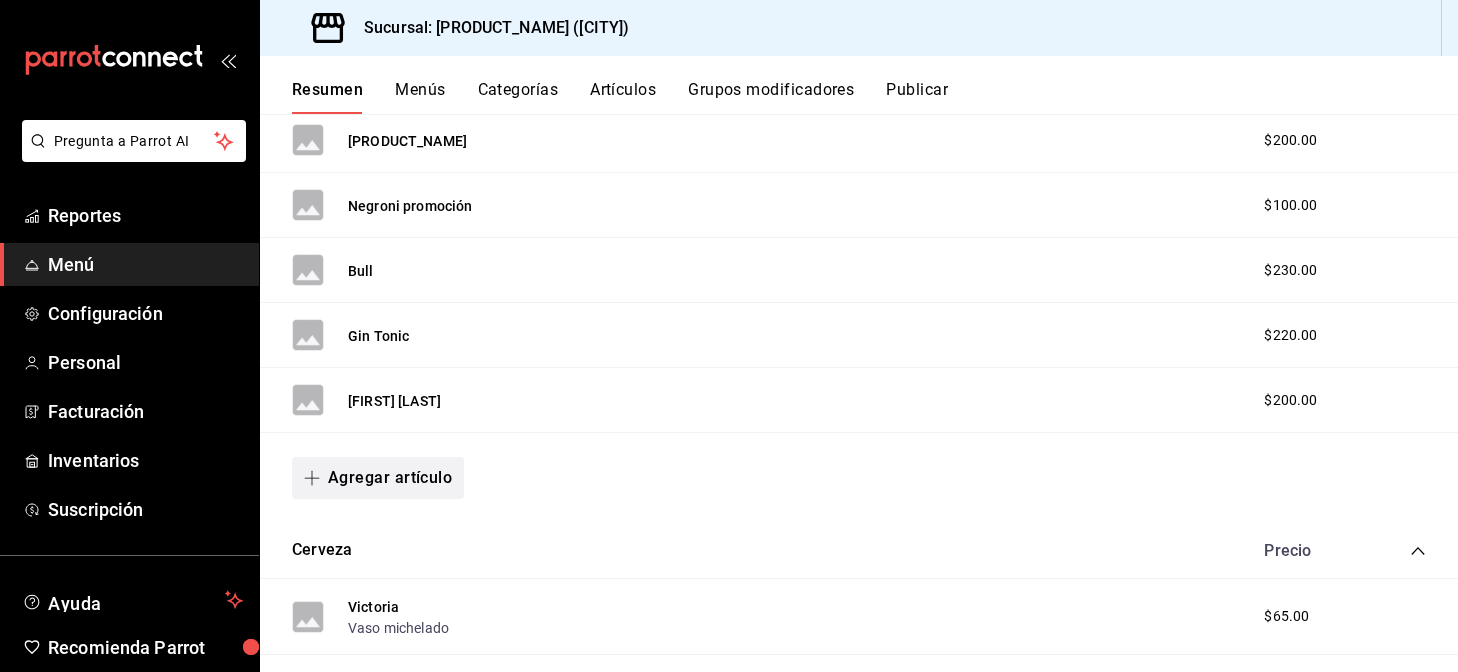 click on "Agregar artículo" at bounding box center (378, 478) 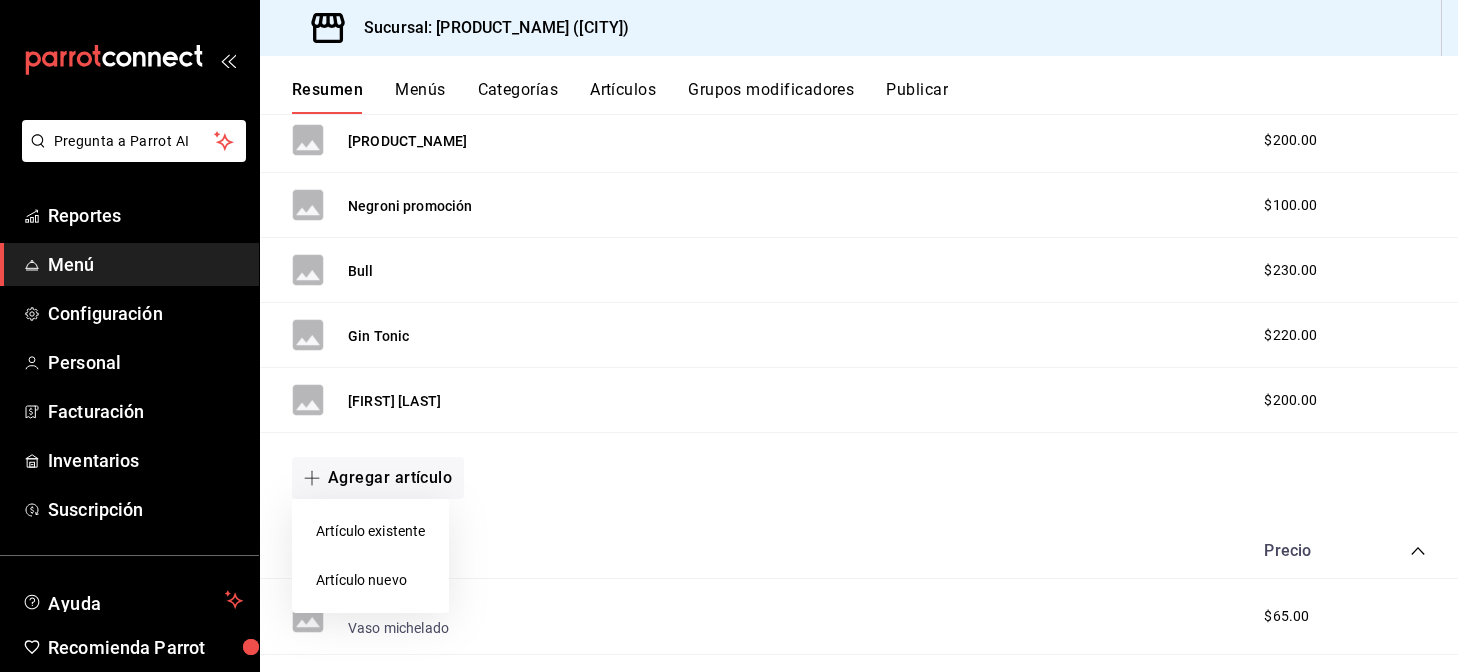 click on "Artículo nuevo" at bounding box center [370, 580] 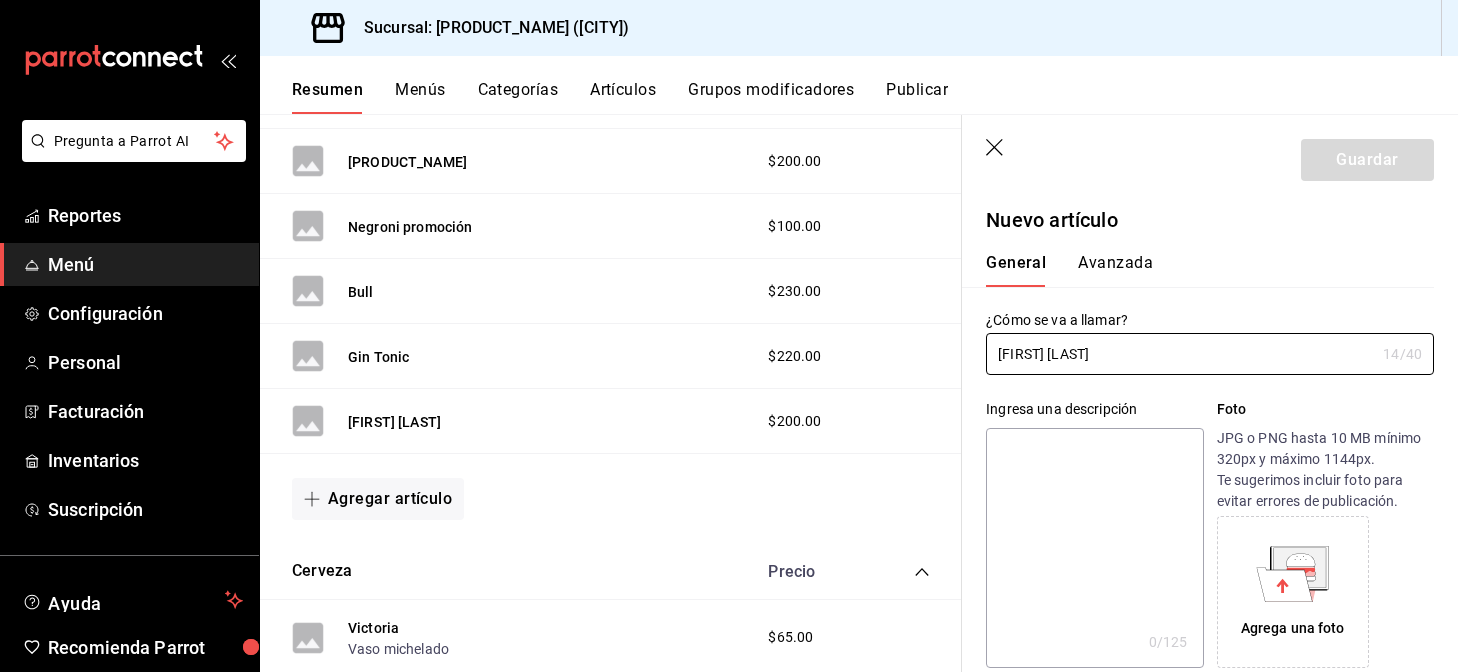 type on "[FIRST] [LAST]" 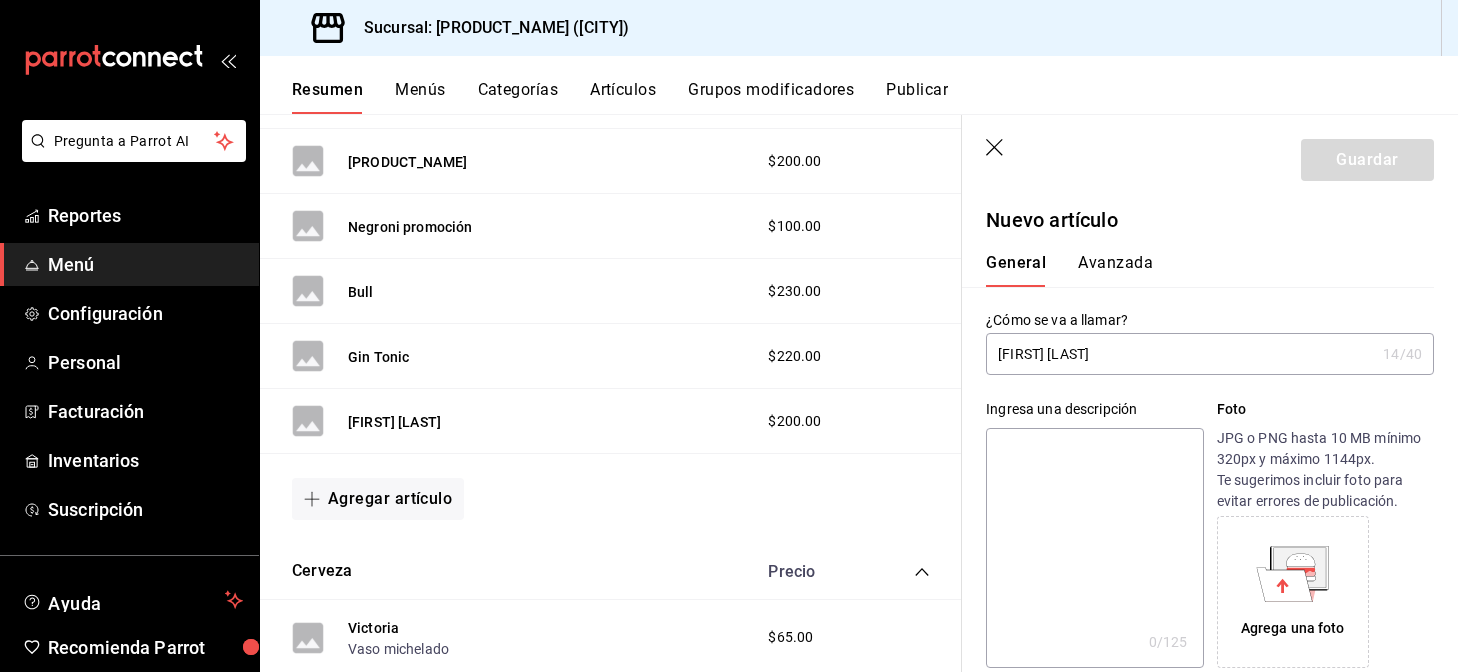 click at bounding box center (1094, 548) 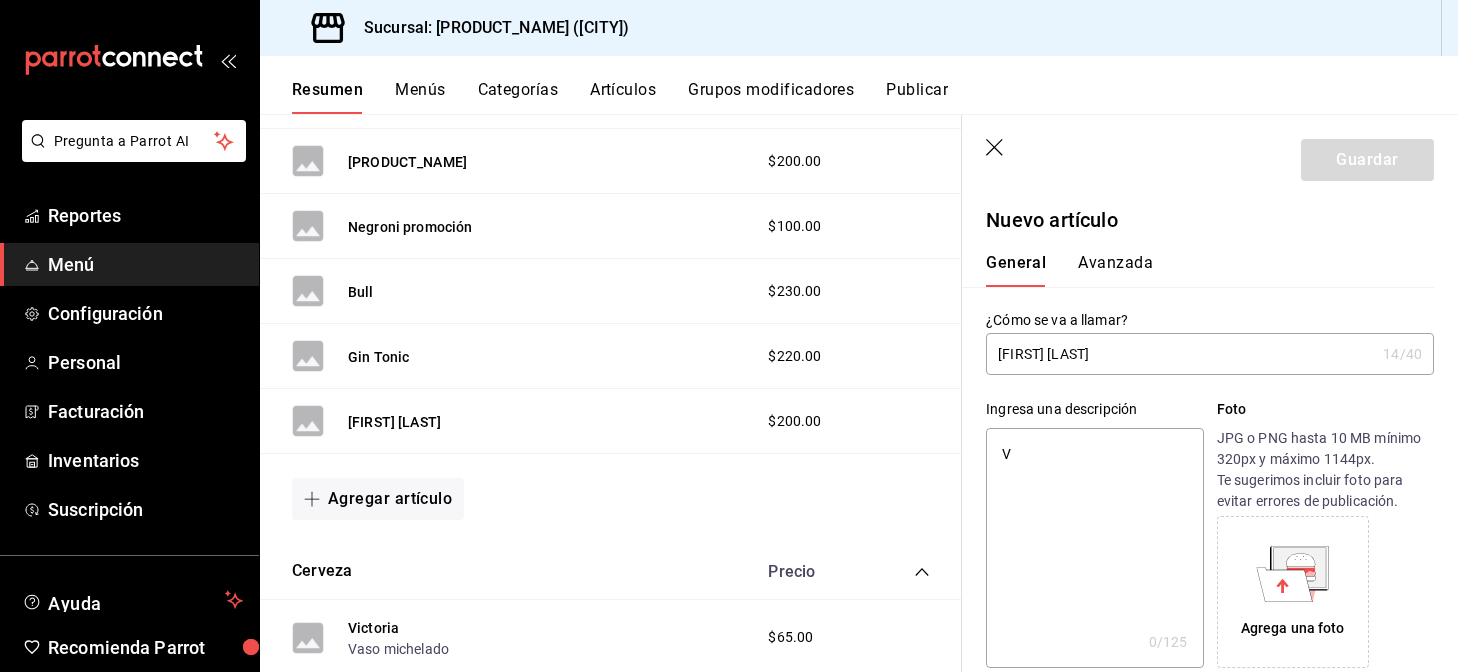 type on "x" 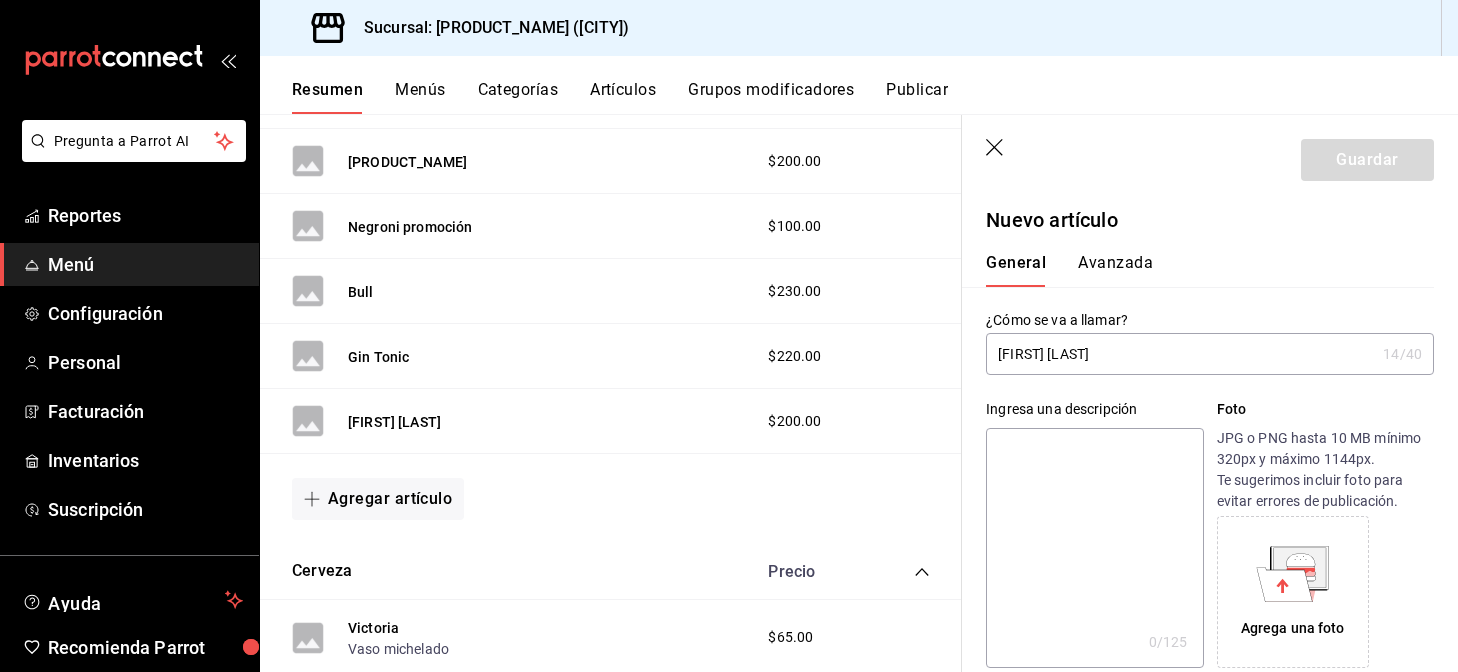 type on "T" 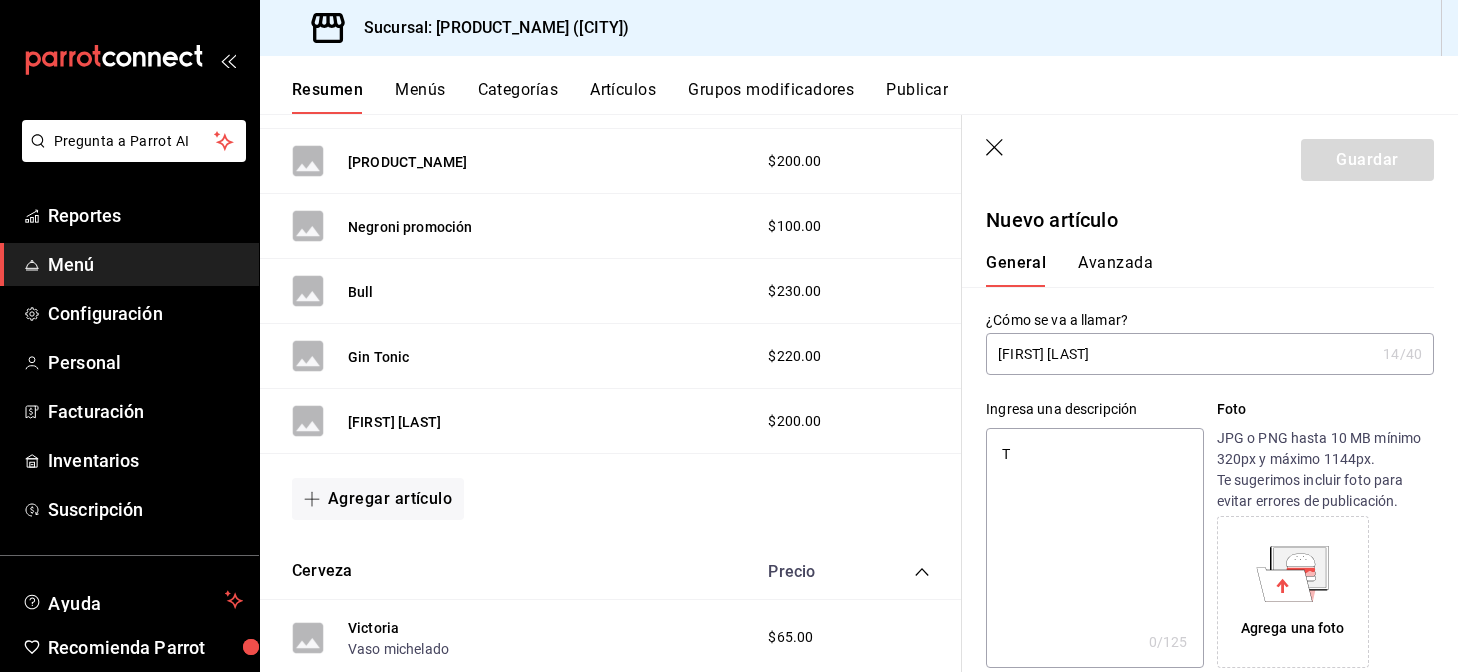 type on "x" 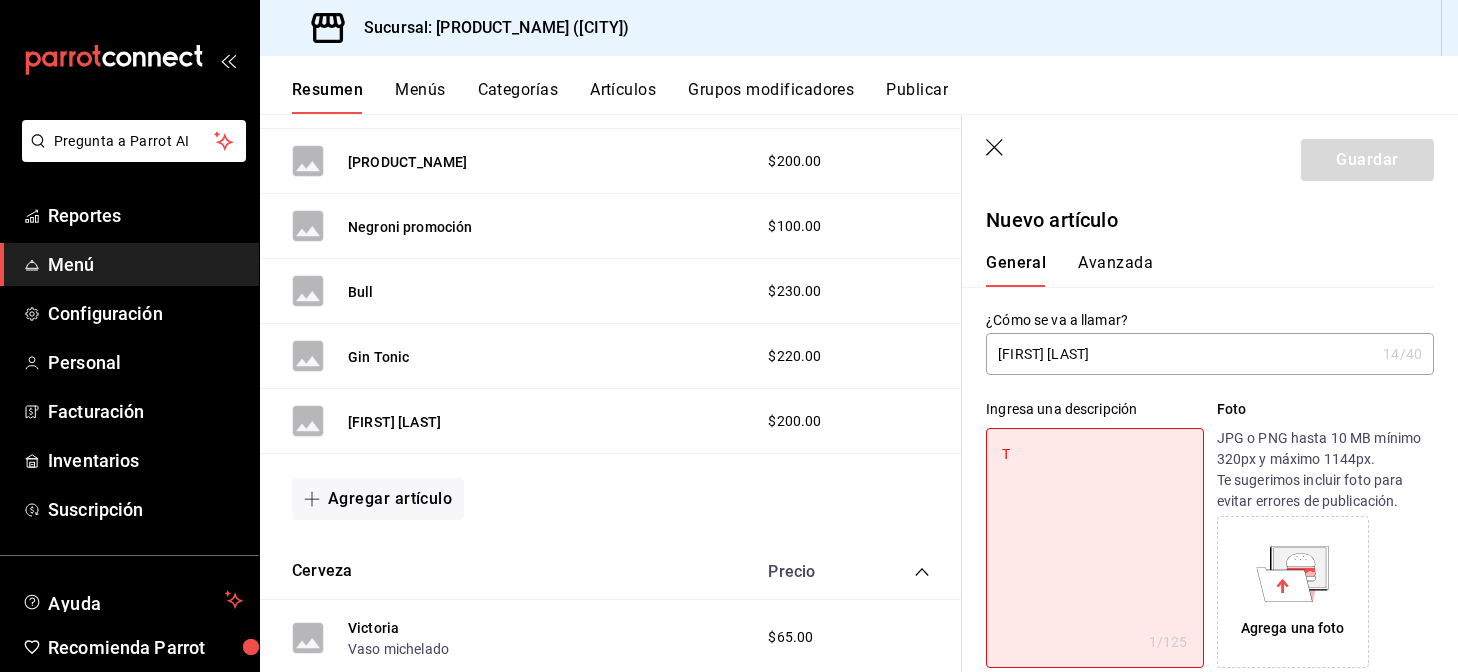 type on "Te" 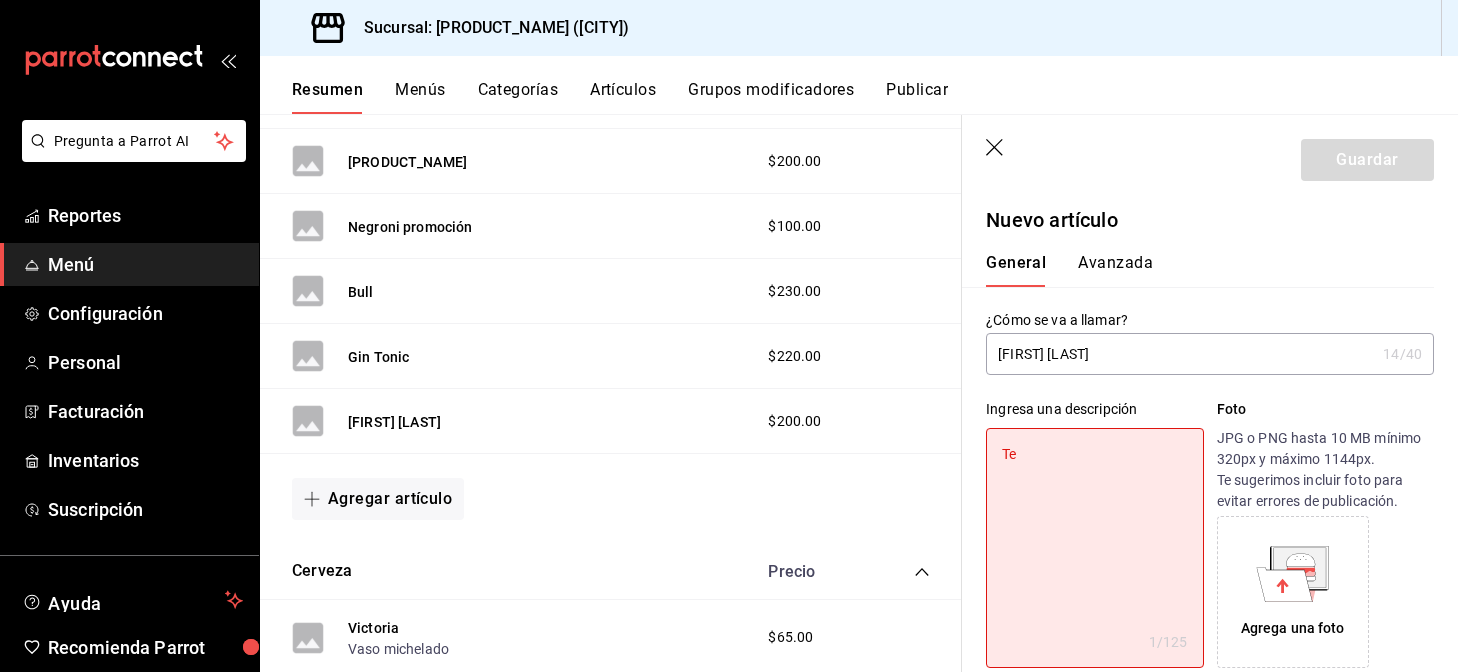 type on "x" 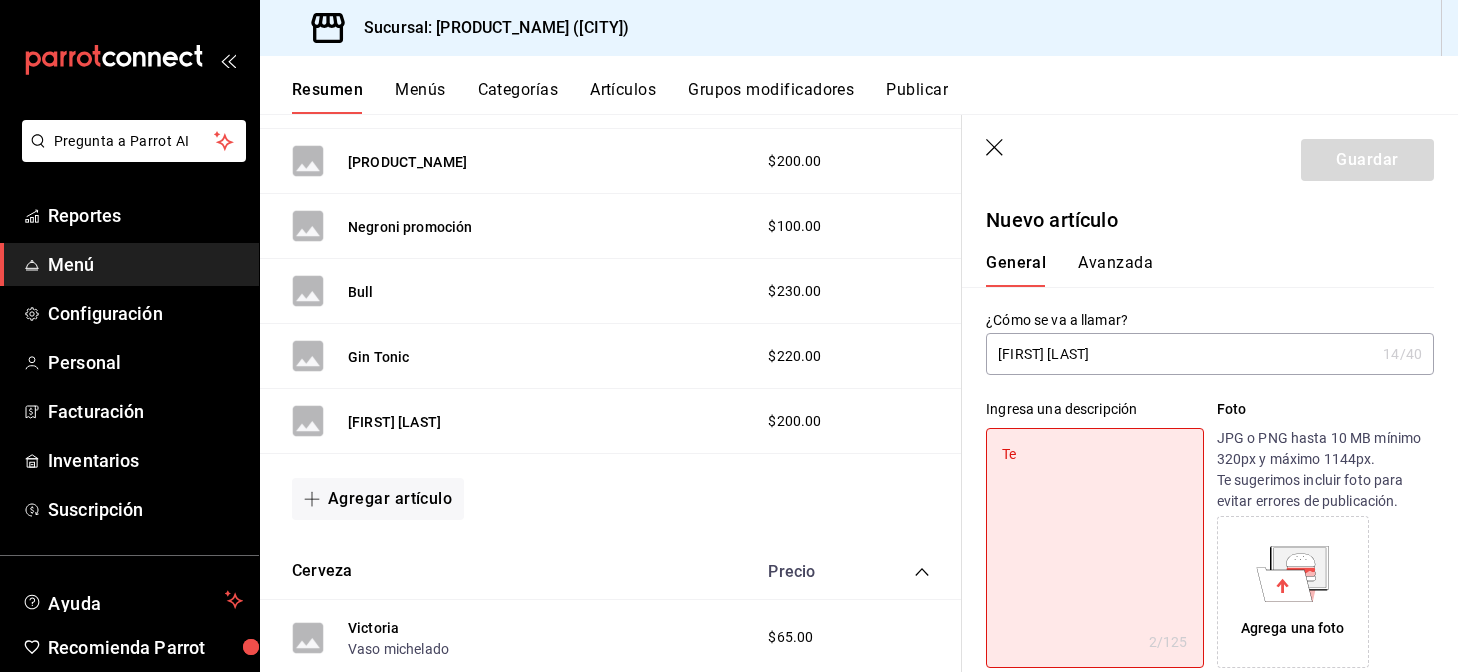 type on "Teq" 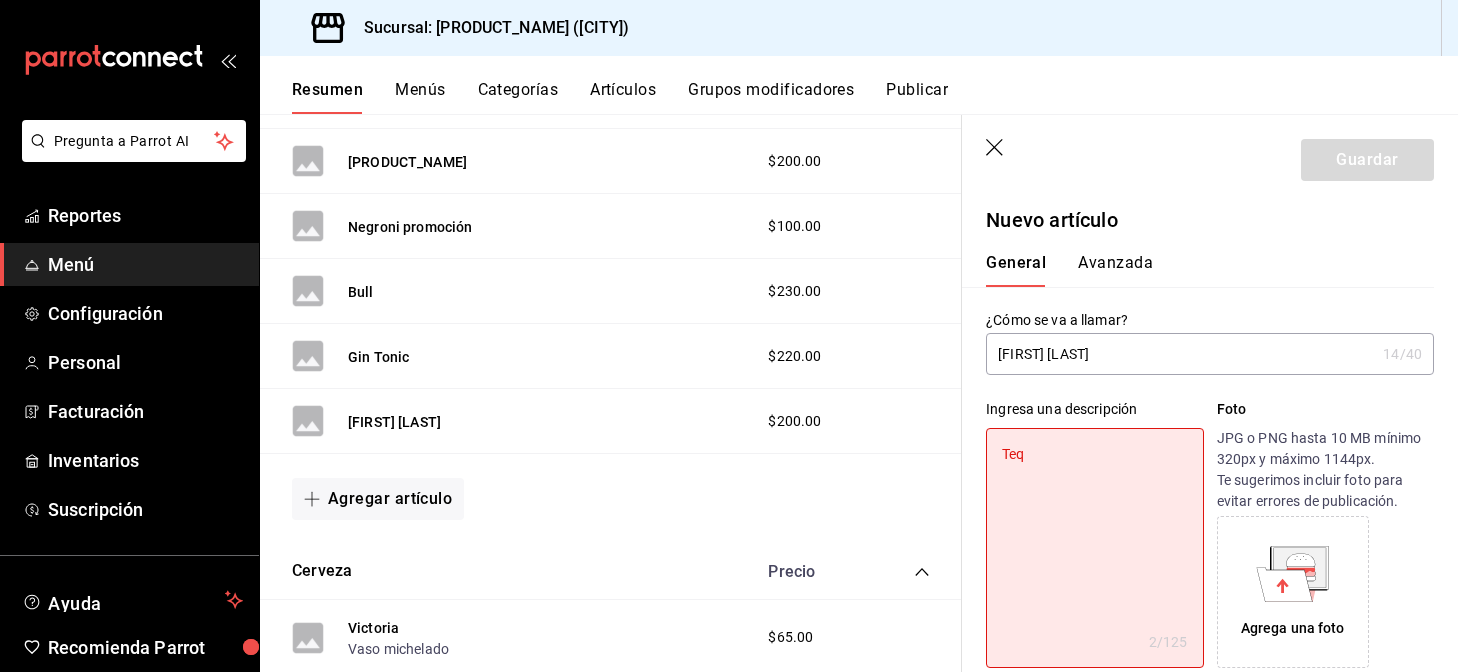 type on "x" 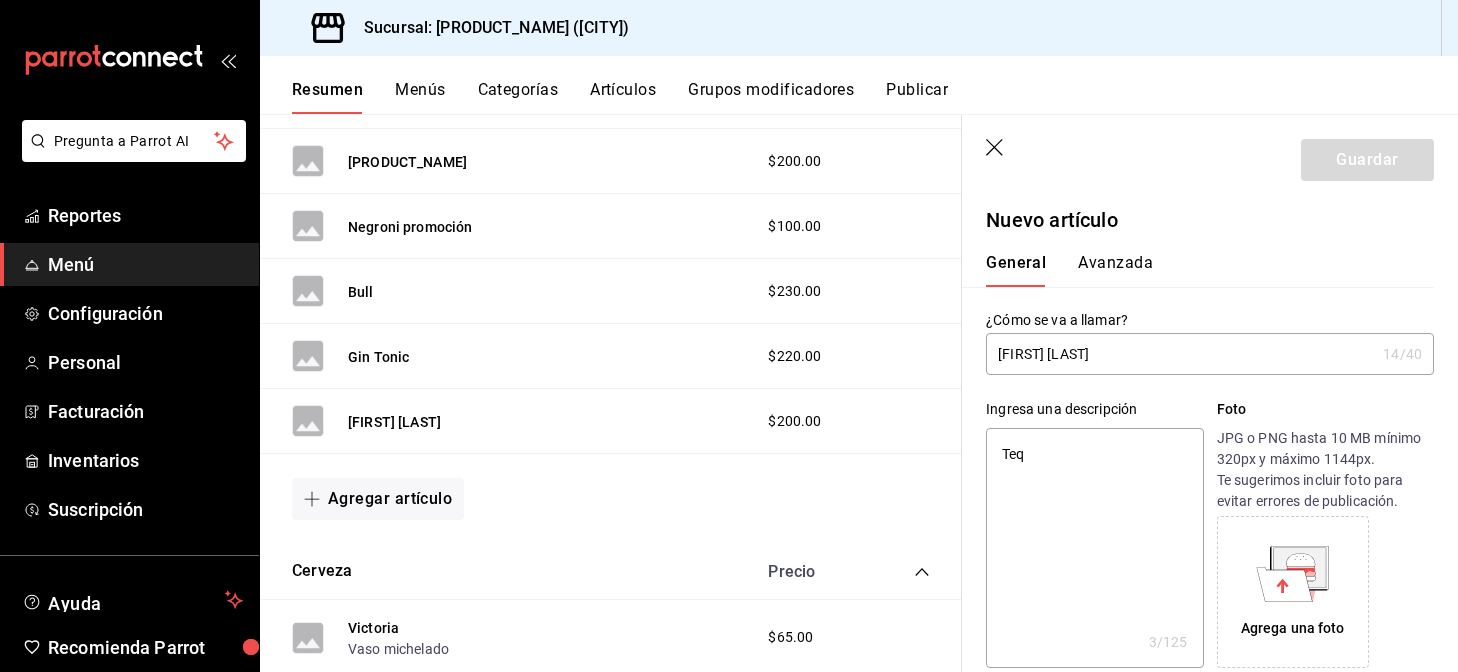 type on "Tequ" 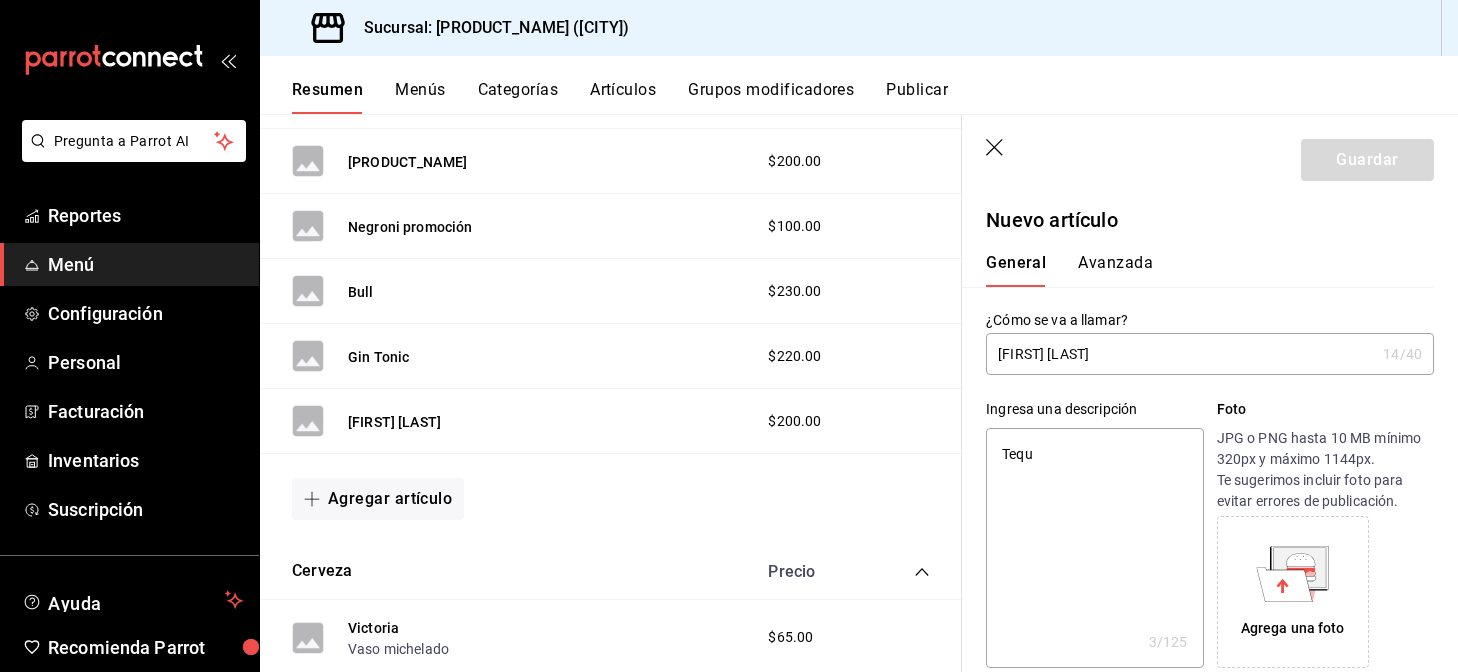 type on "x" 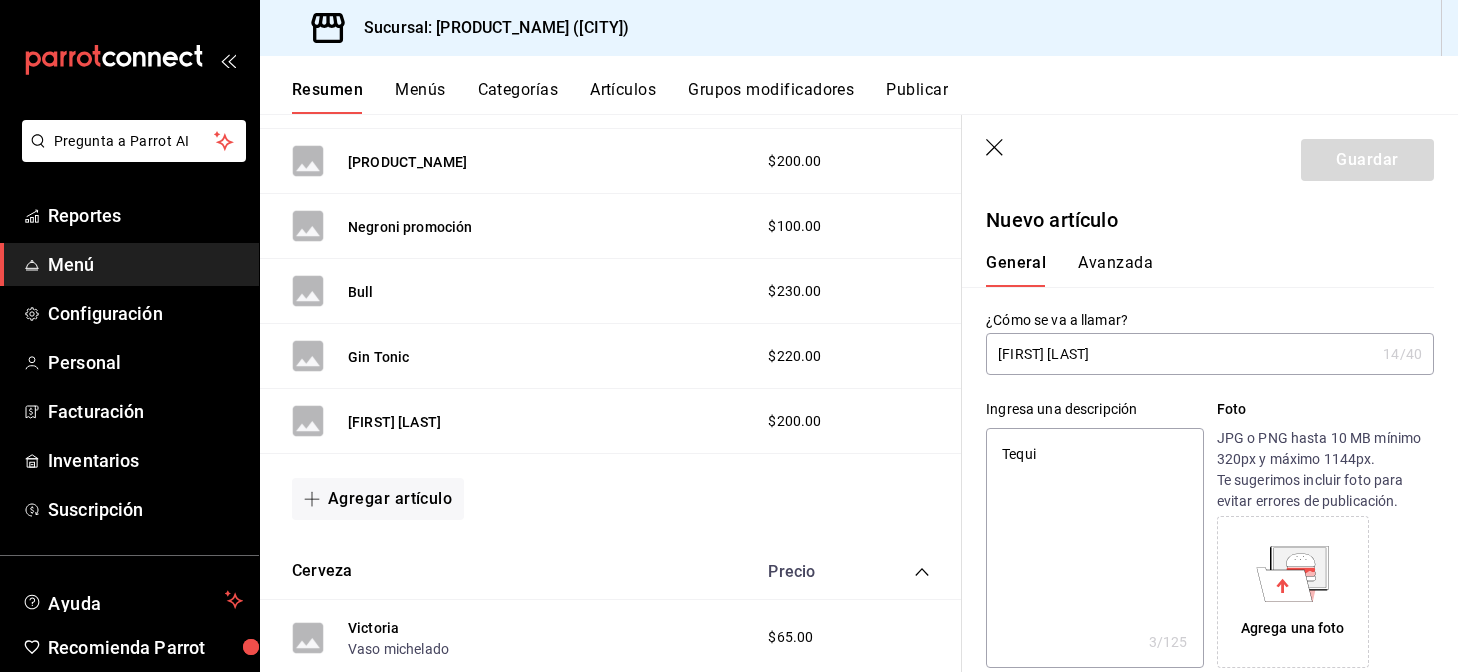 type on "x" 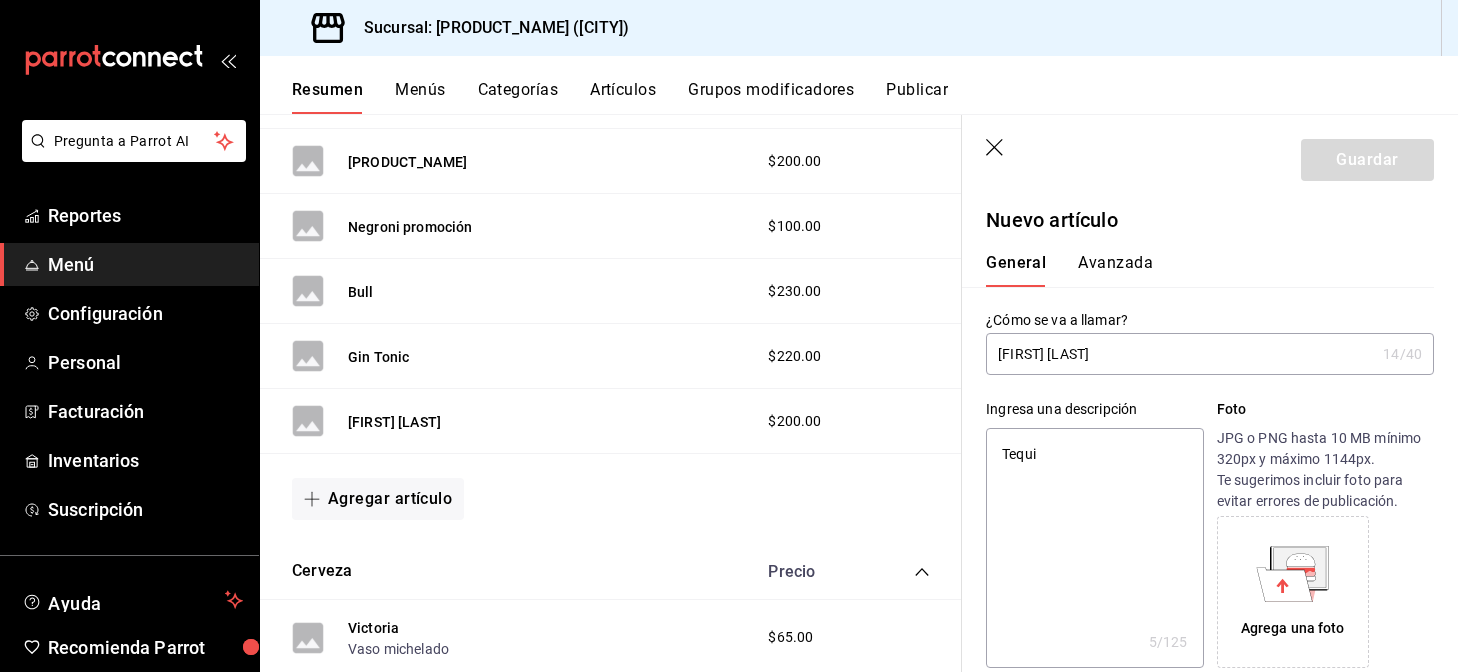 type on "Tequil" 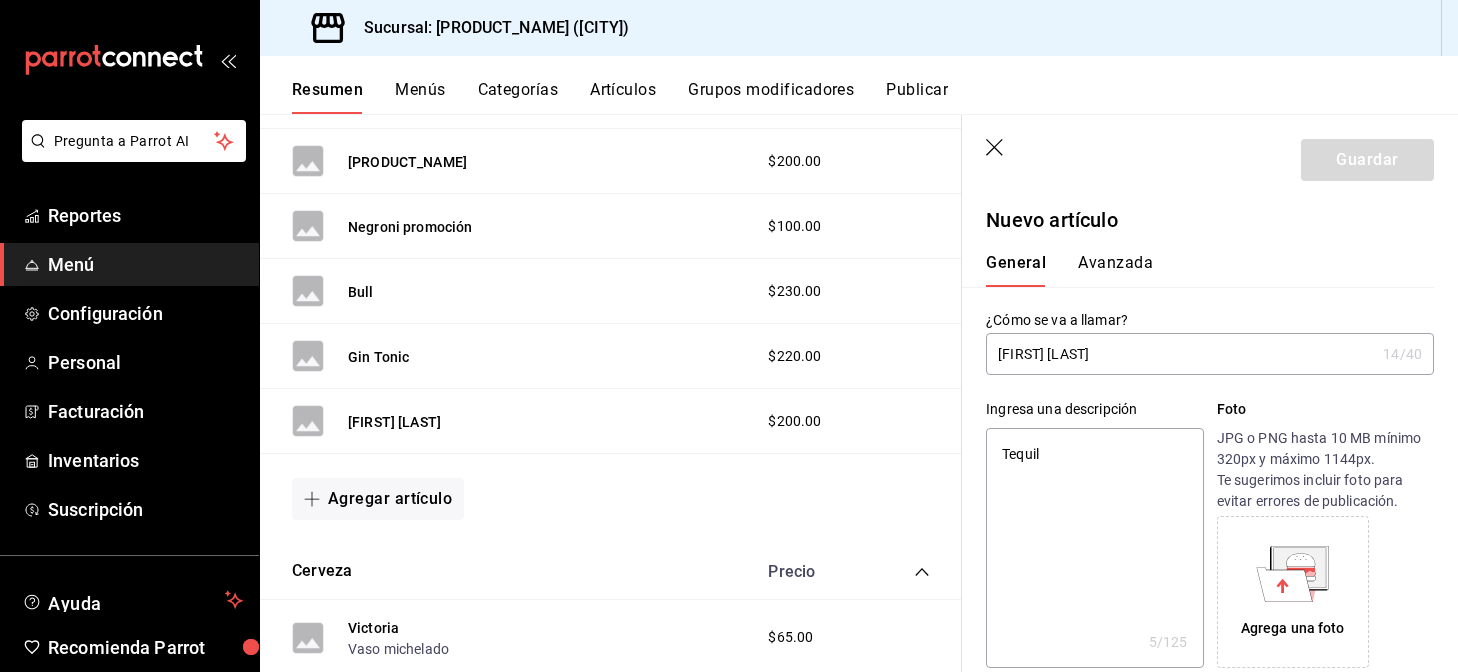 type on "x" 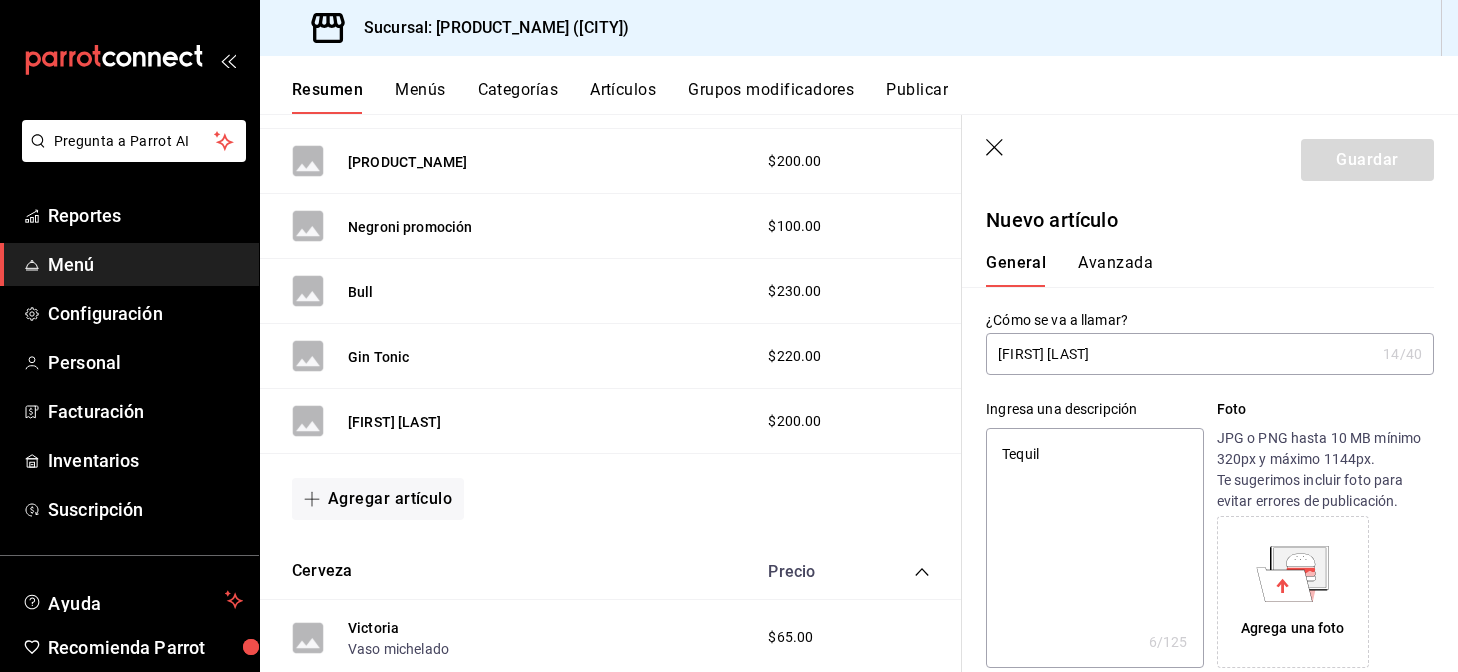 type on "Tequila" 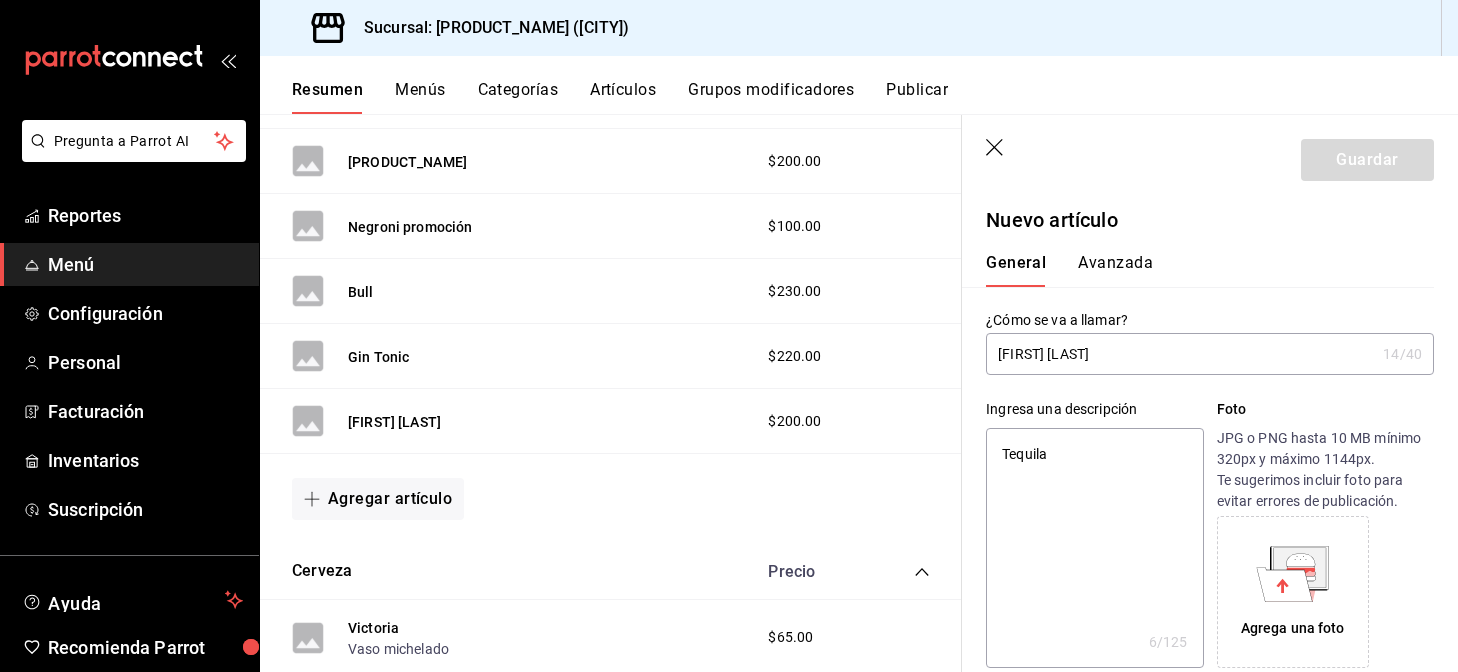 type on "x" 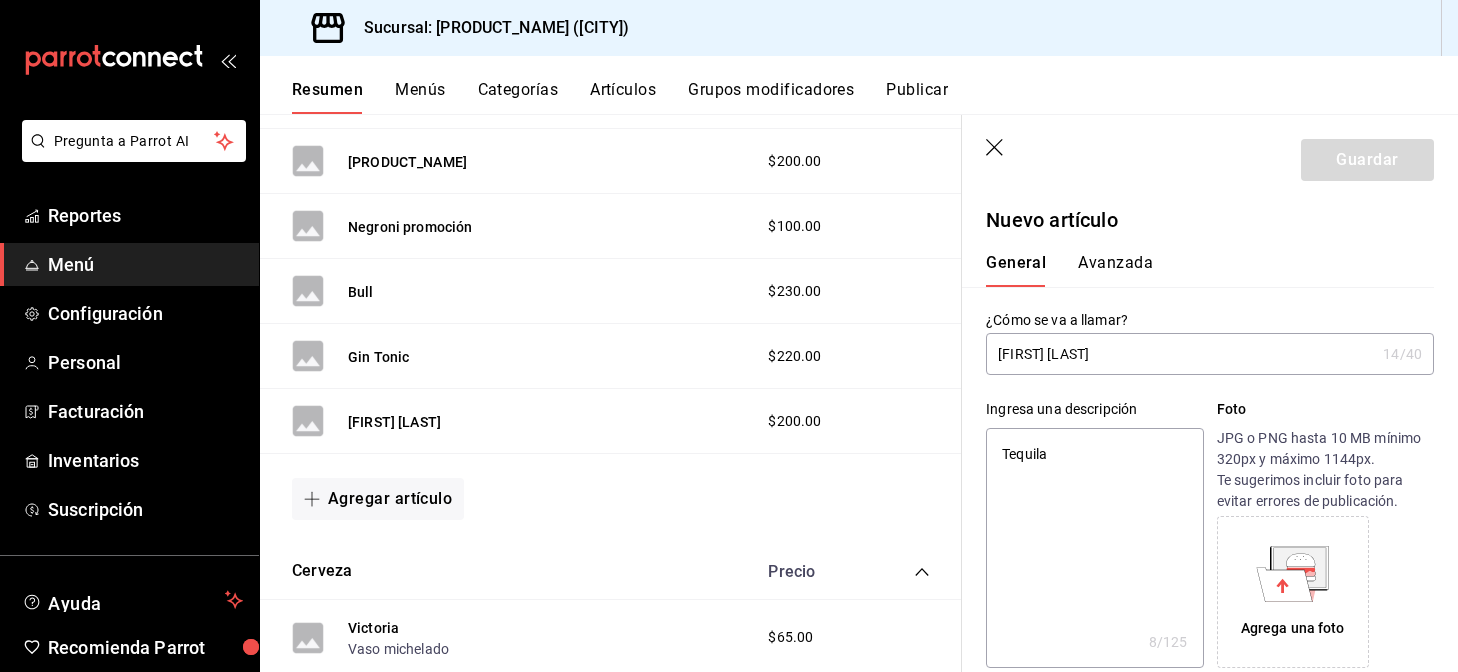 type on "Tequila" 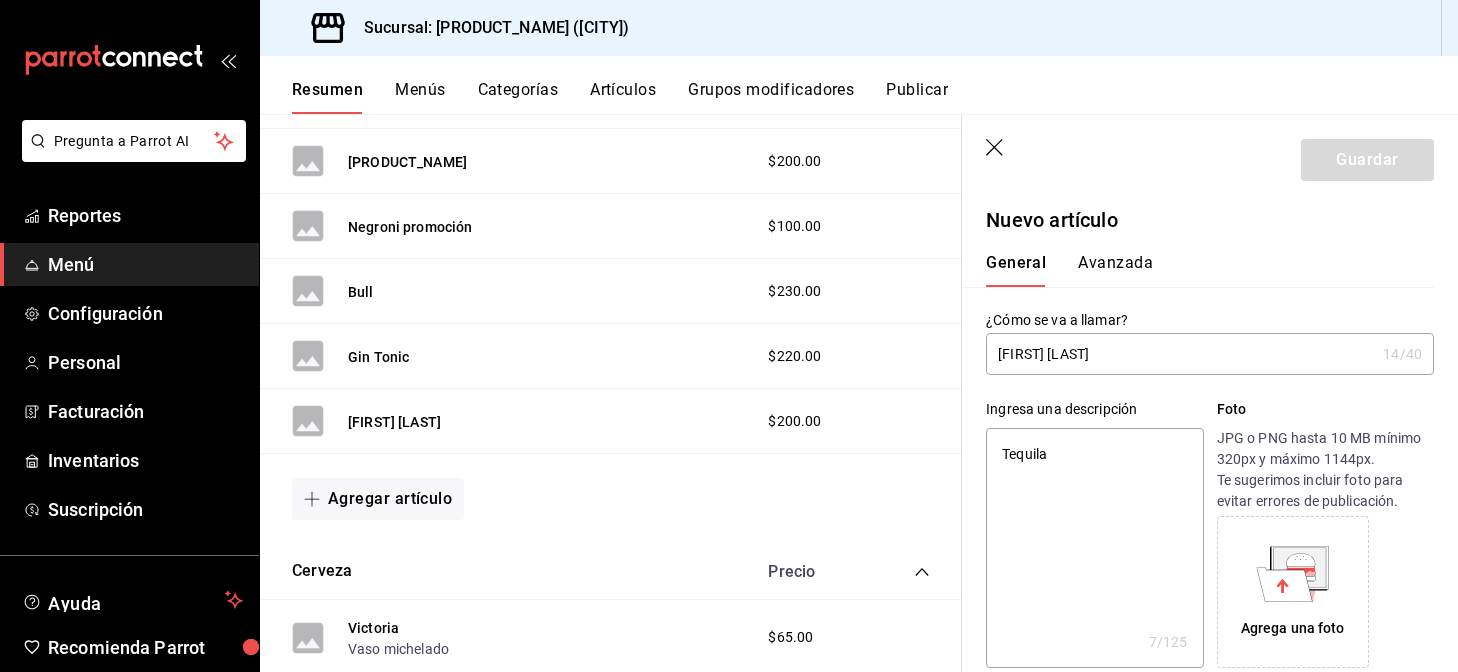 type on "Tequila," 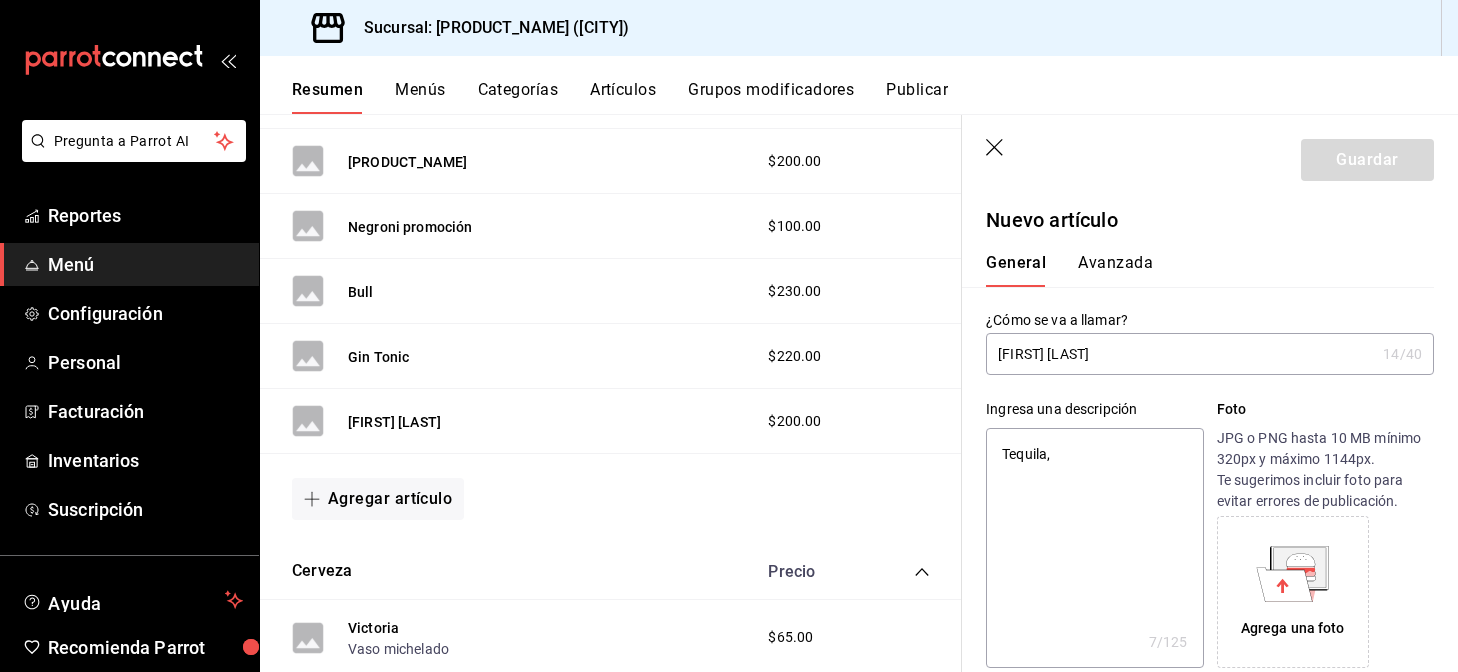 type on "x" 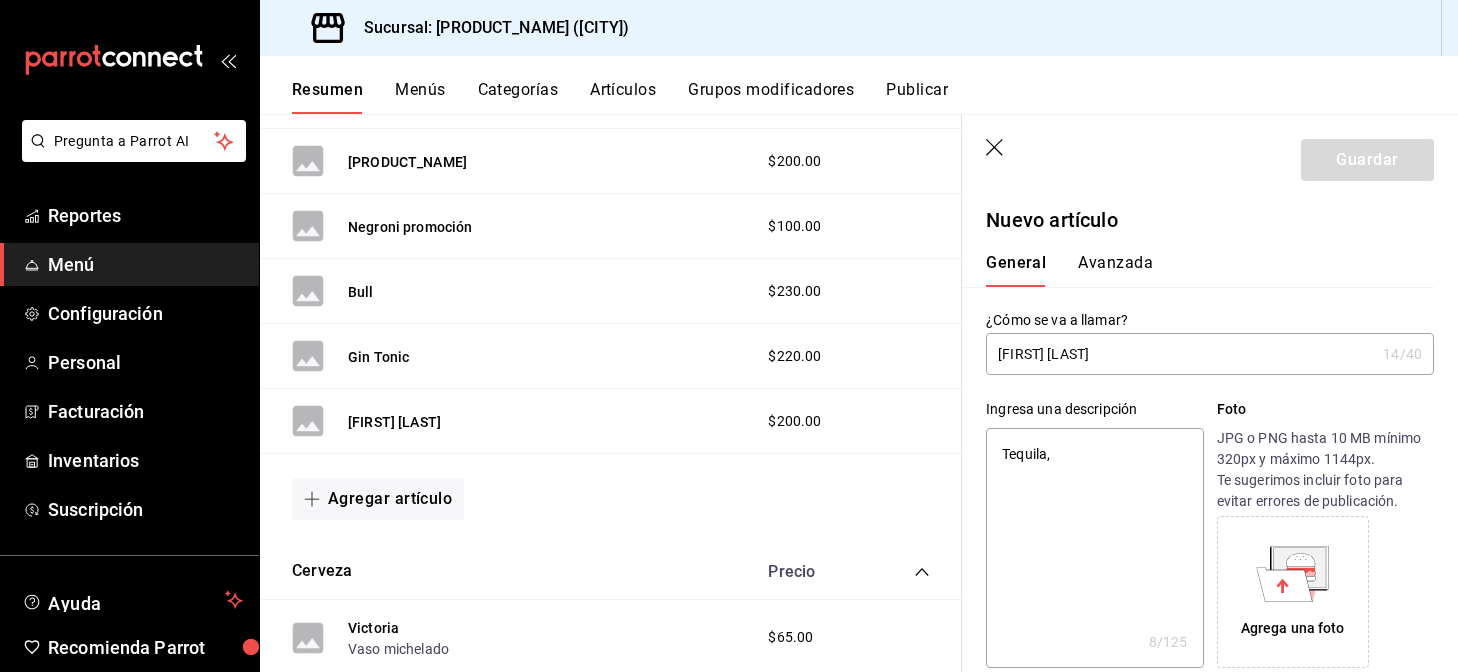 type on "Tequila," 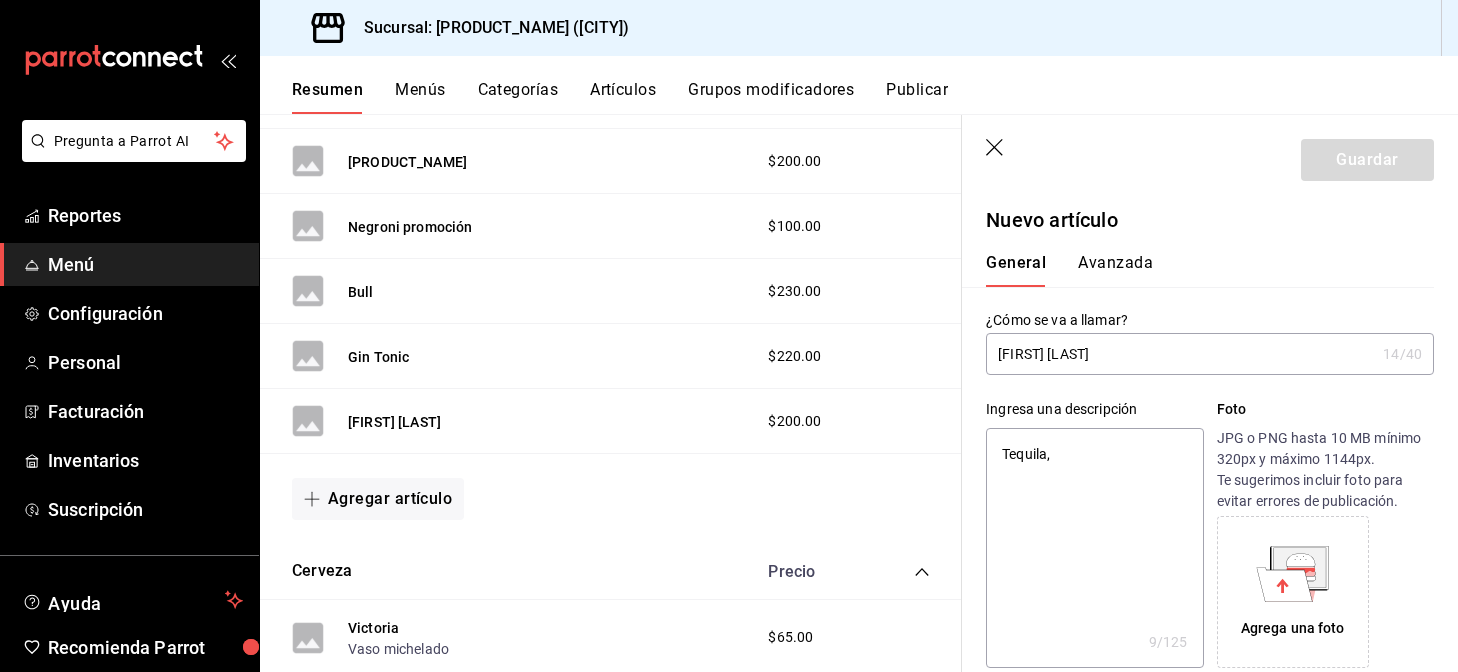 type on "Tequila, a" 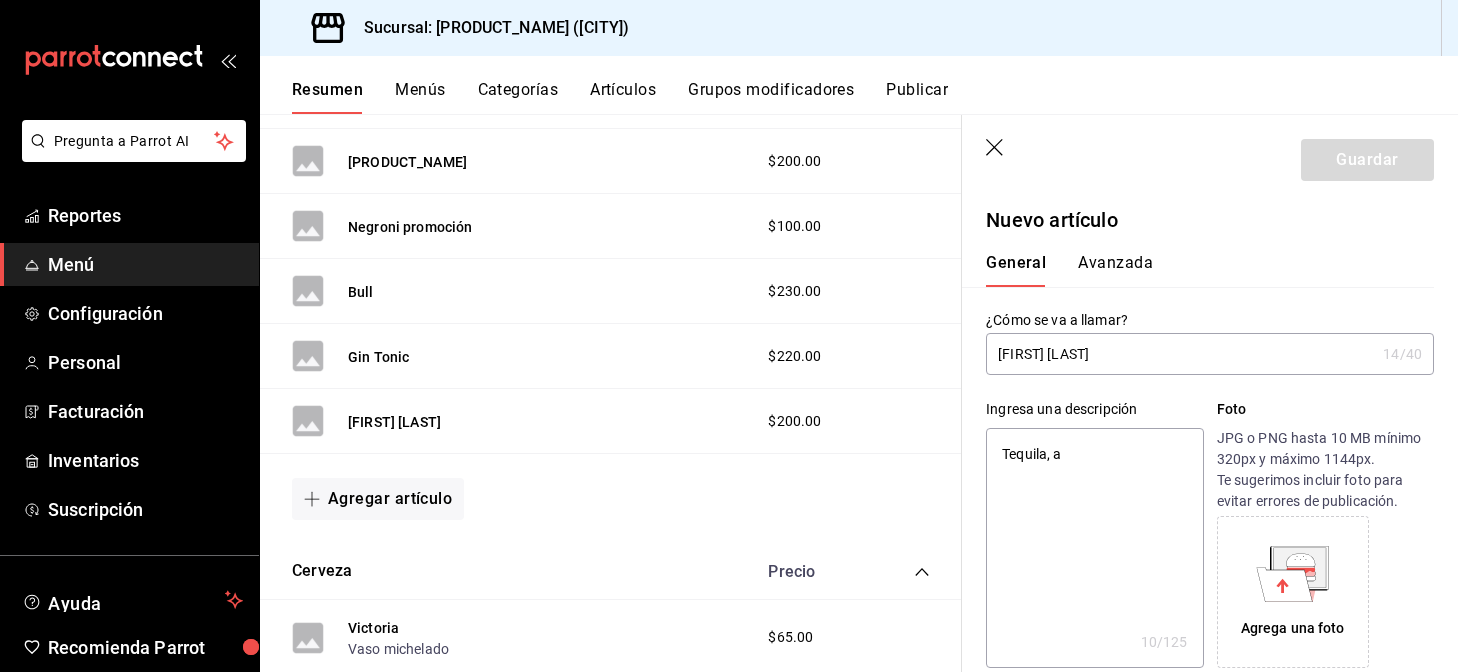 type on "Tequila, ag" 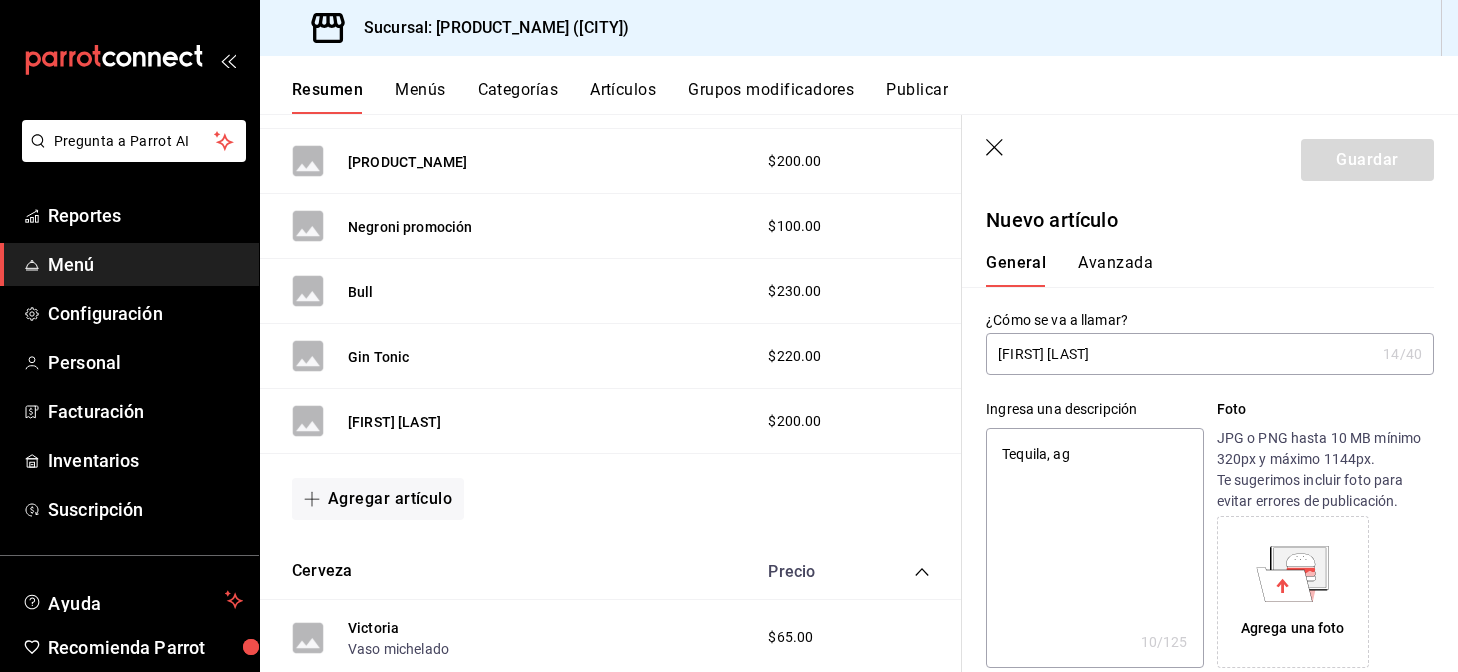 type on "Tequila, agu" 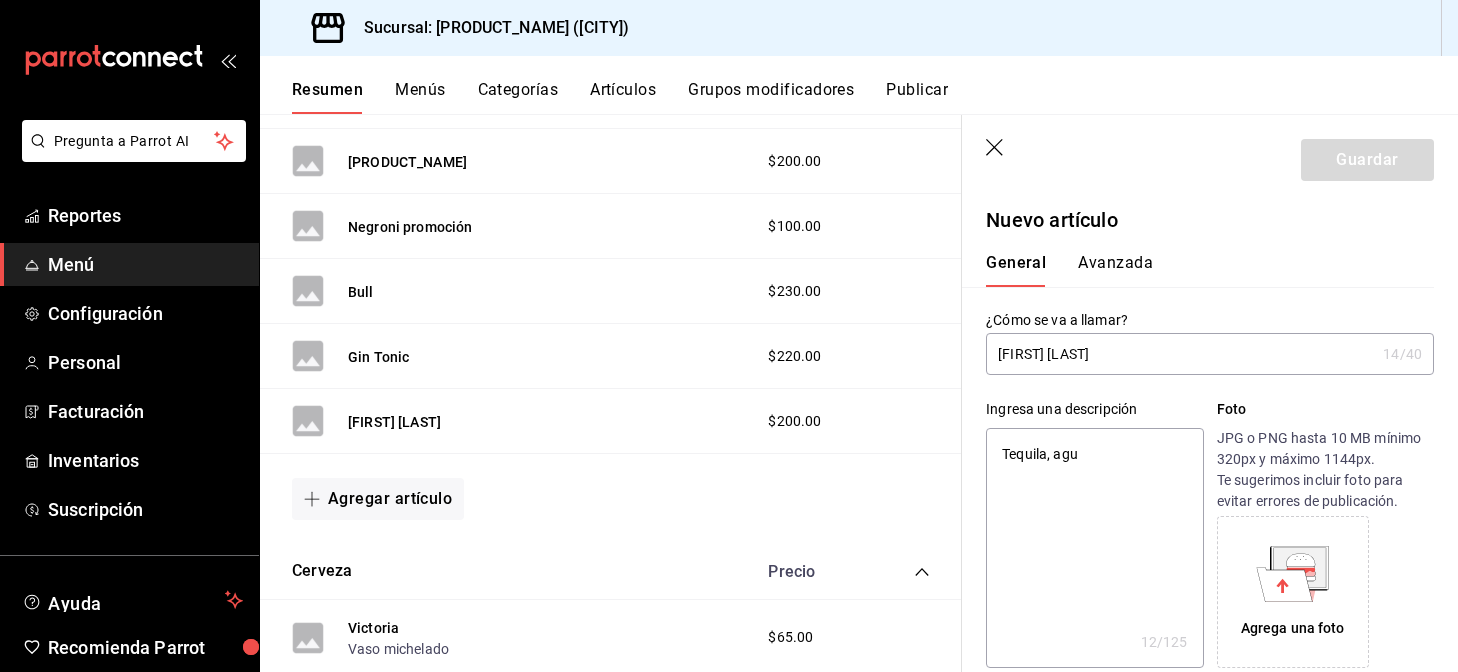 type on "Tequila, agua" 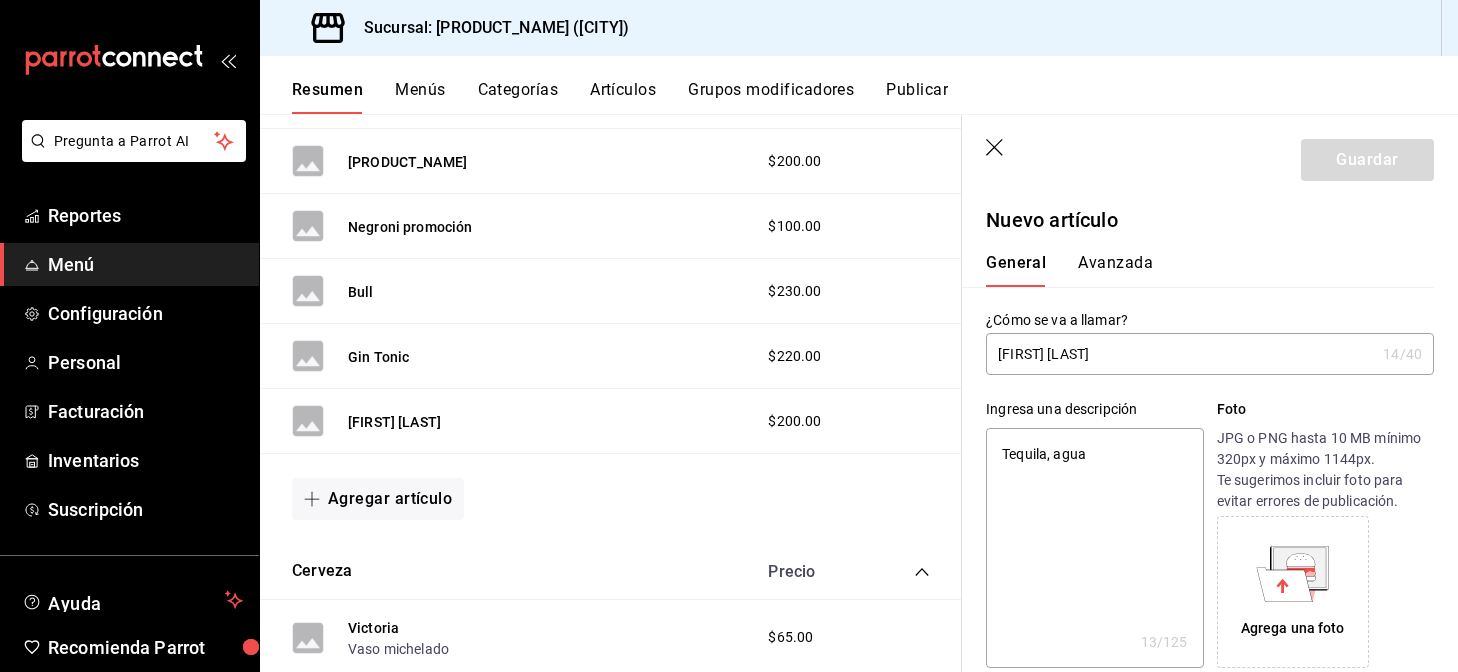 type on "Tequila, agua" 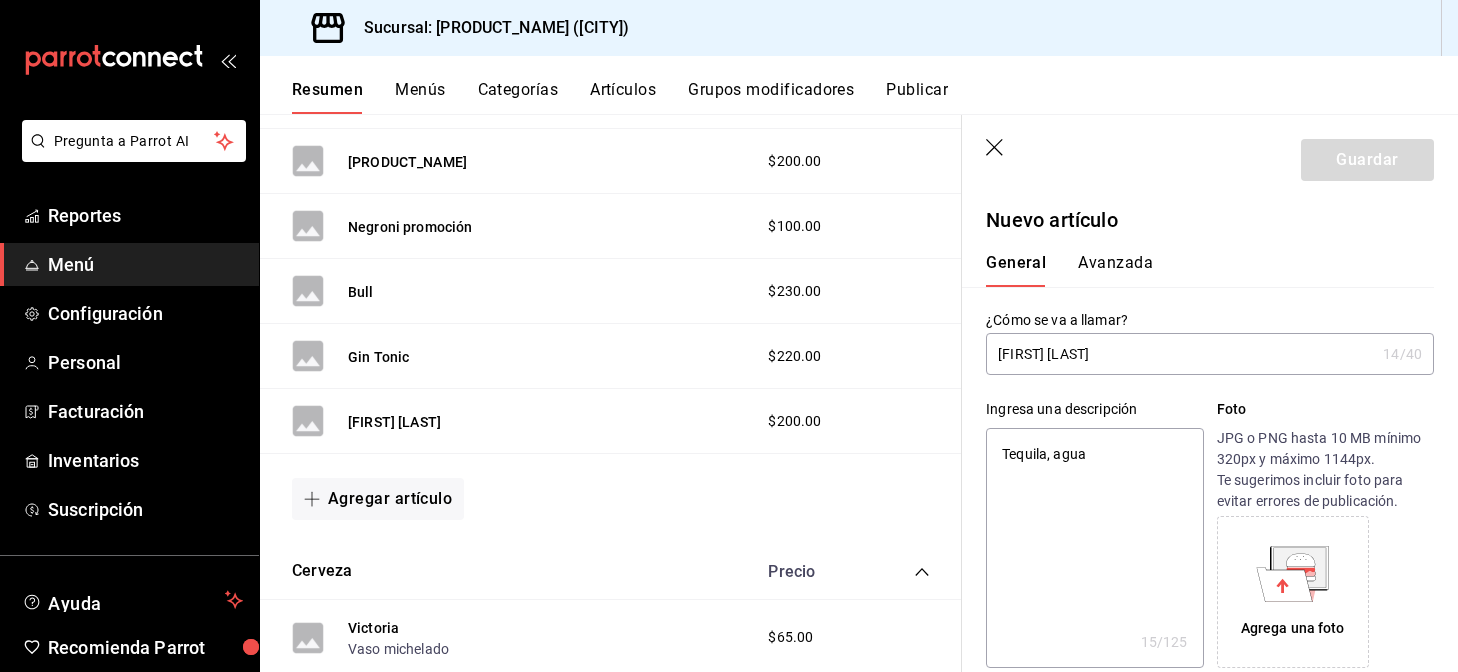 type on "Tequila, agua  m" 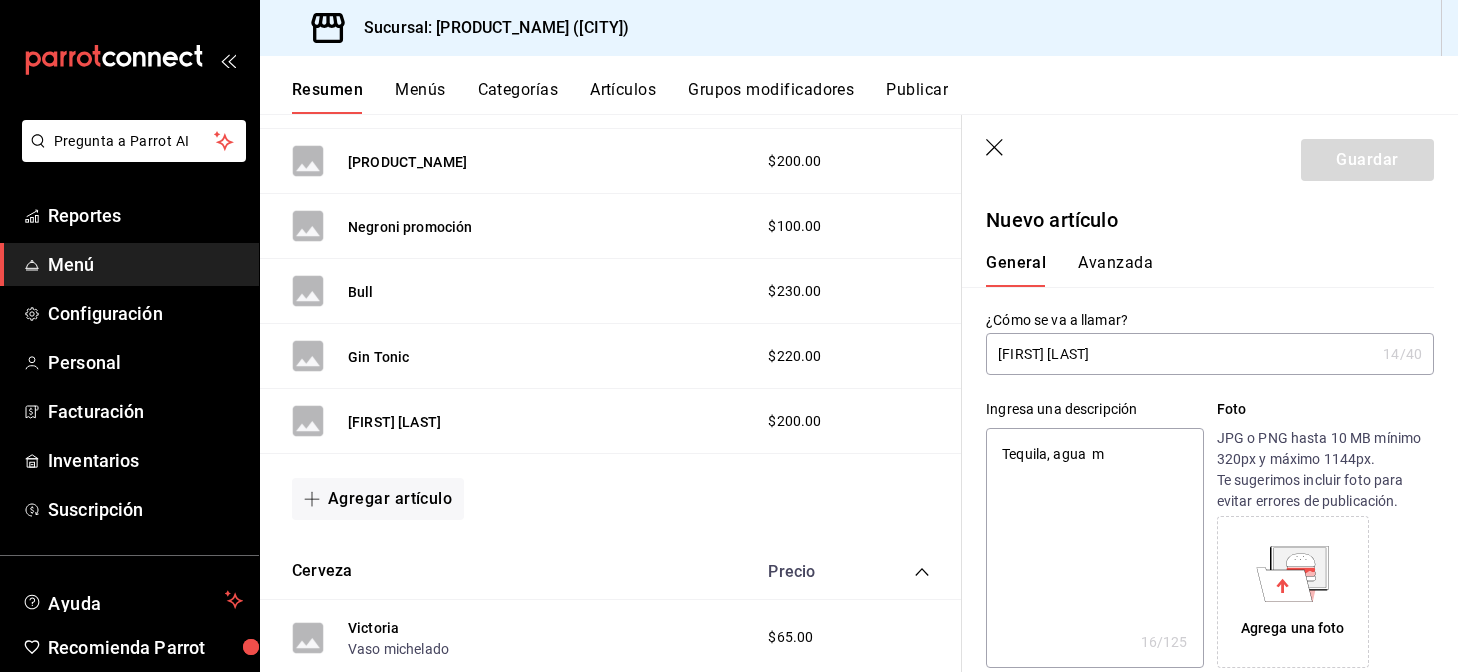 type on "Tequila, agua  mi" 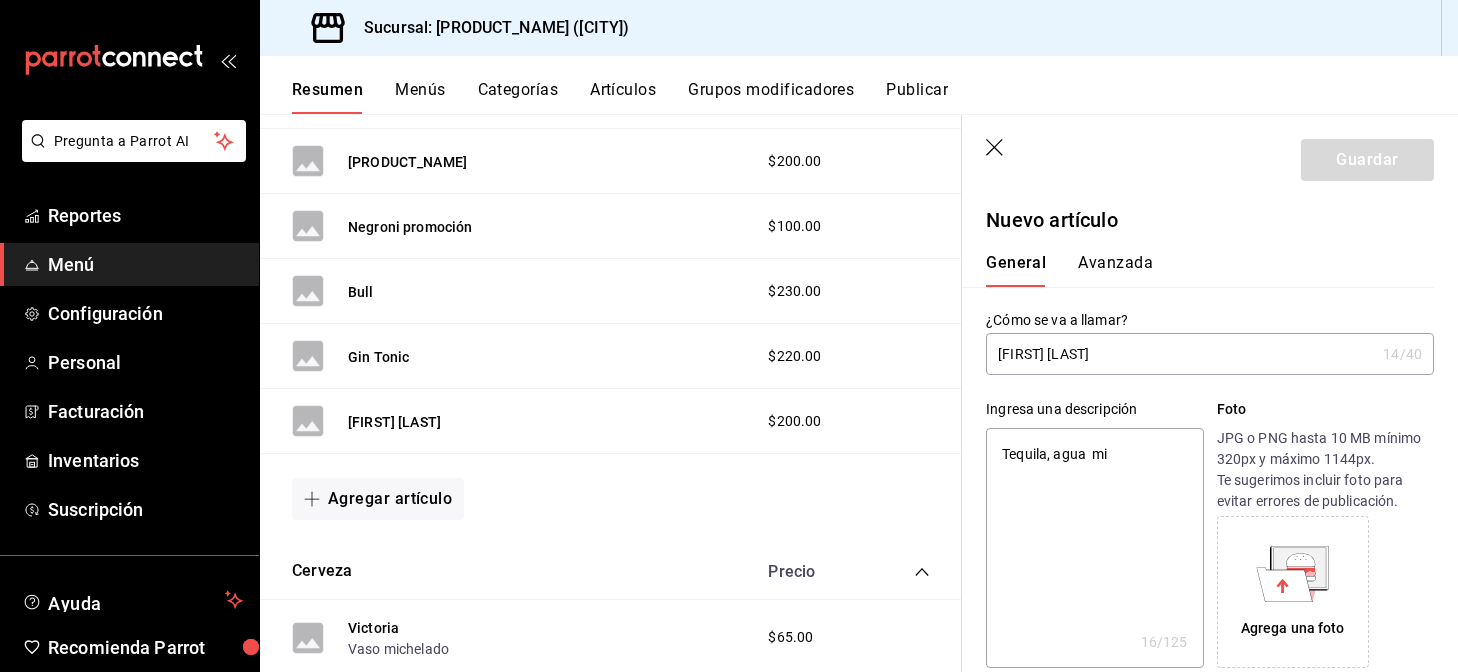 type on "x" 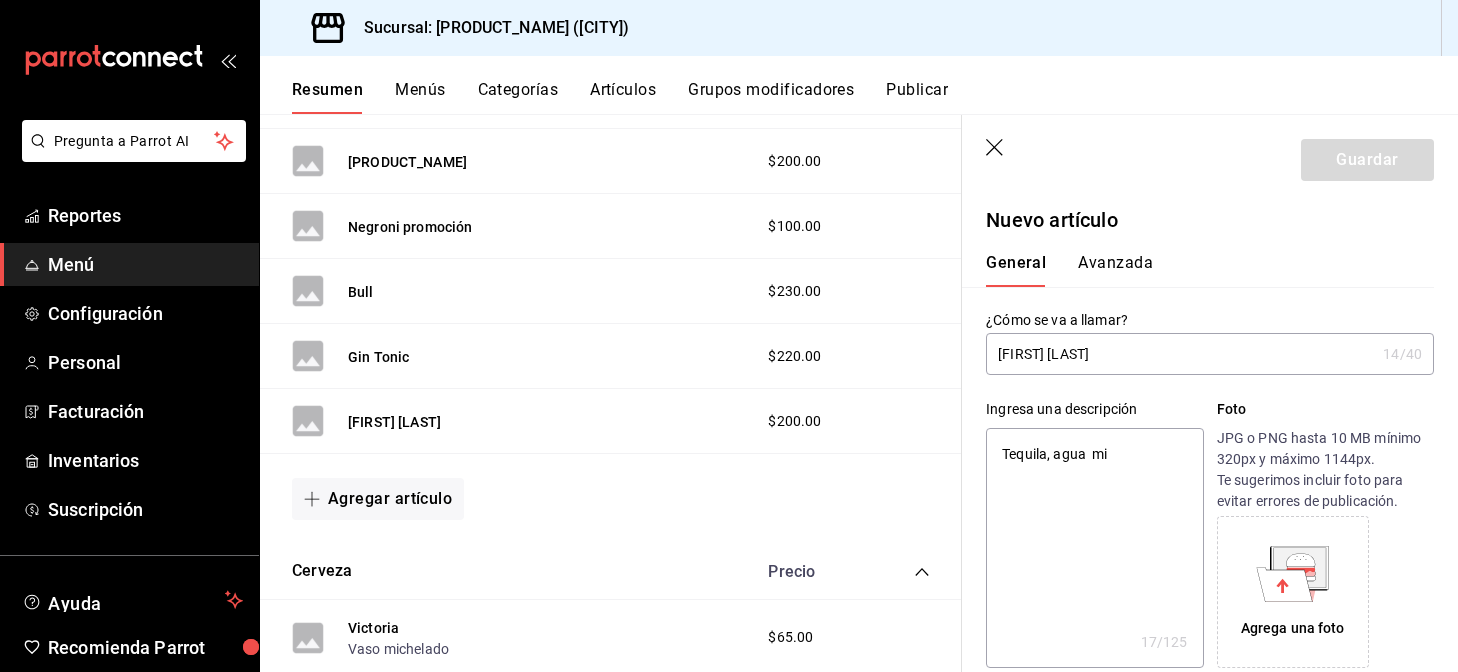 type on "Tequila, agua  min" 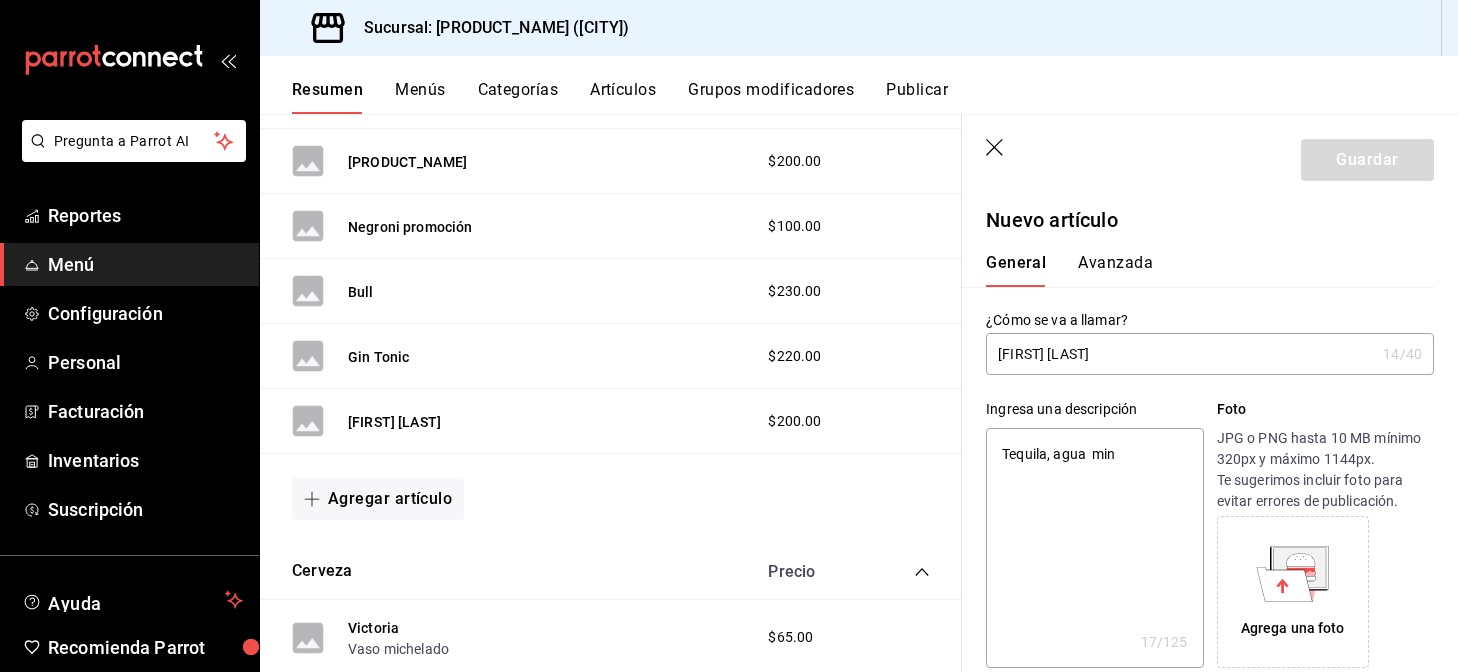 type on "x" 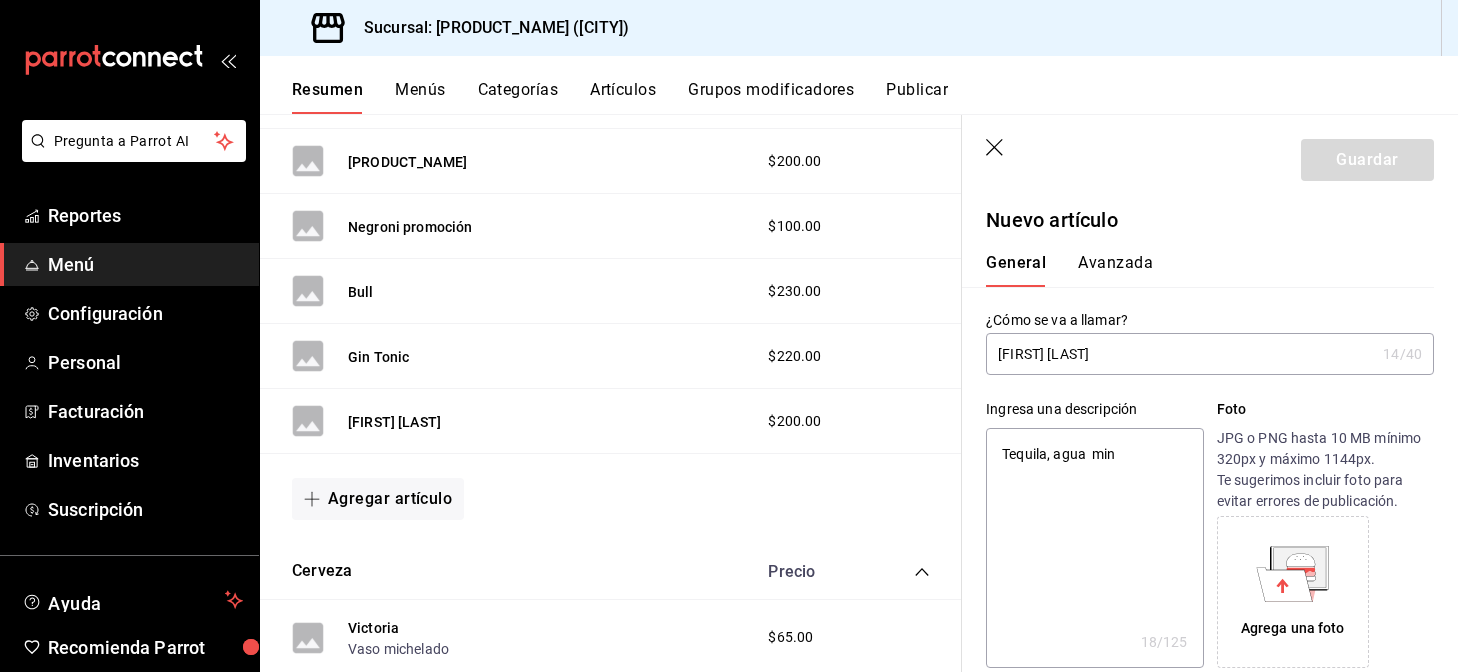 type on "Tequila, agua  mine" 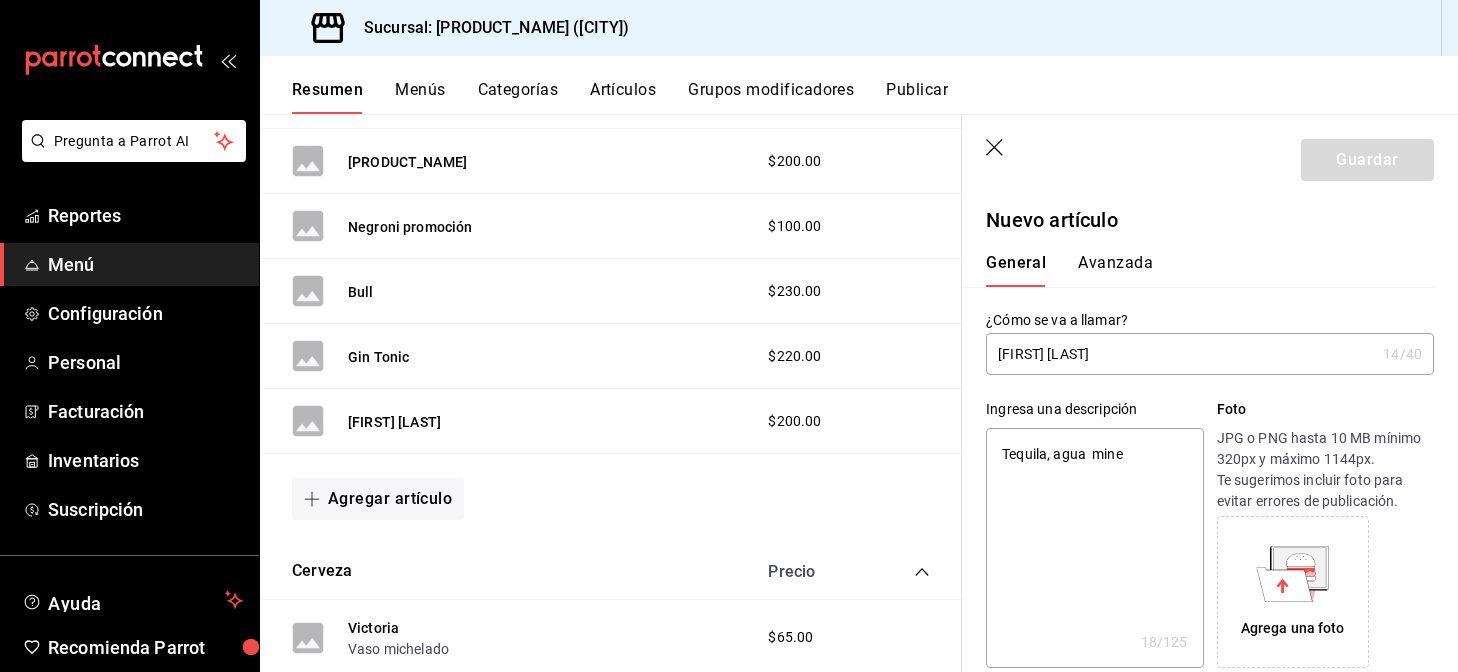 type on "x" 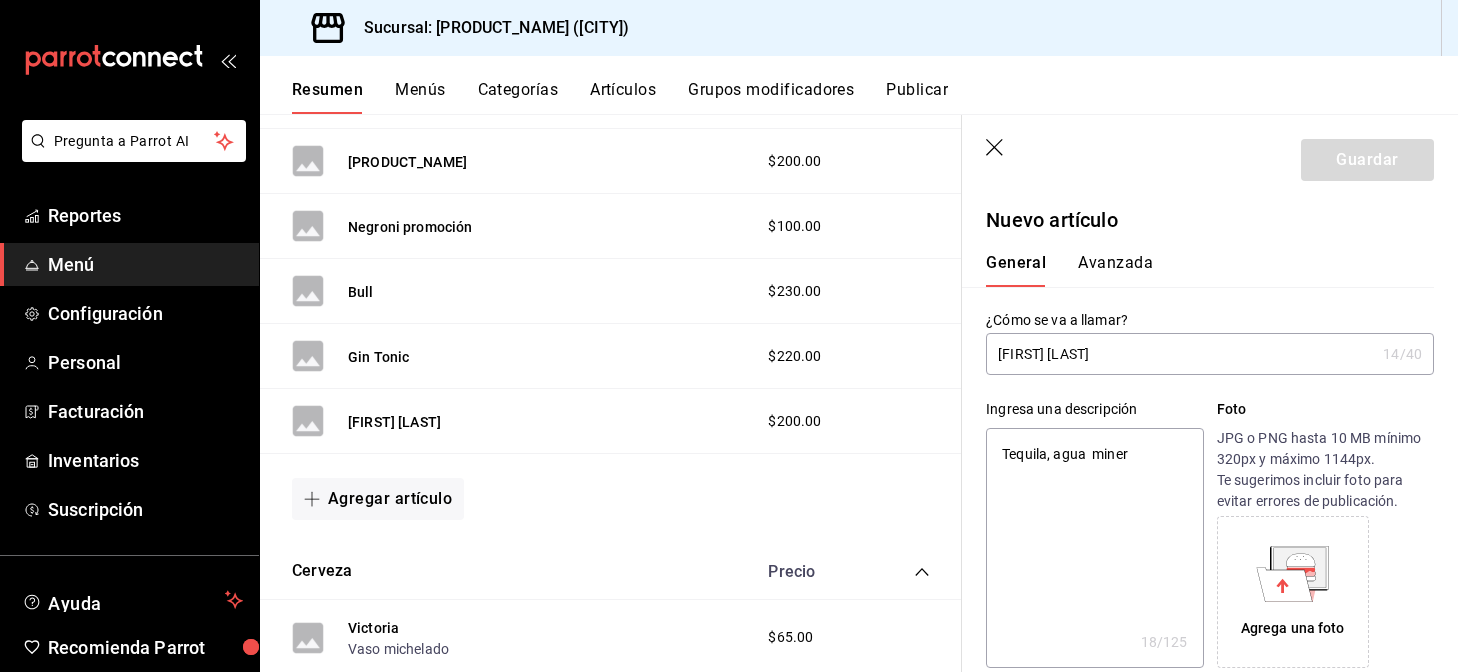type on "x" 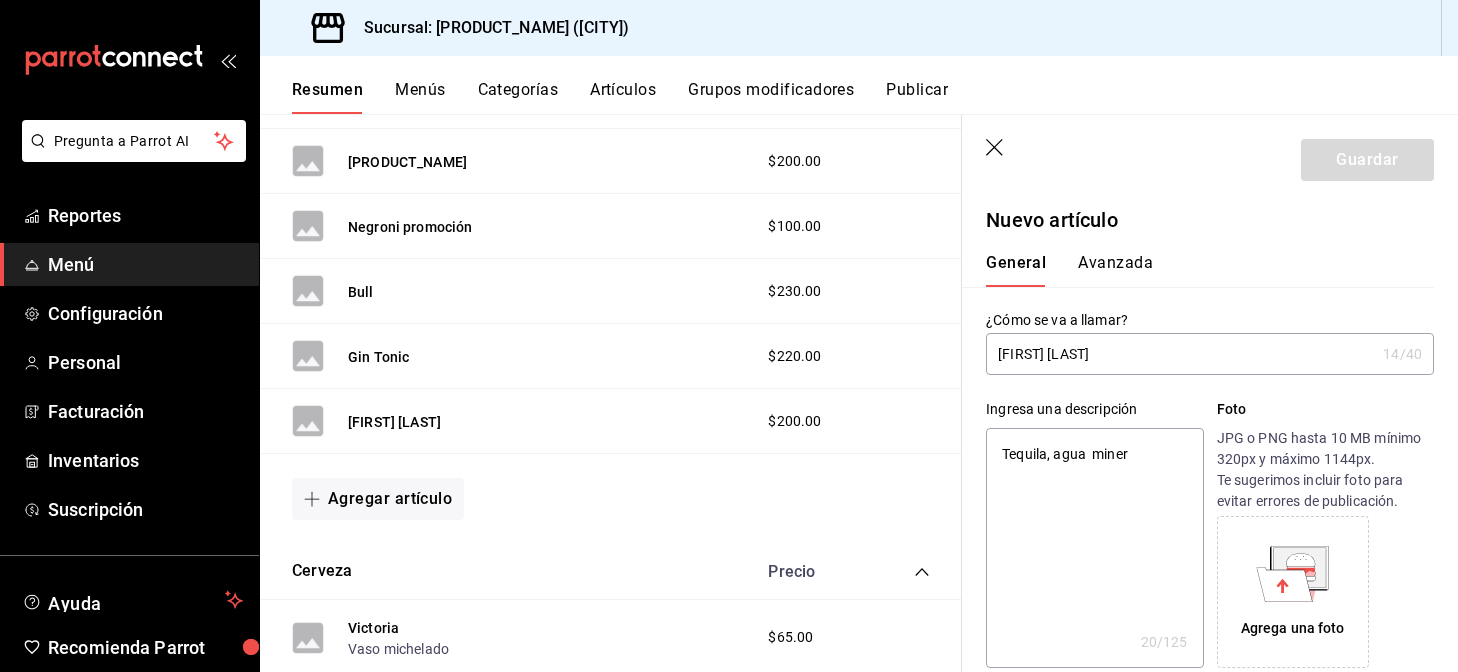 type on "Tequila, agua  minera" 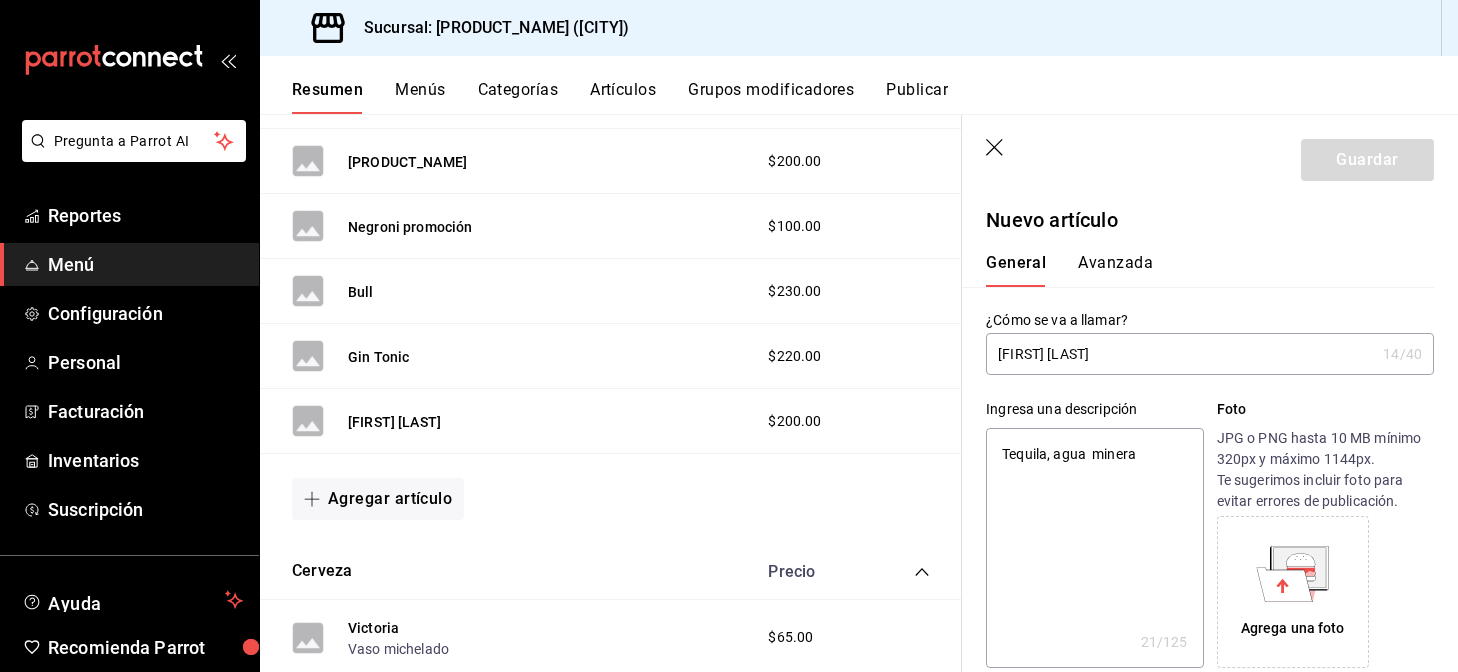 type on "Tequila, agua  mineral" 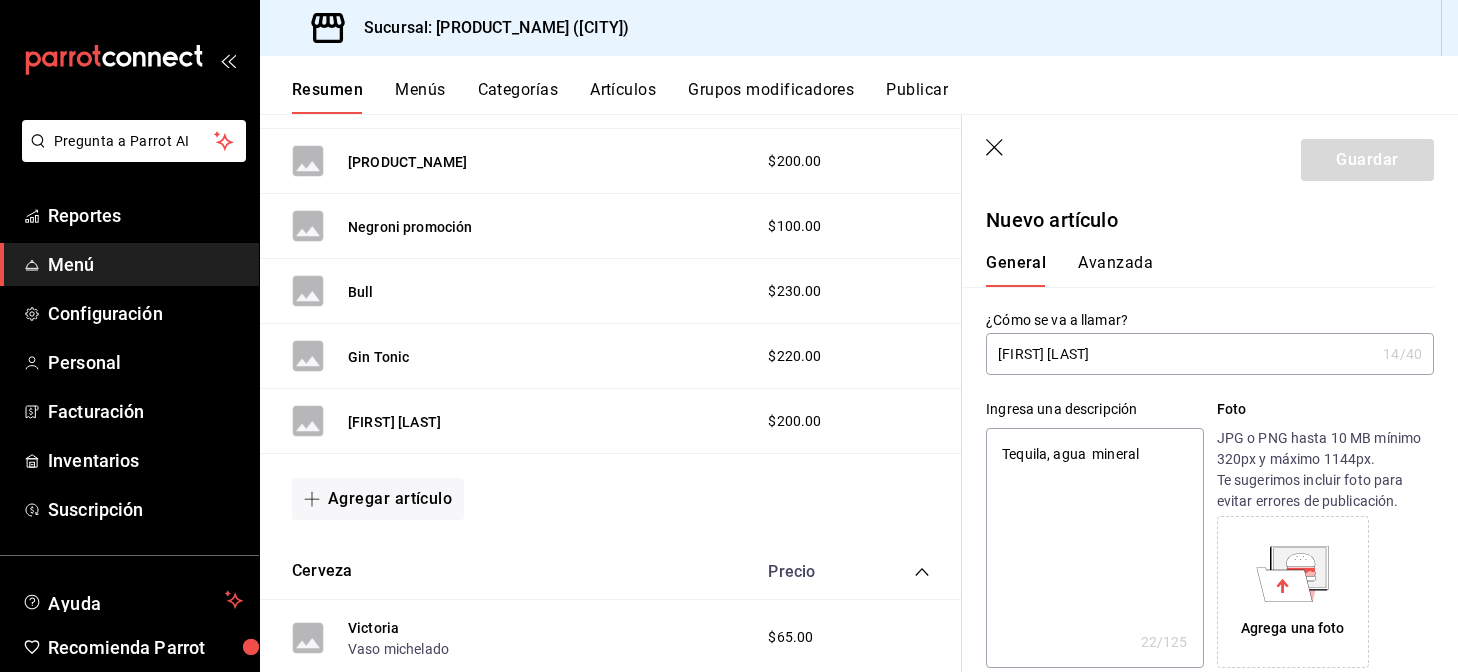 type on "Tequila, agua  mineral" 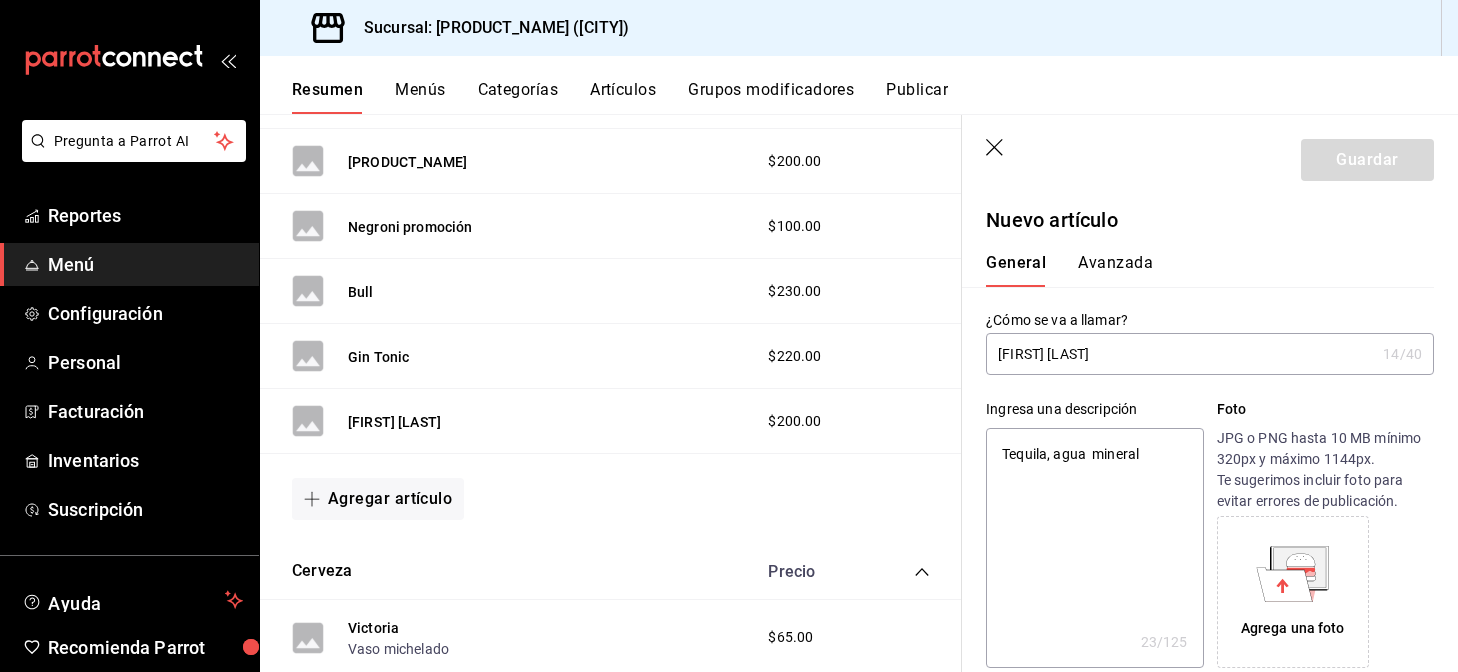 type on "Tequila, agua  mineral y" 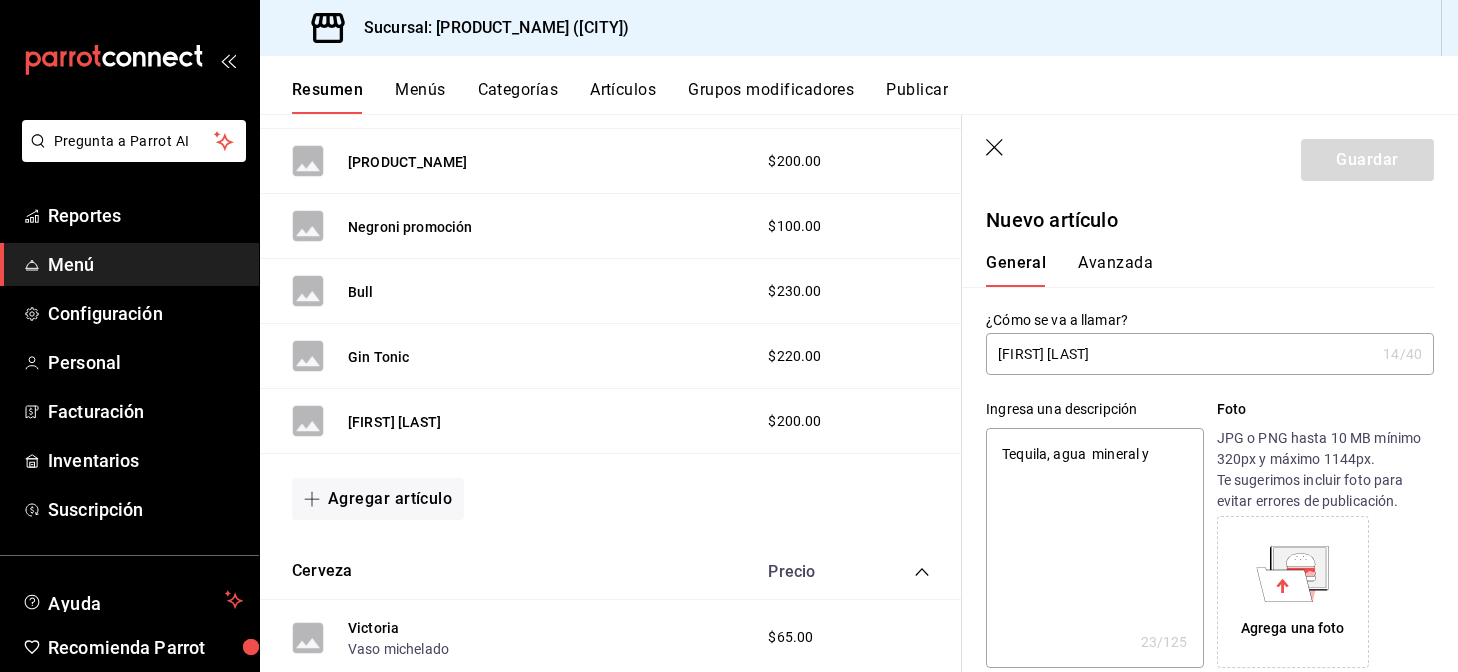 type on "x" 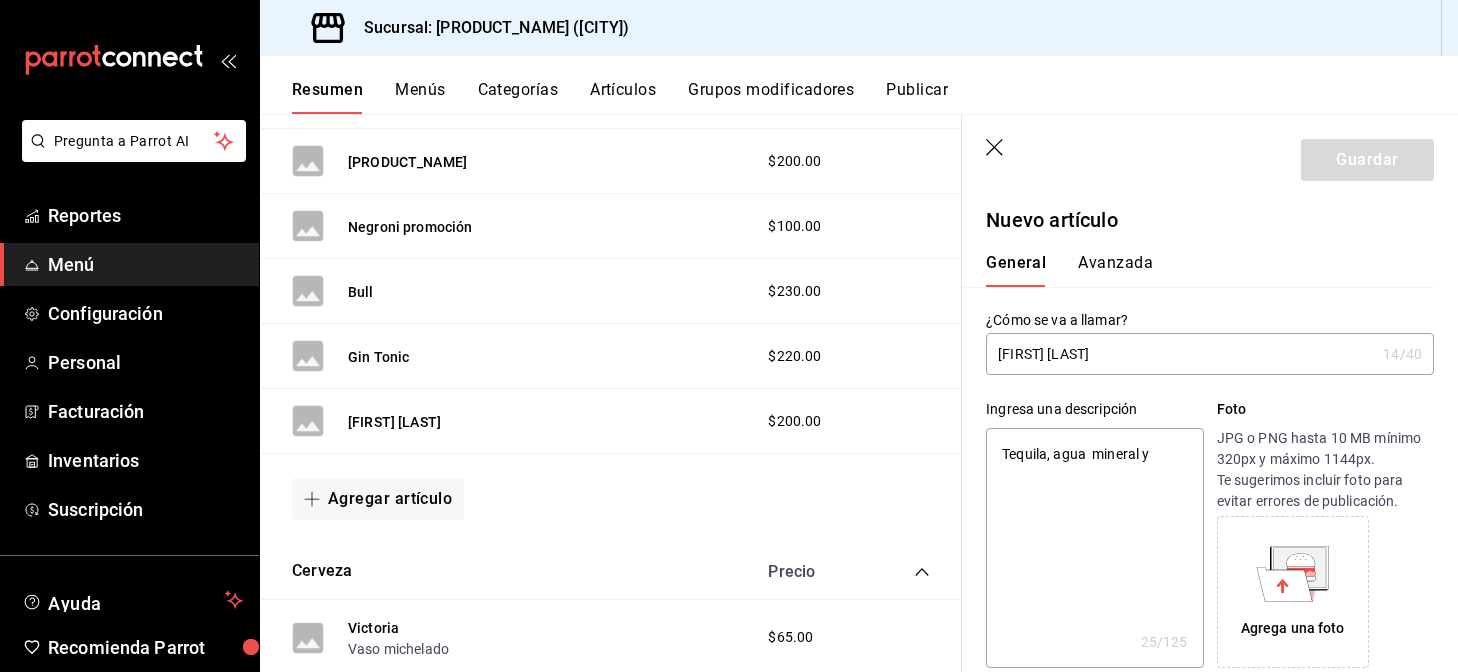 type on "Tequila, agua  mineral y l" 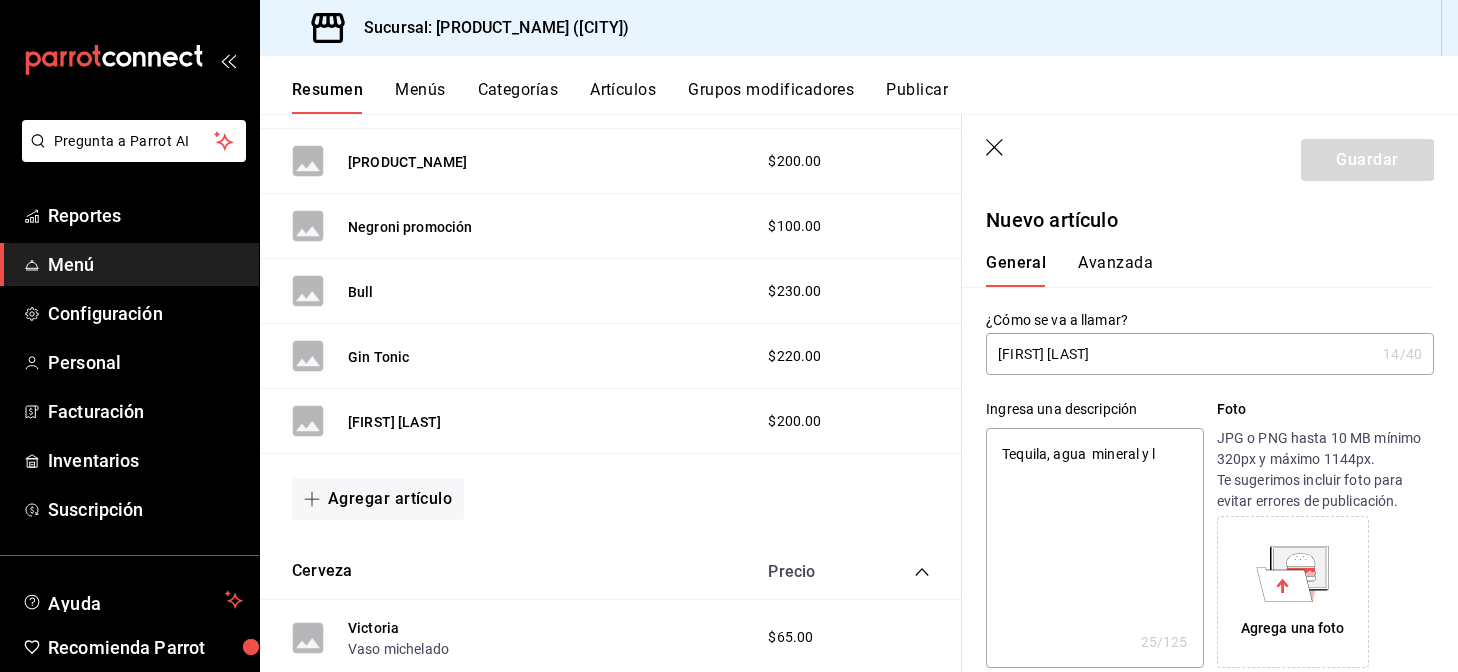 type on "x" 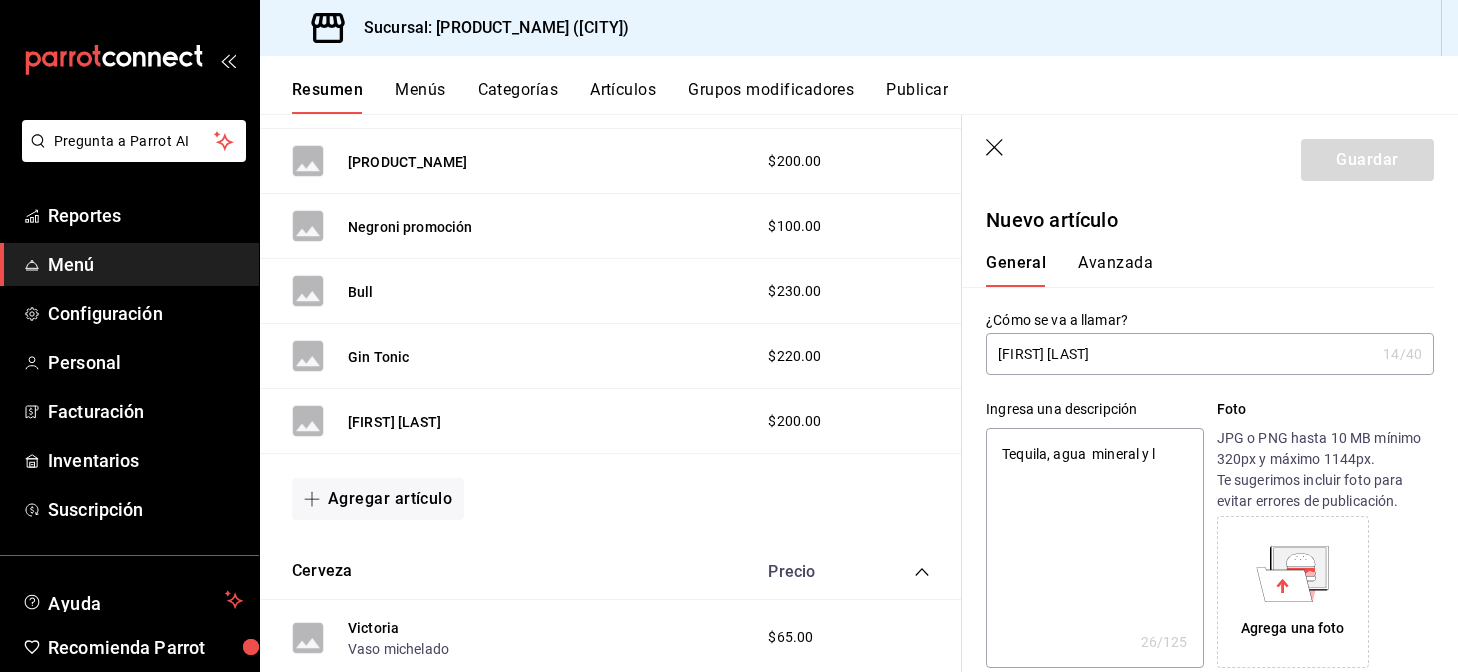 type on "Tequila, agua  mineral y li" 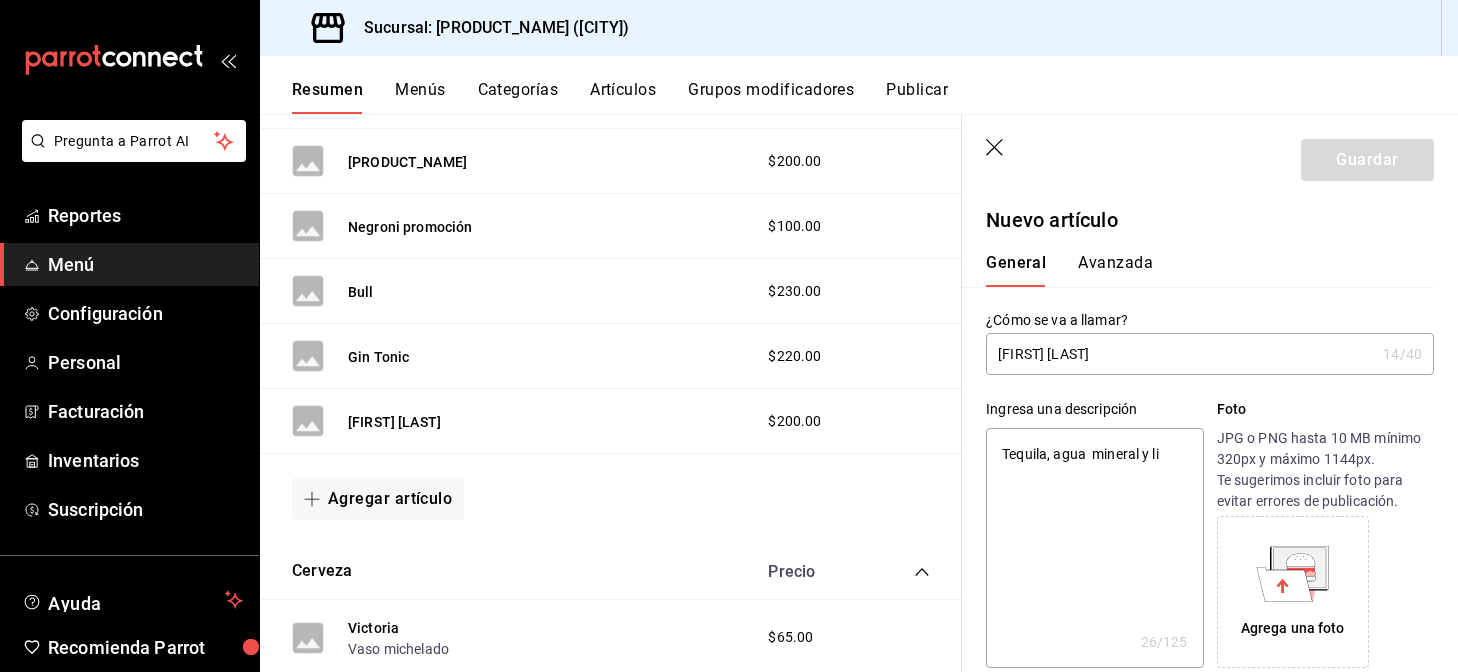 type on "x" 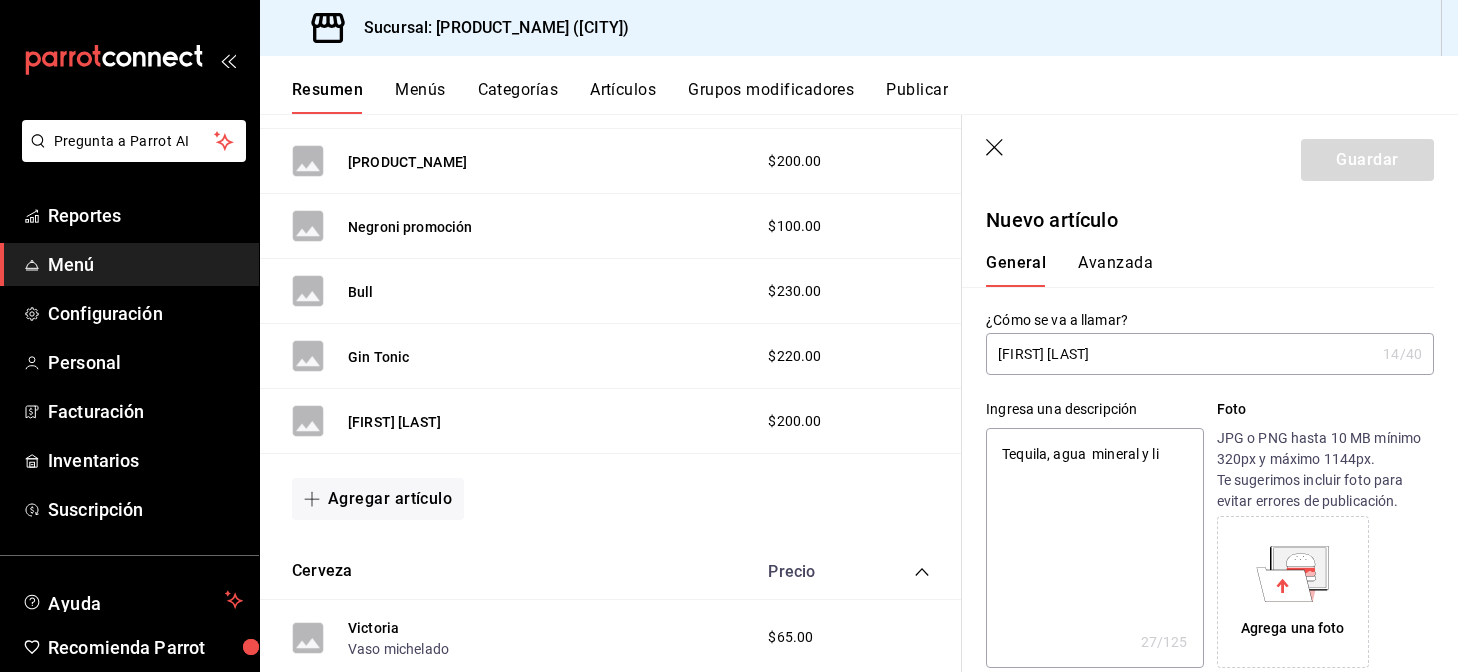 type on "Tequila, agua  mineral y lim" 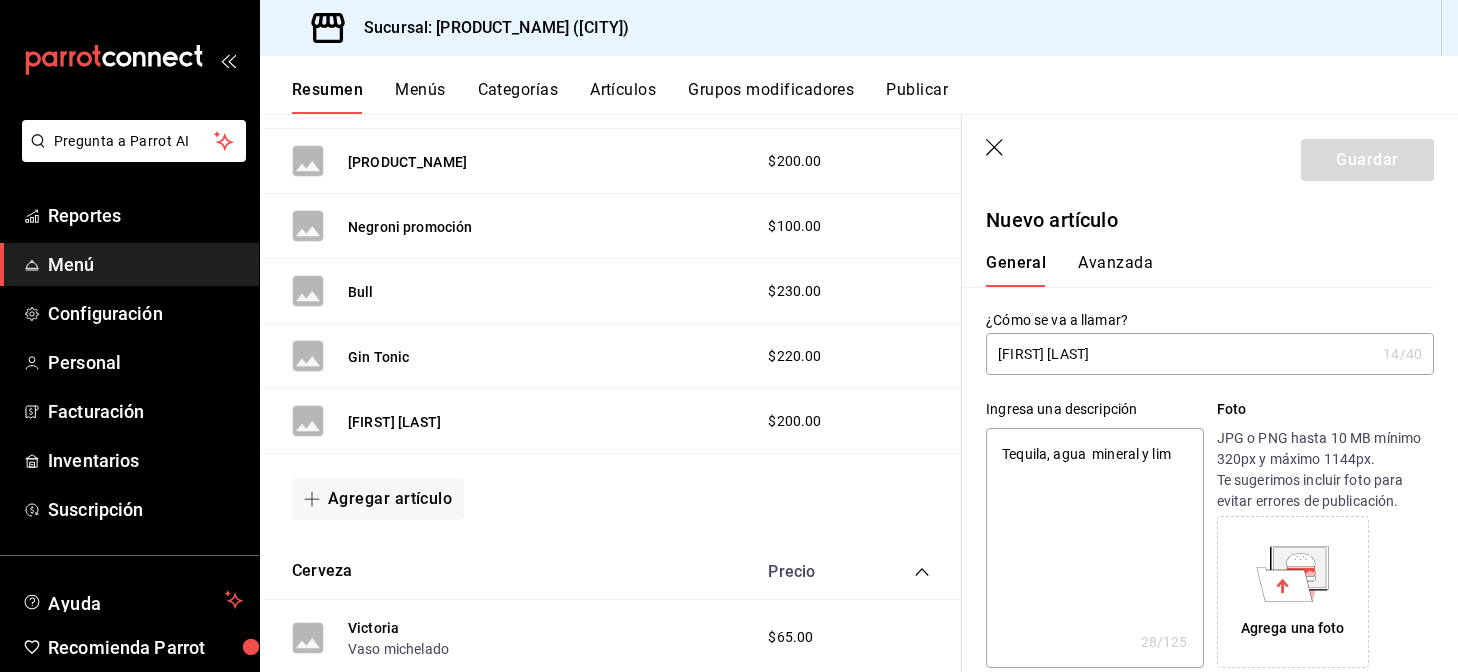 type on "Tequila, agua  mineral y lim´" 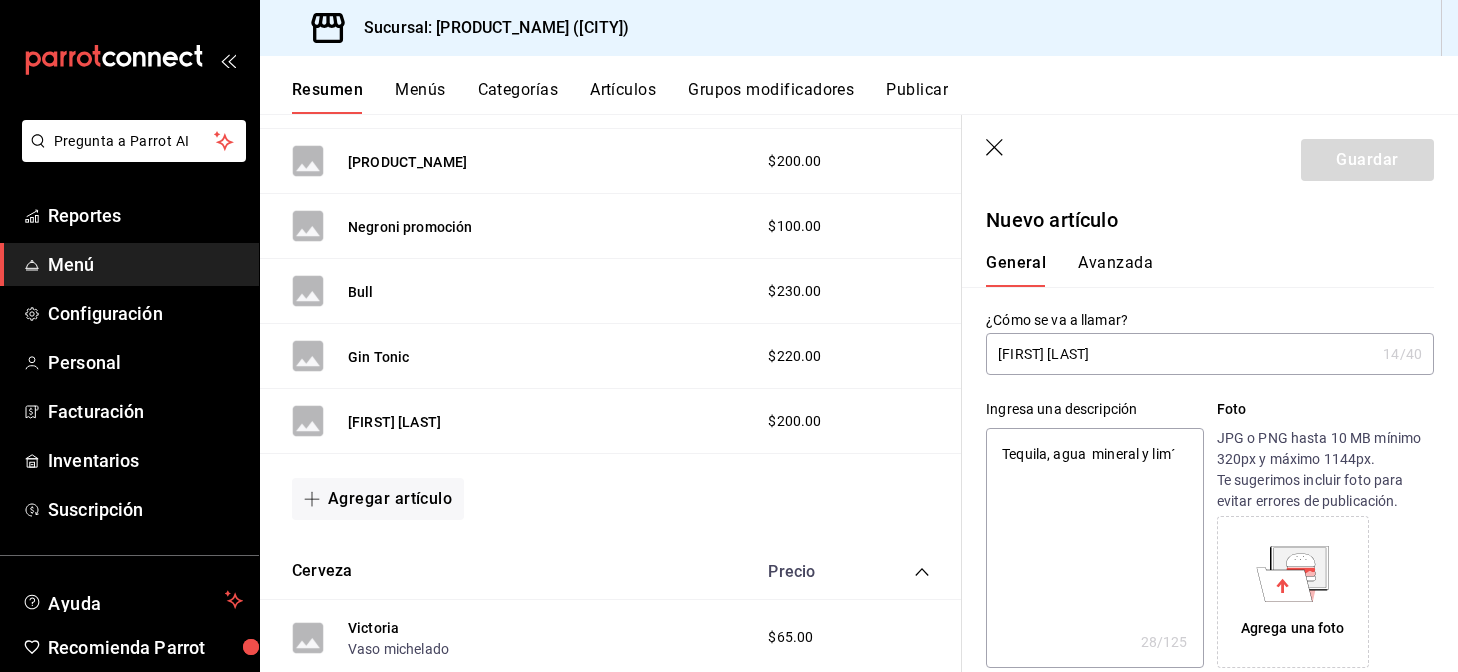 type on "x" 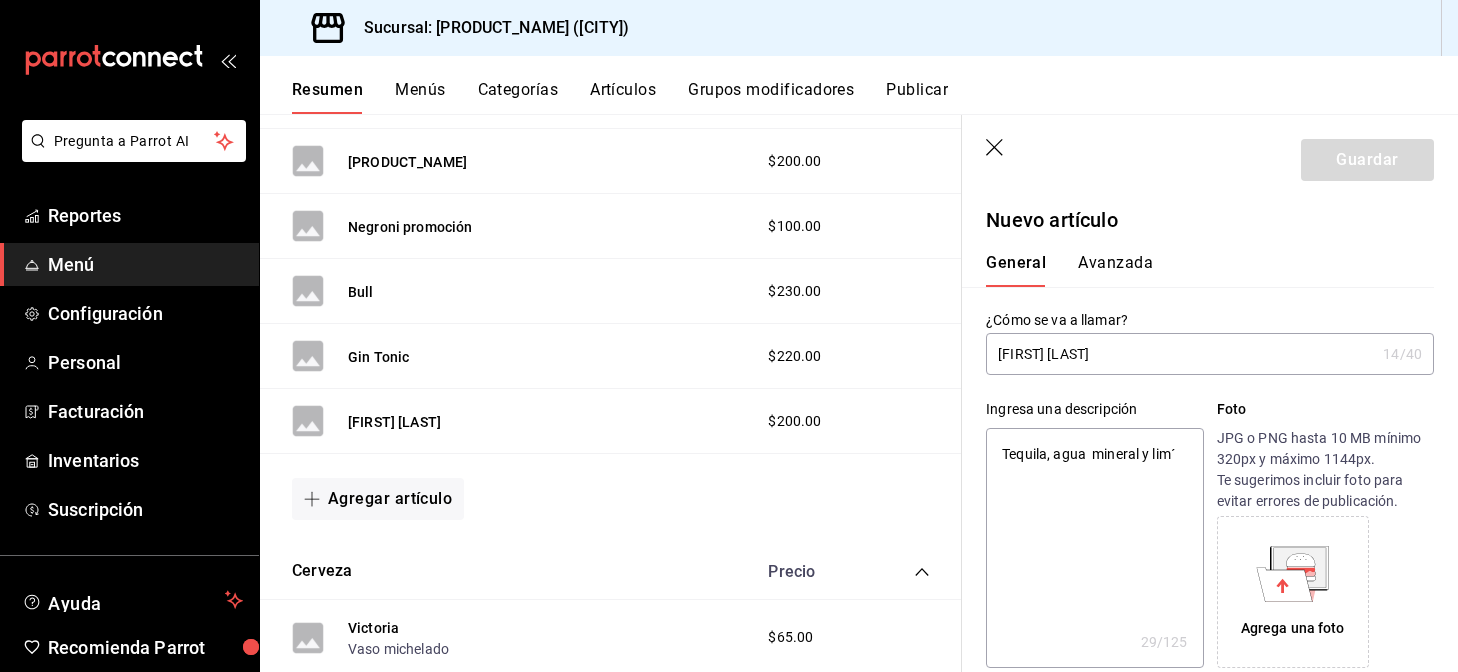 type on "Tequila, agua  mineral y limó" 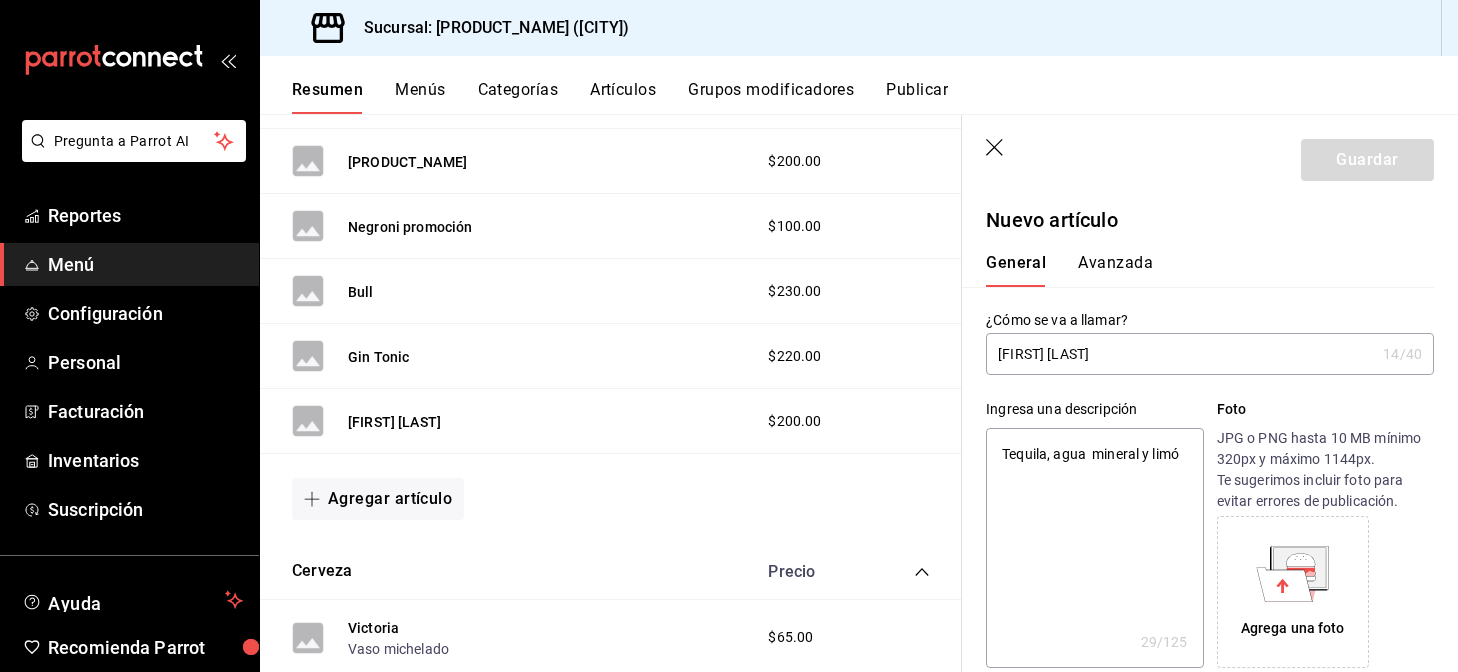 type on "Tequila, agua  mineral y limón" 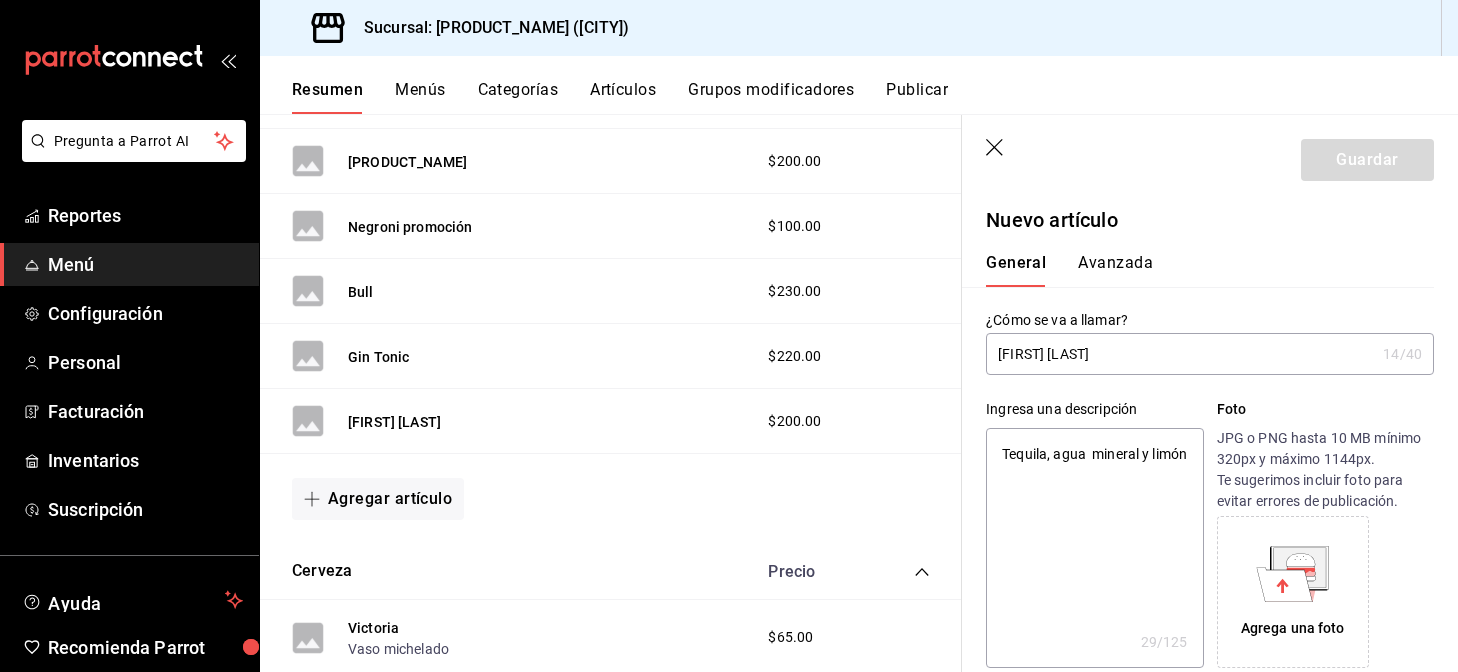 type on "x" 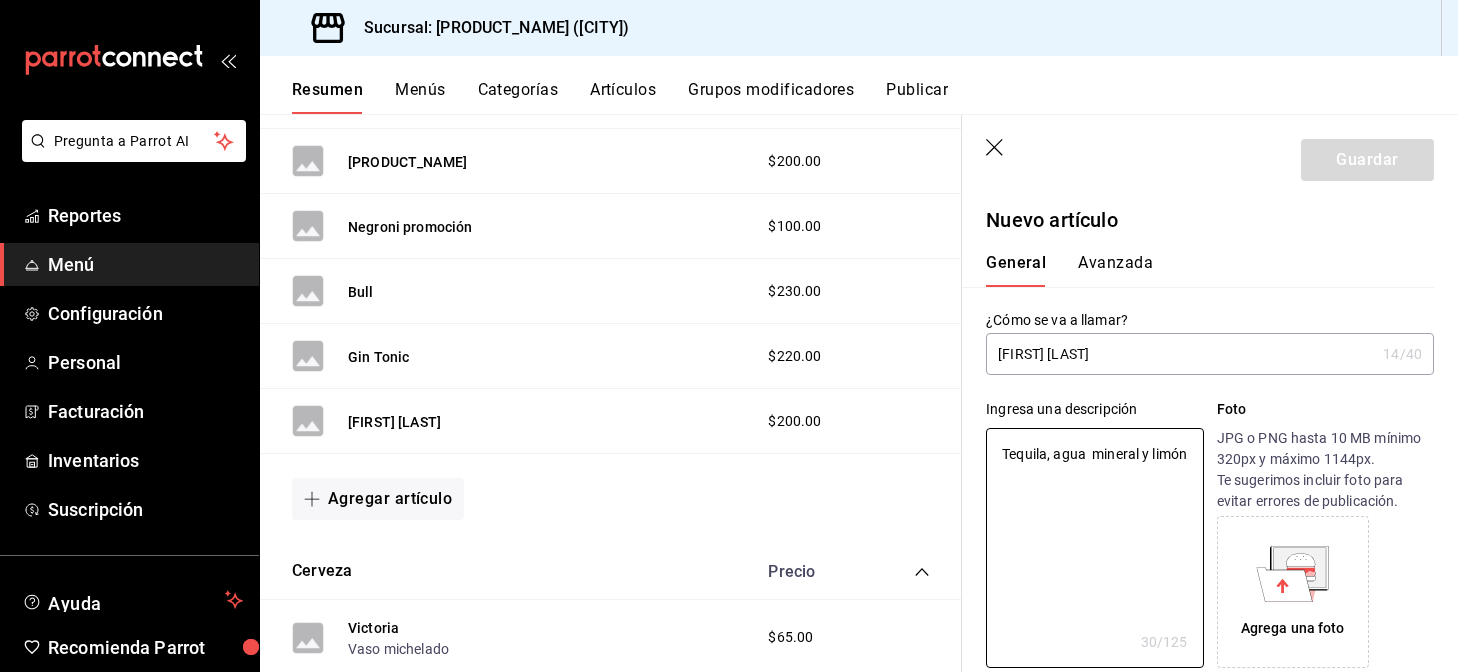type on "Tequila, agua  mineral y limón" 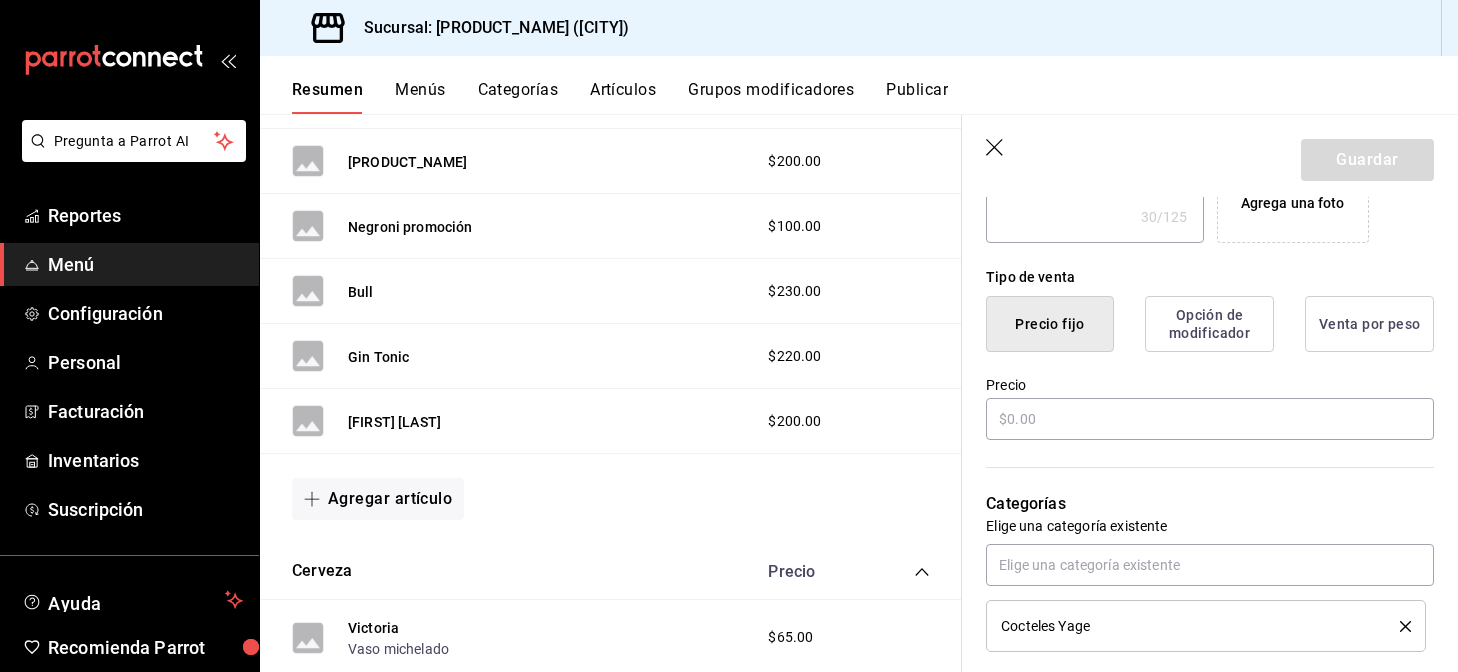 scroll, scrollTop: 474, scrollLeft: 0, axis: vertical 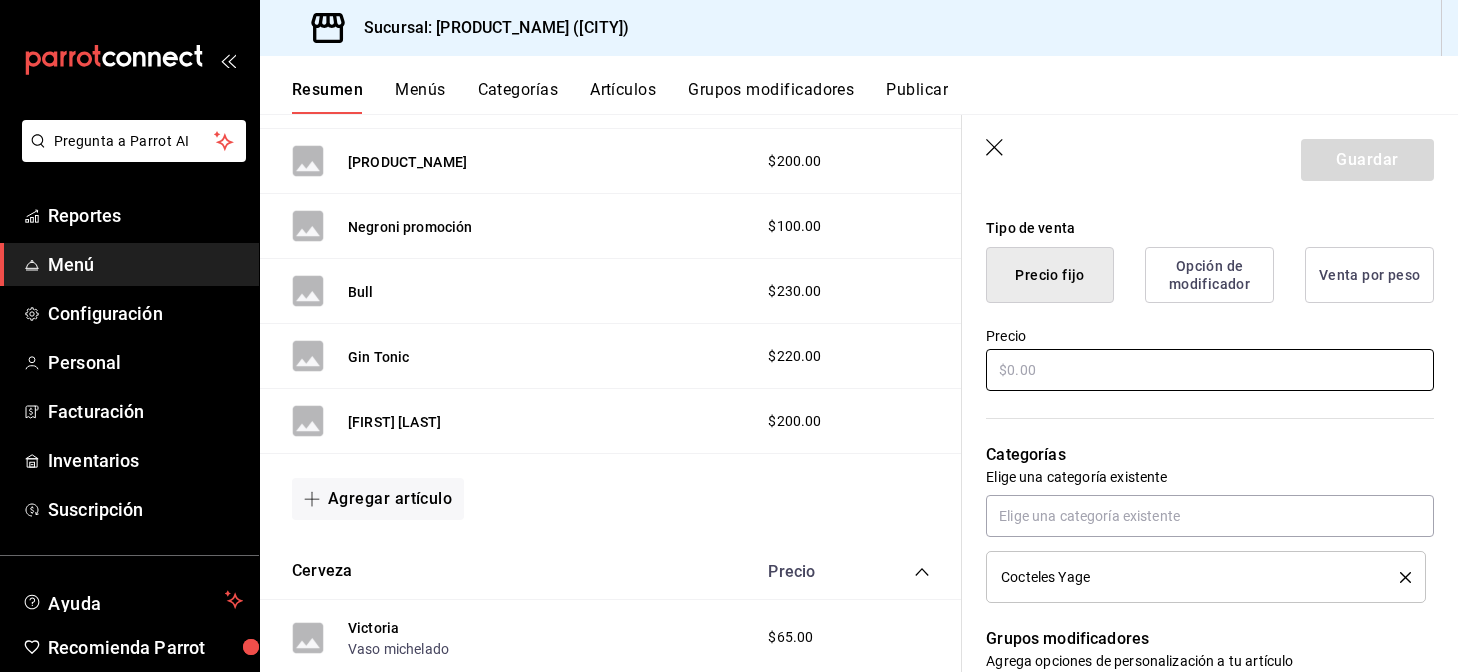 click at bounding box center [1210, 370] 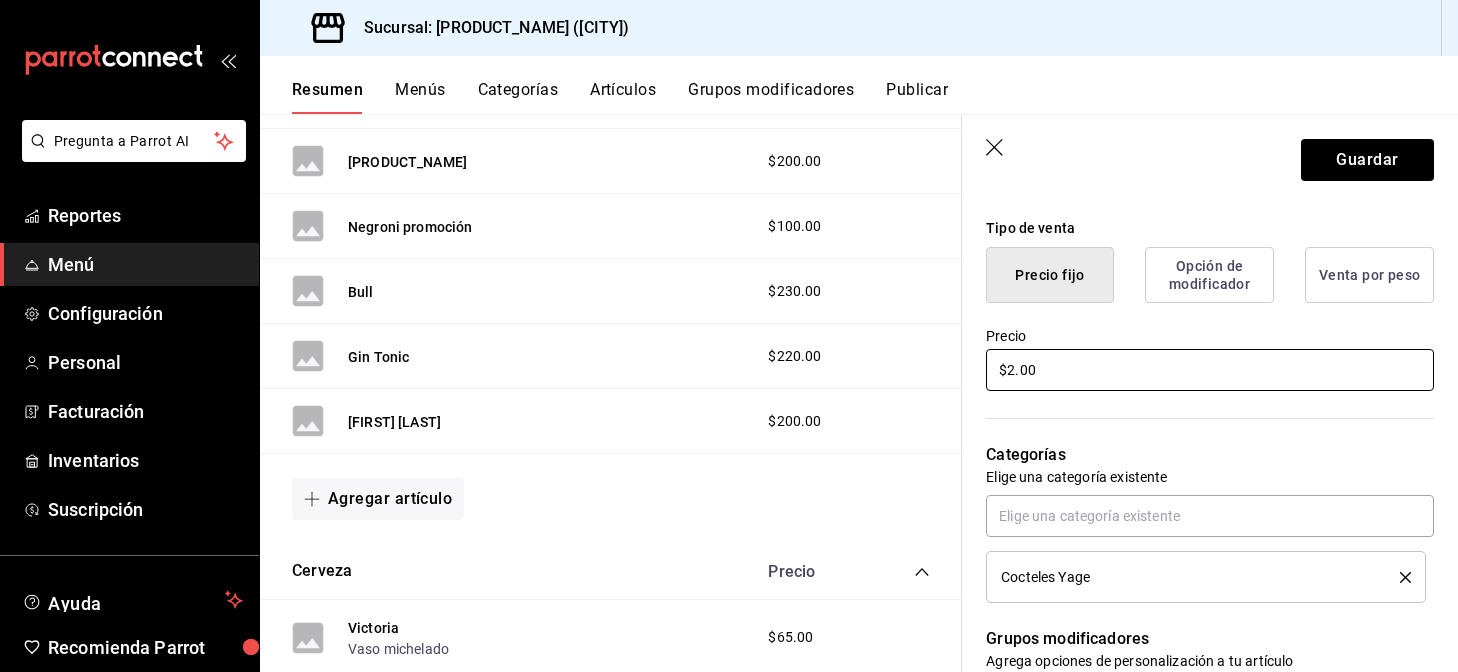 type on "x" 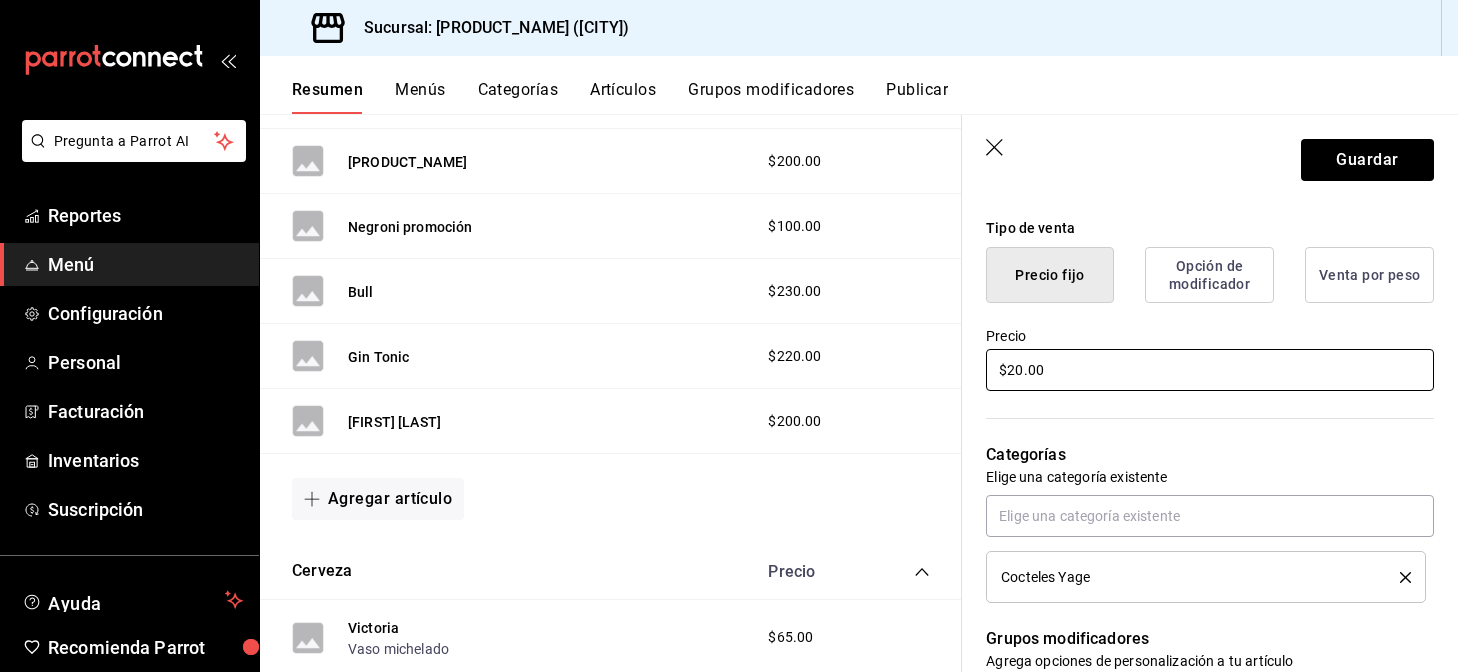type on "x" 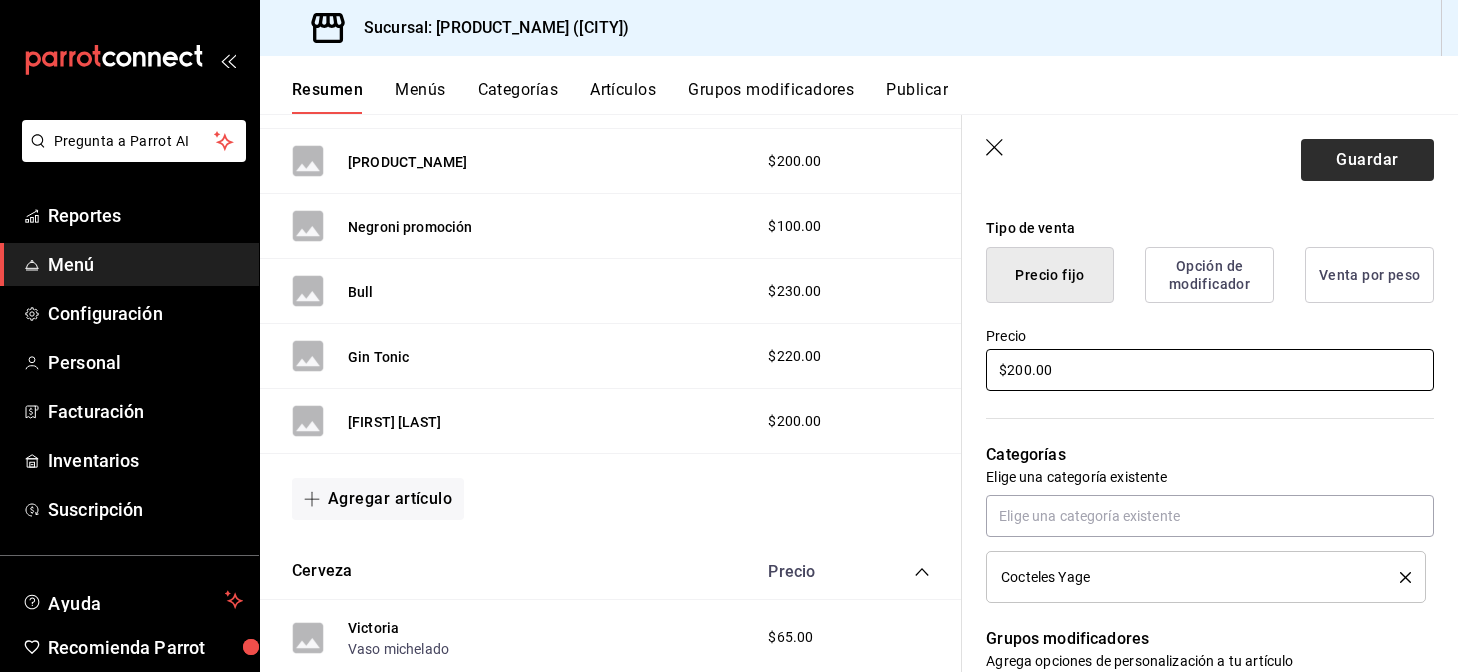 type on "$200.00" 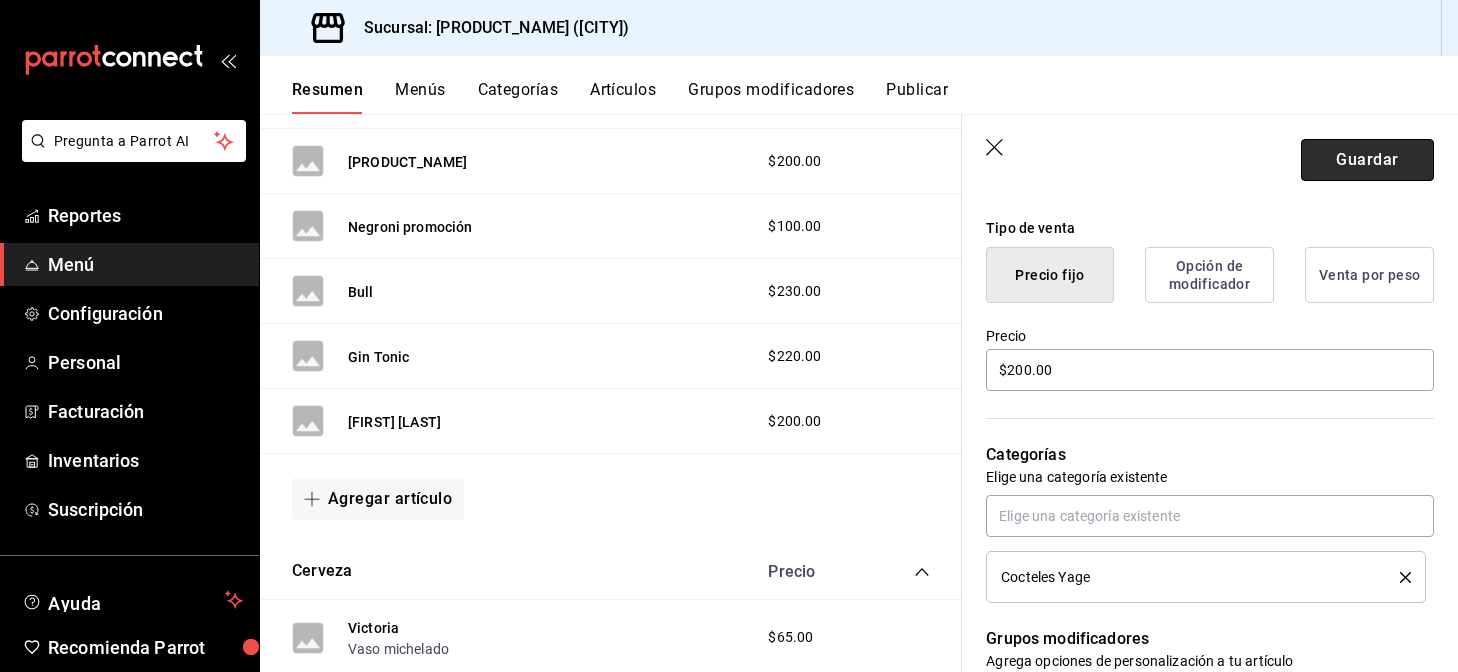 click on "Guardar" at bounding box center [1367, 160] 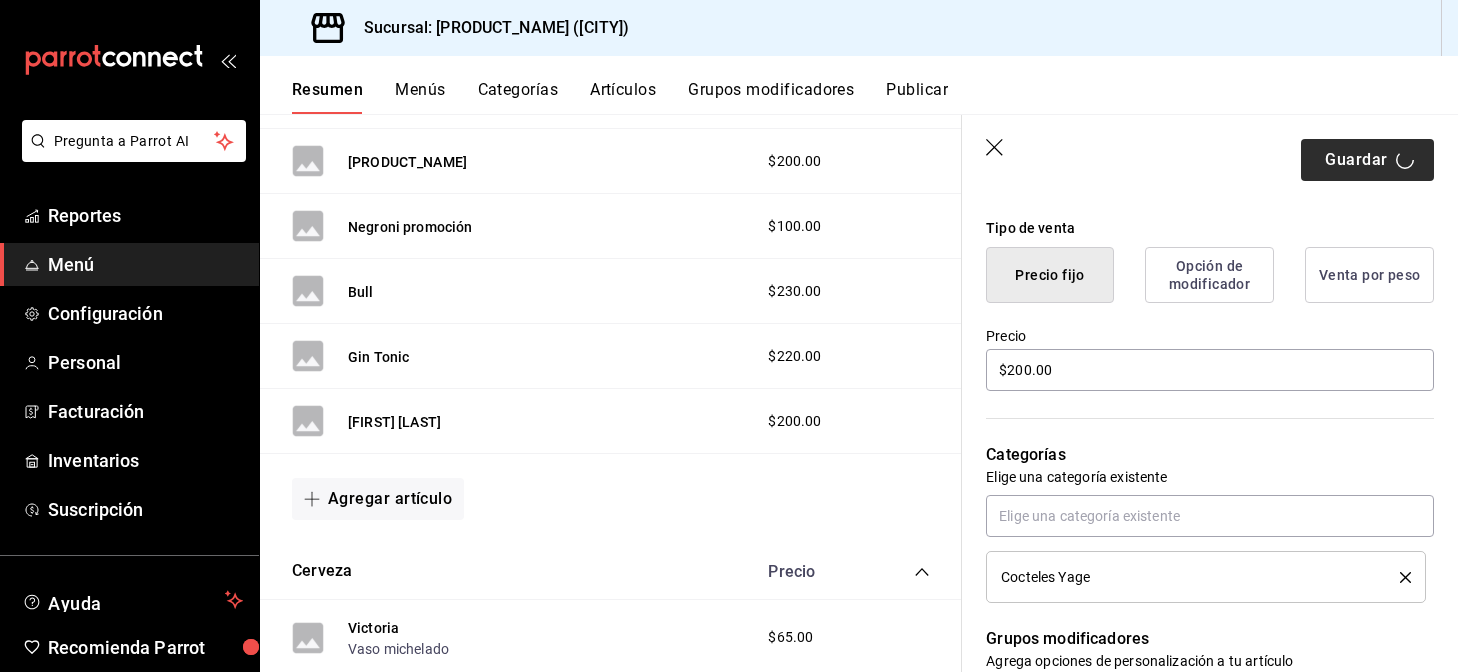 type on "x" 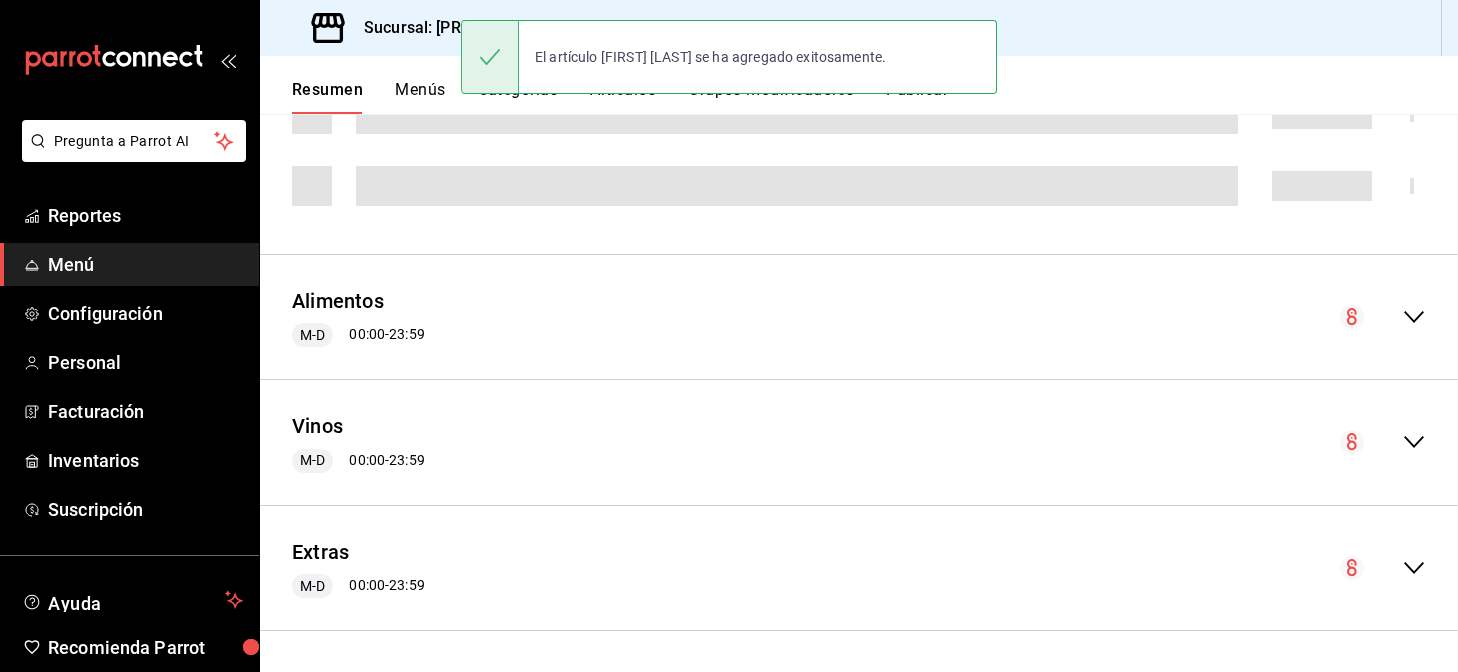 scroll, scrollTop: 0, scrollLeft: 0, axis: both 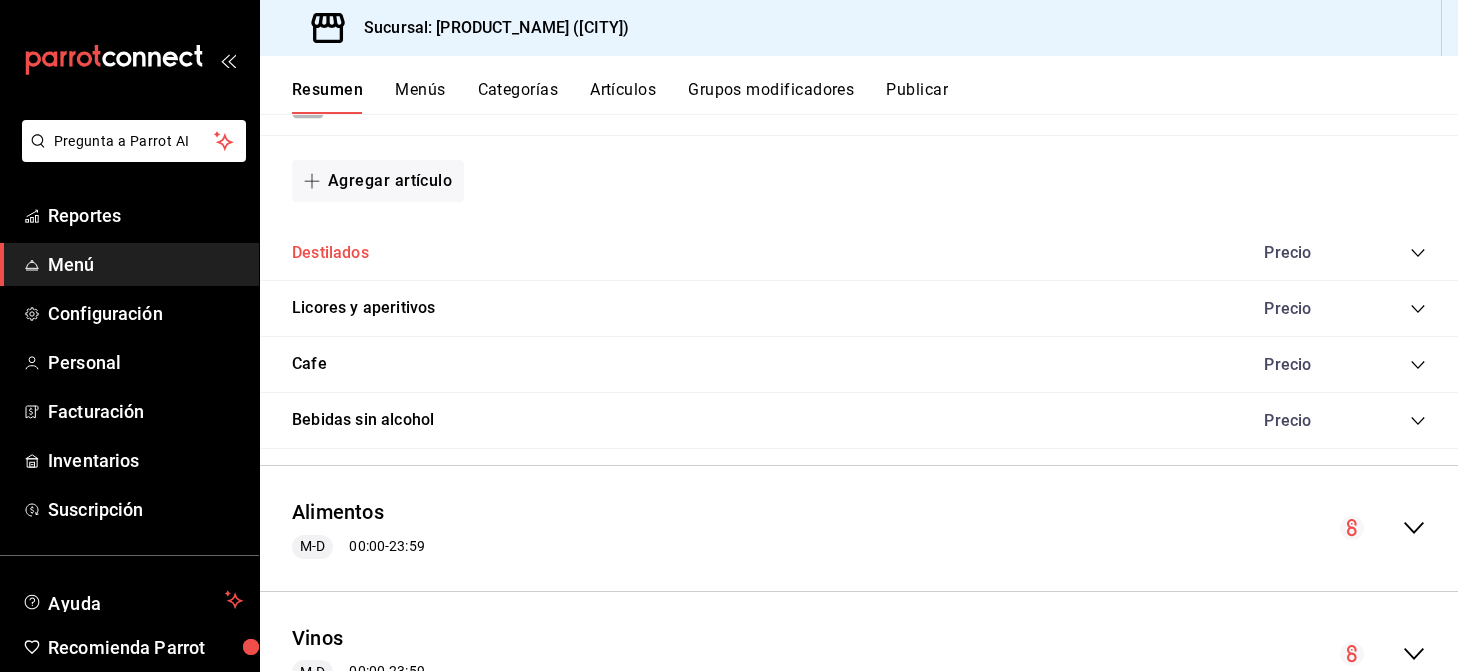 click on "Destilados" at bounding box center (330, 253) 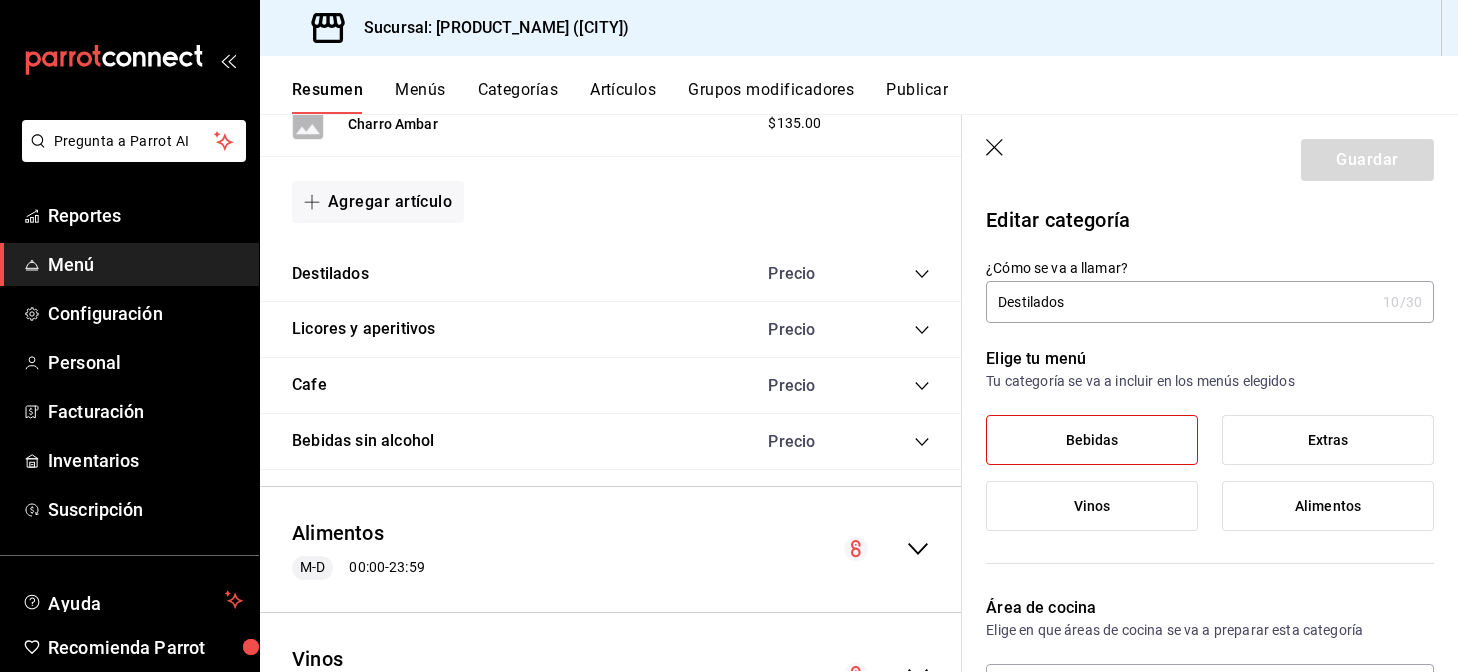 click 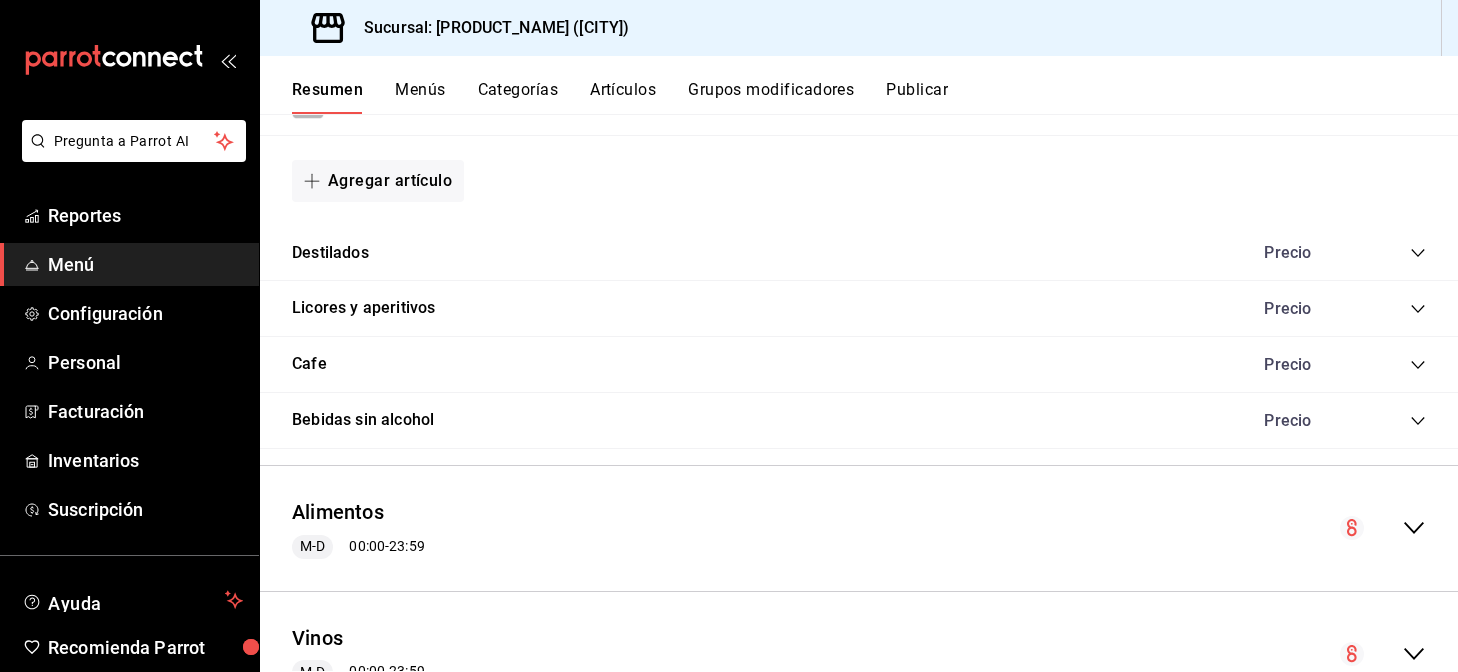 click 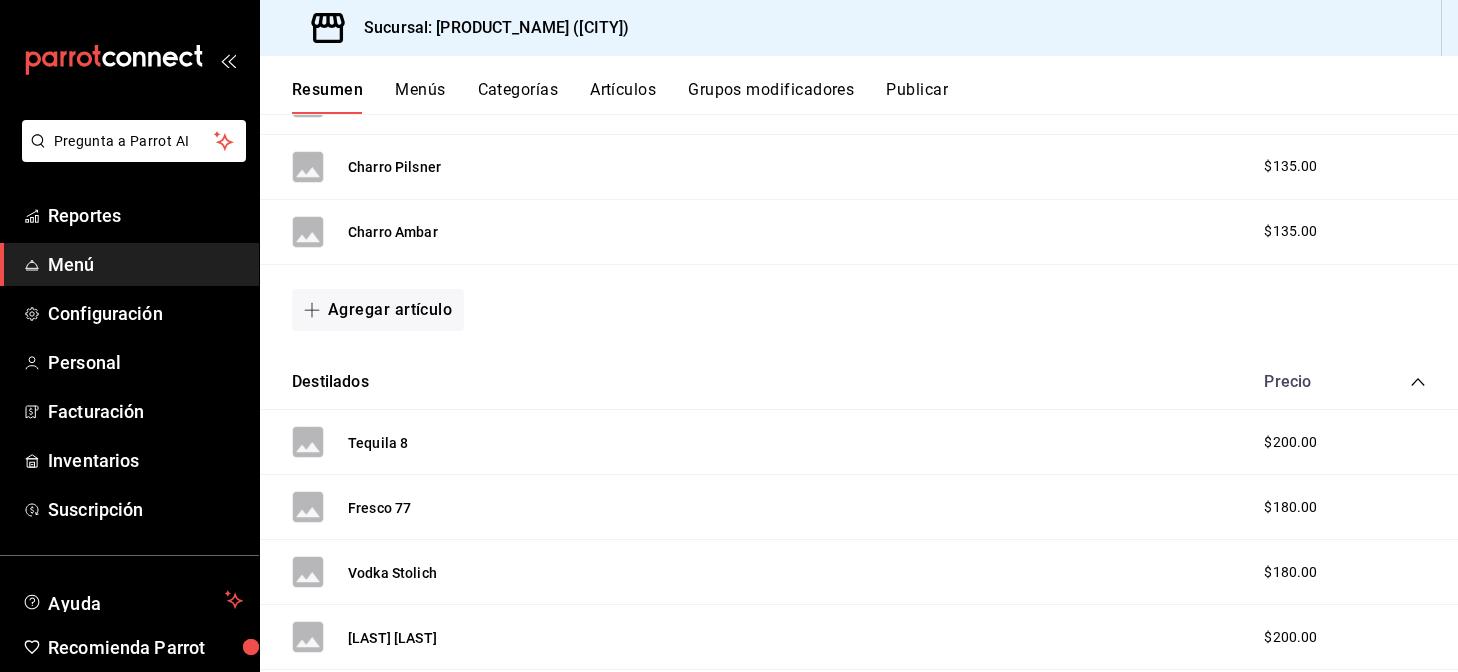 scroll, scrollTop: 2951, scrollLeft: 0, axis: vertical 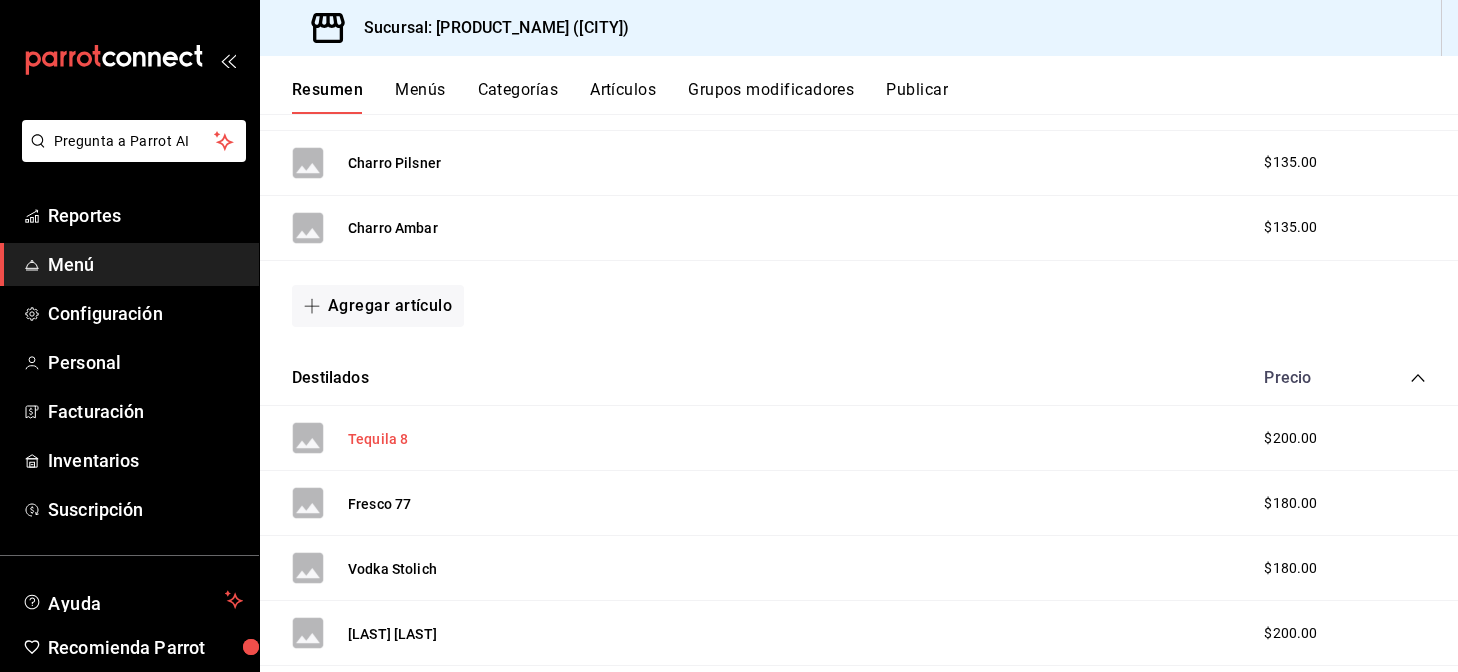 click on "Tequila 8" at bounding box center (378, 439) 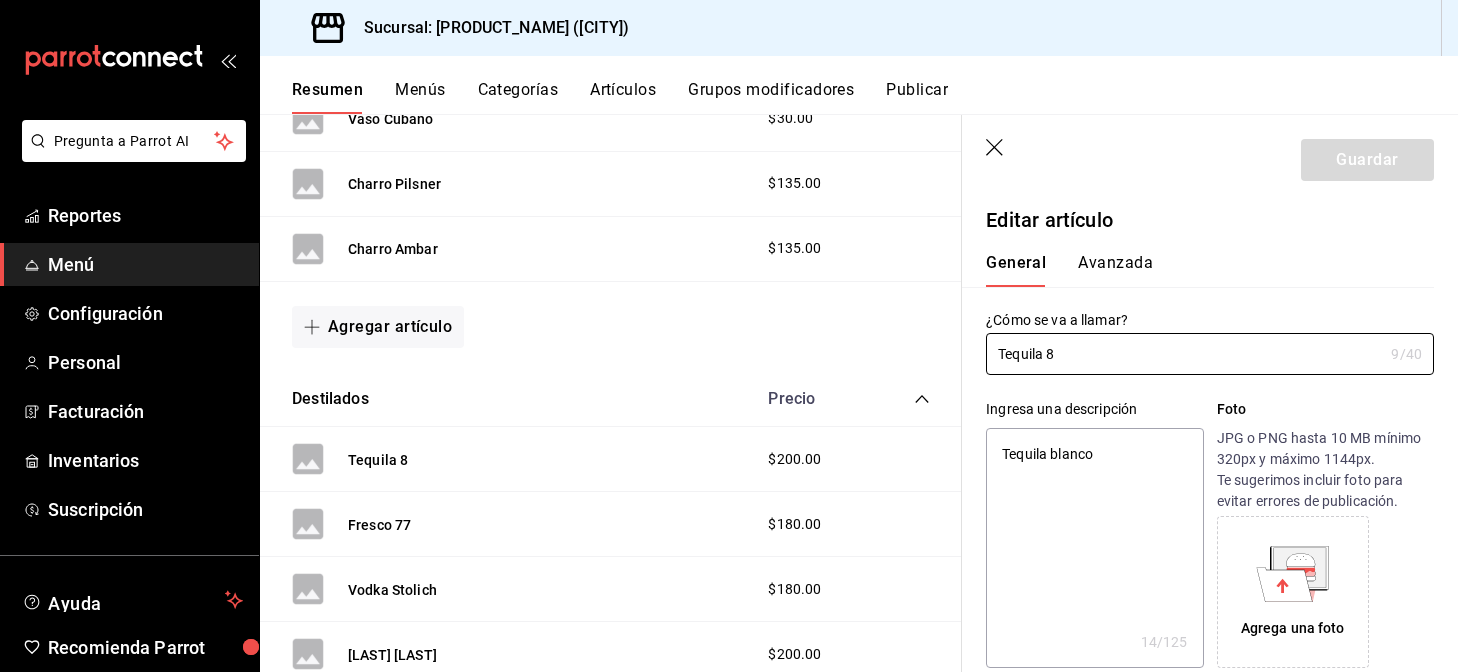 type on "x" 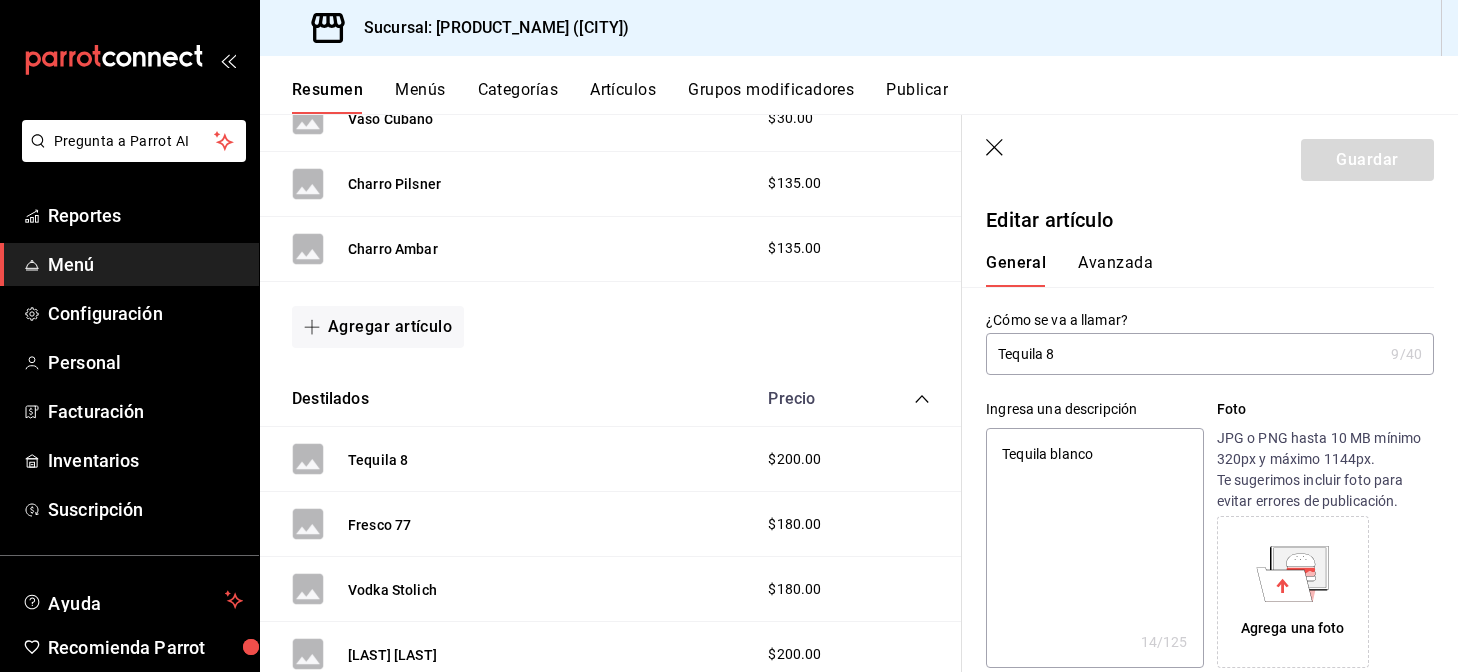 type on "x" 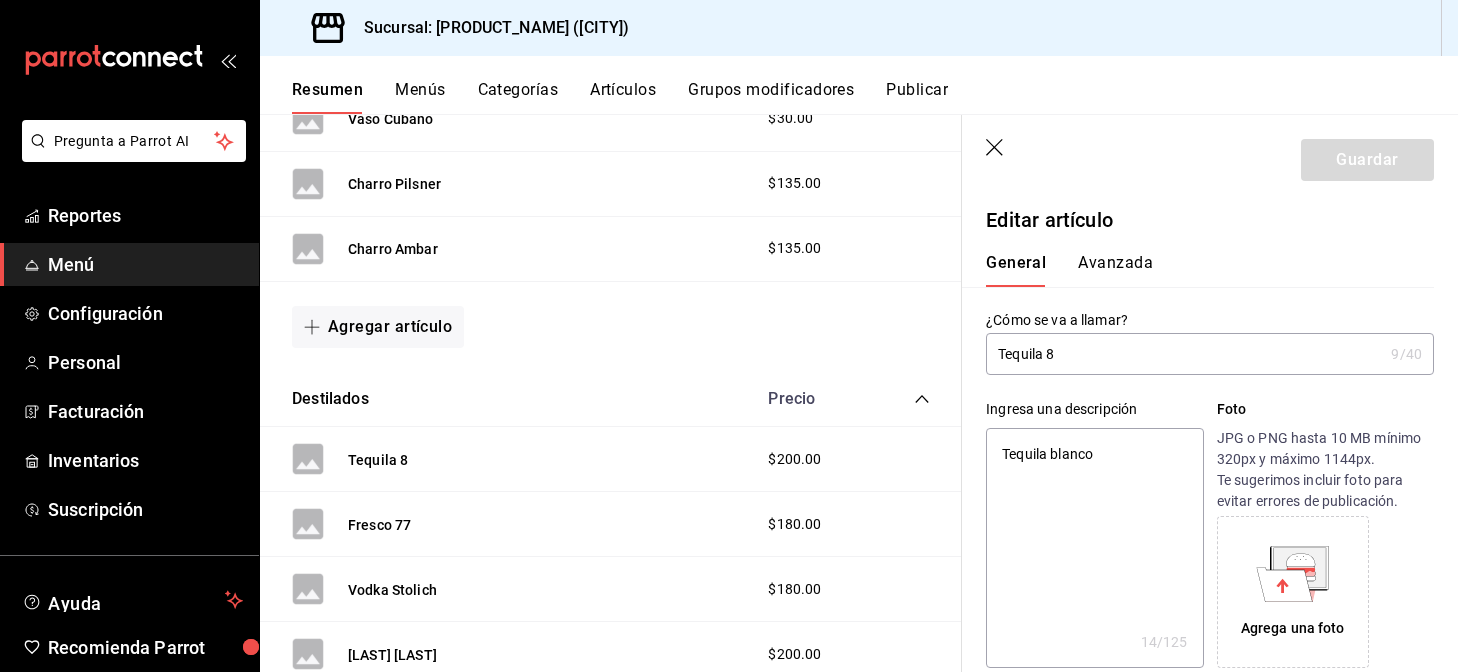 type on "Tequila 8" 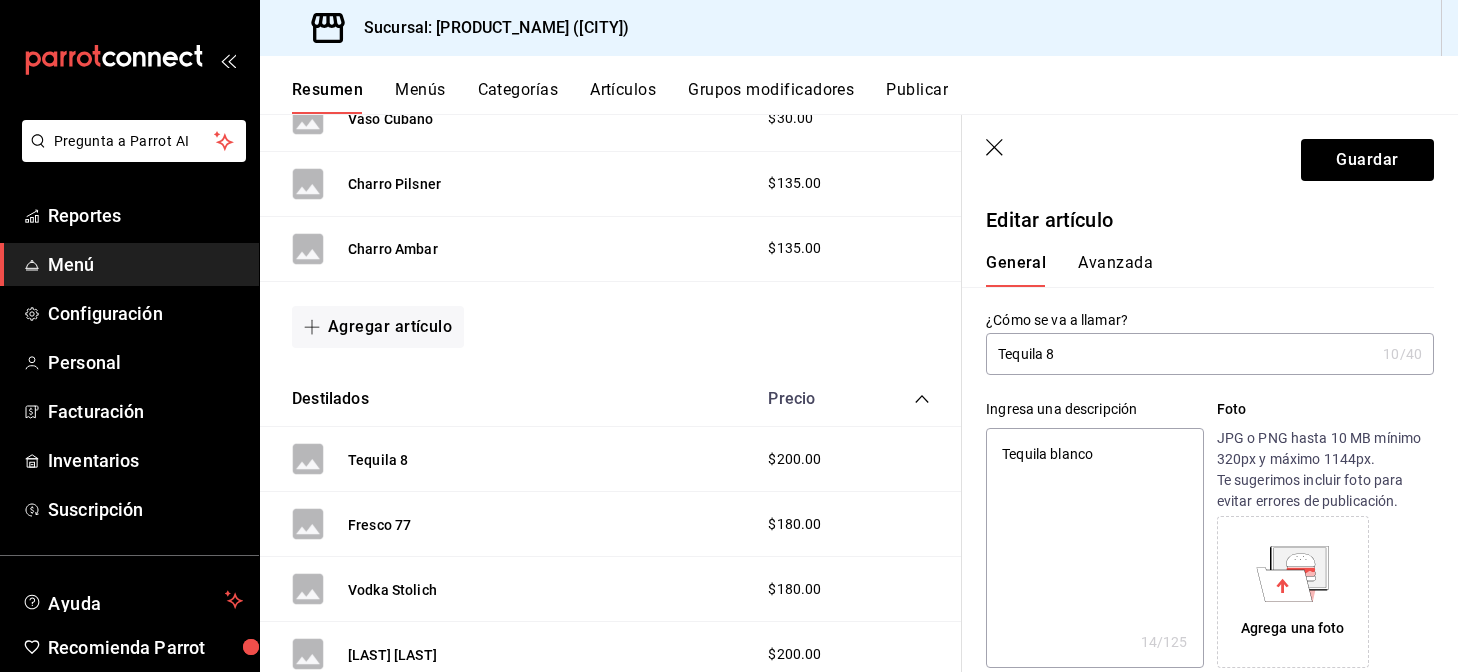 type on "Tequila 8 R" 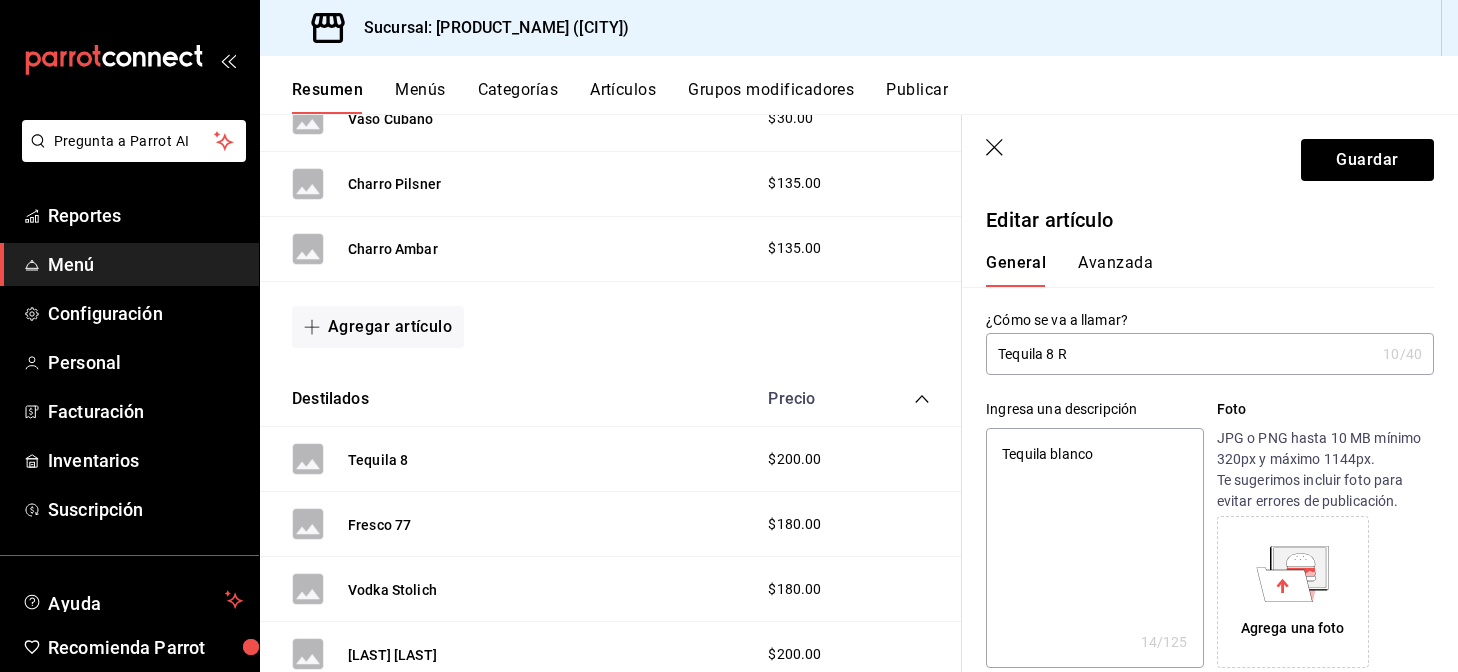 type on "x" 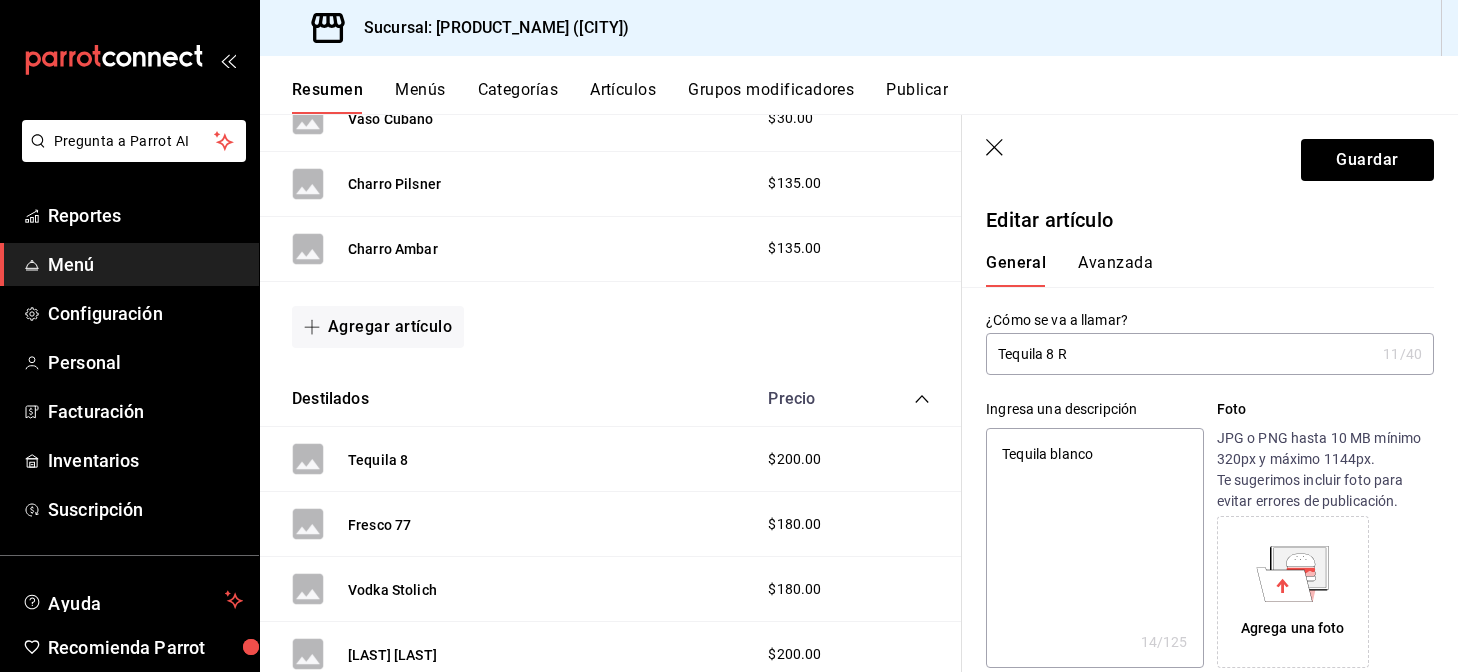 type on "Tequila 8 Re" 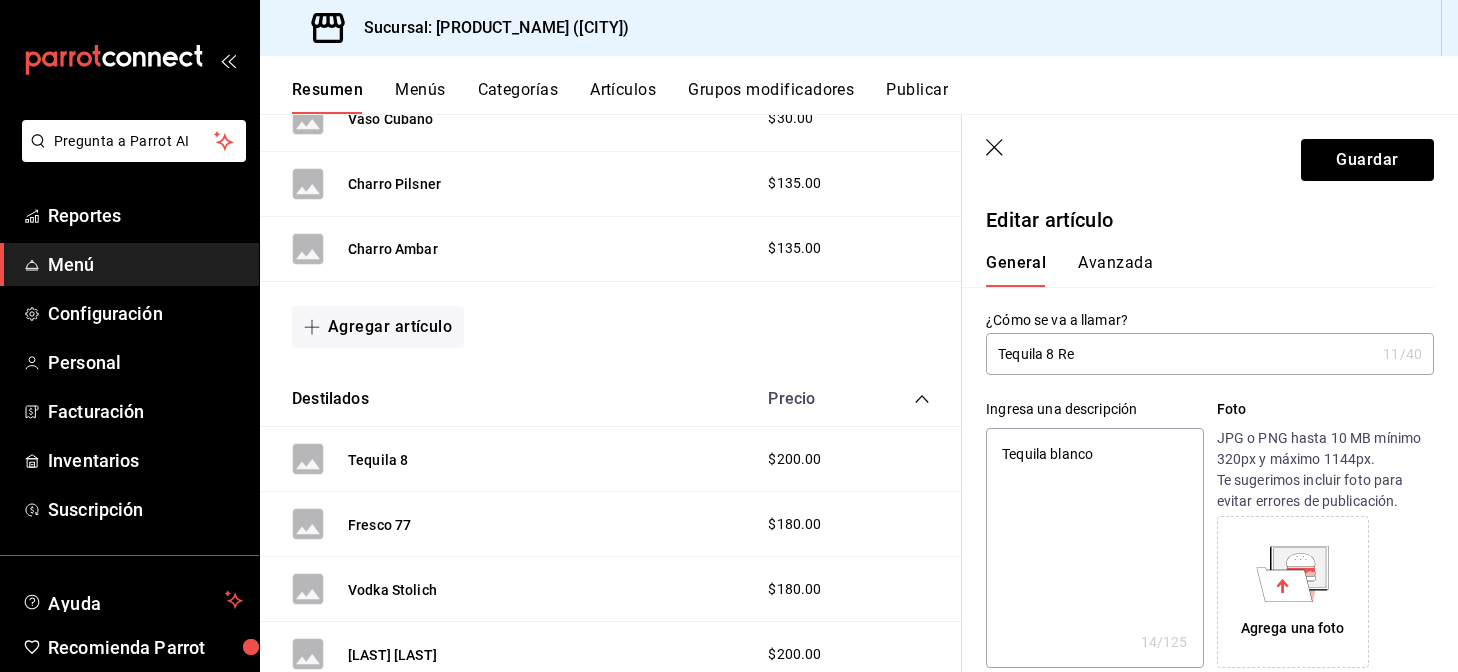 type on "x" 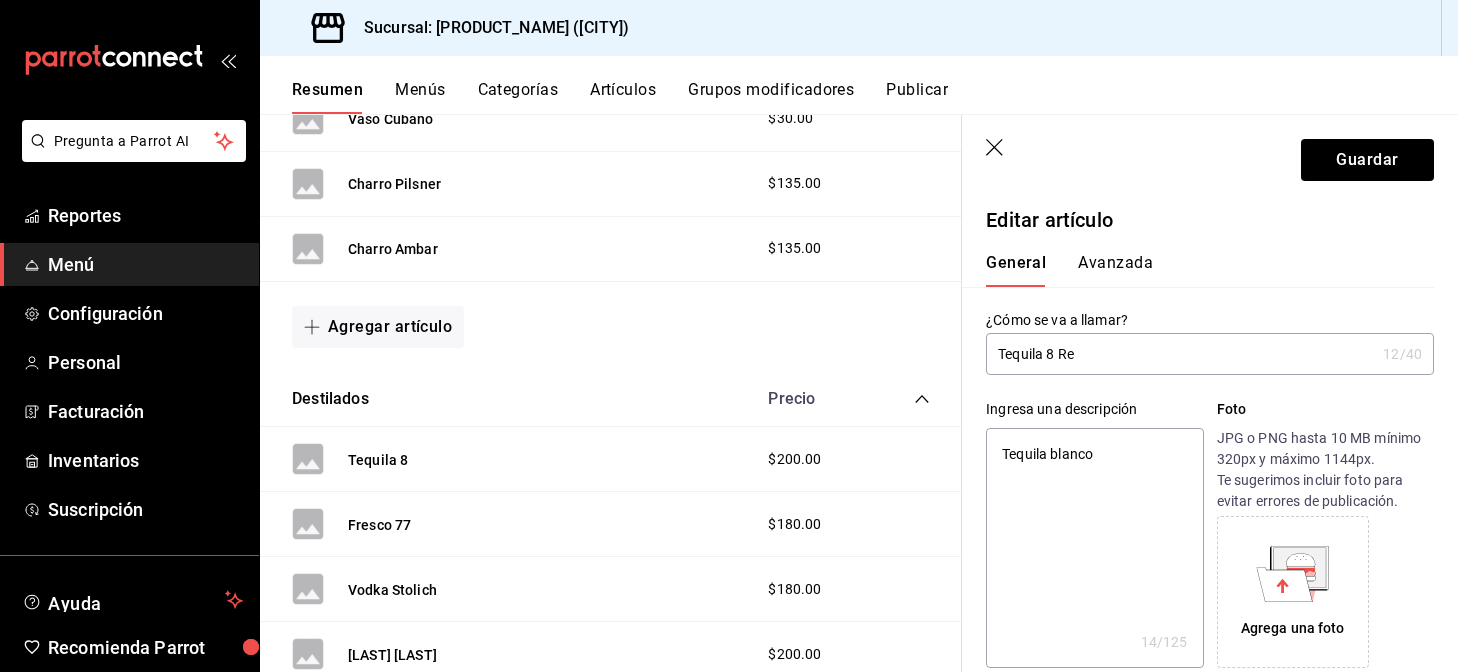 type on "Tequila 8 Rep" 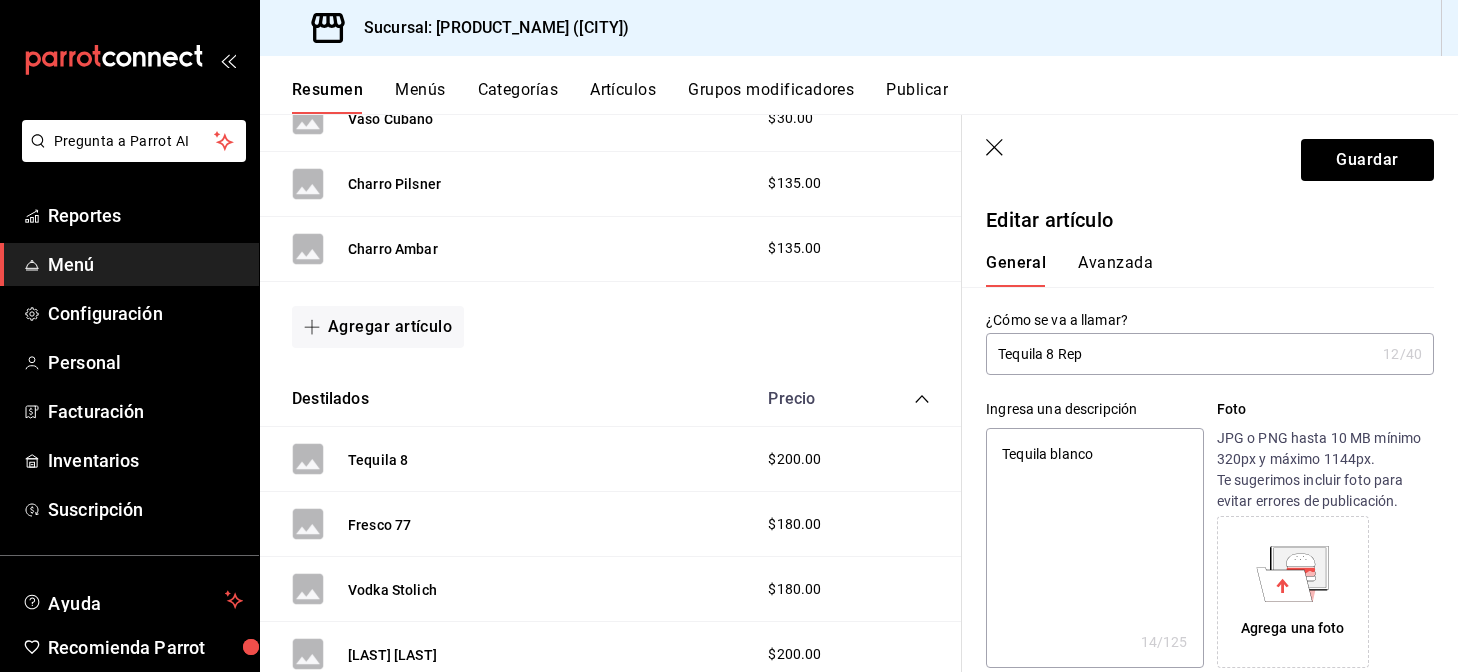 type on "x" 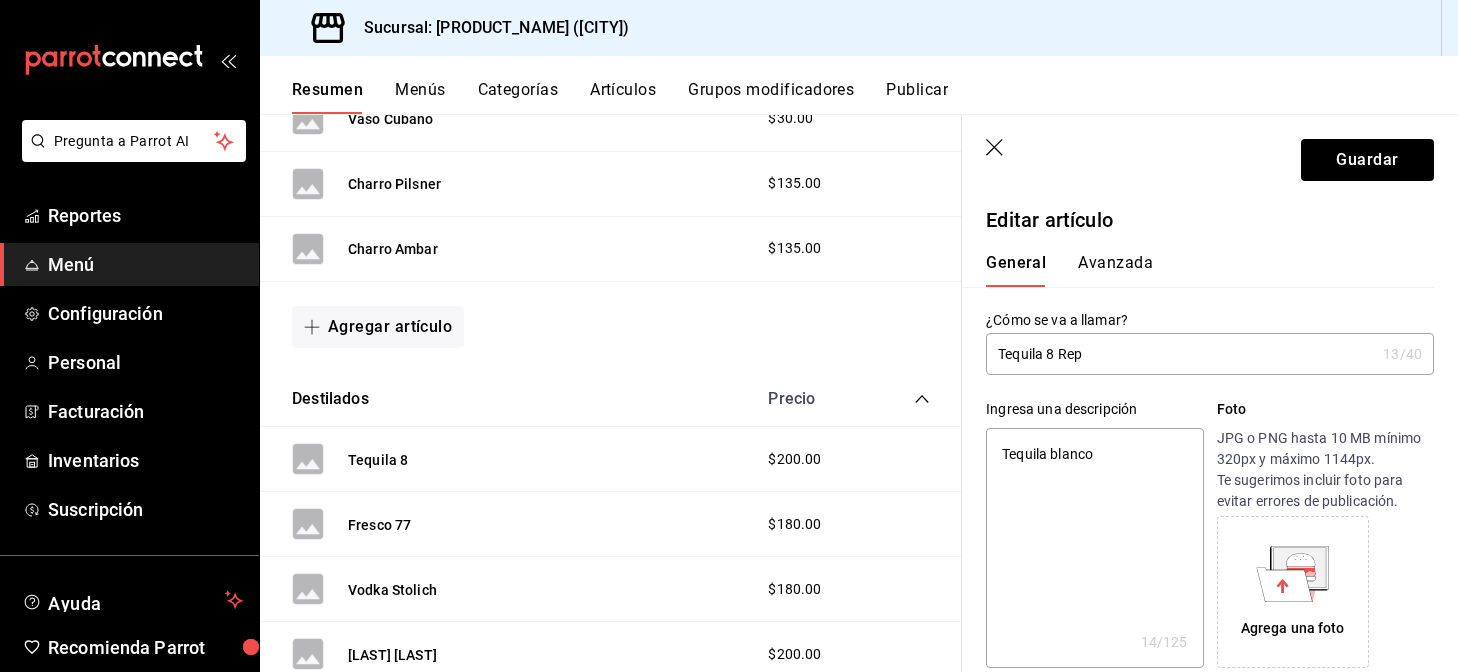 type on "Tequila 8 Repo" 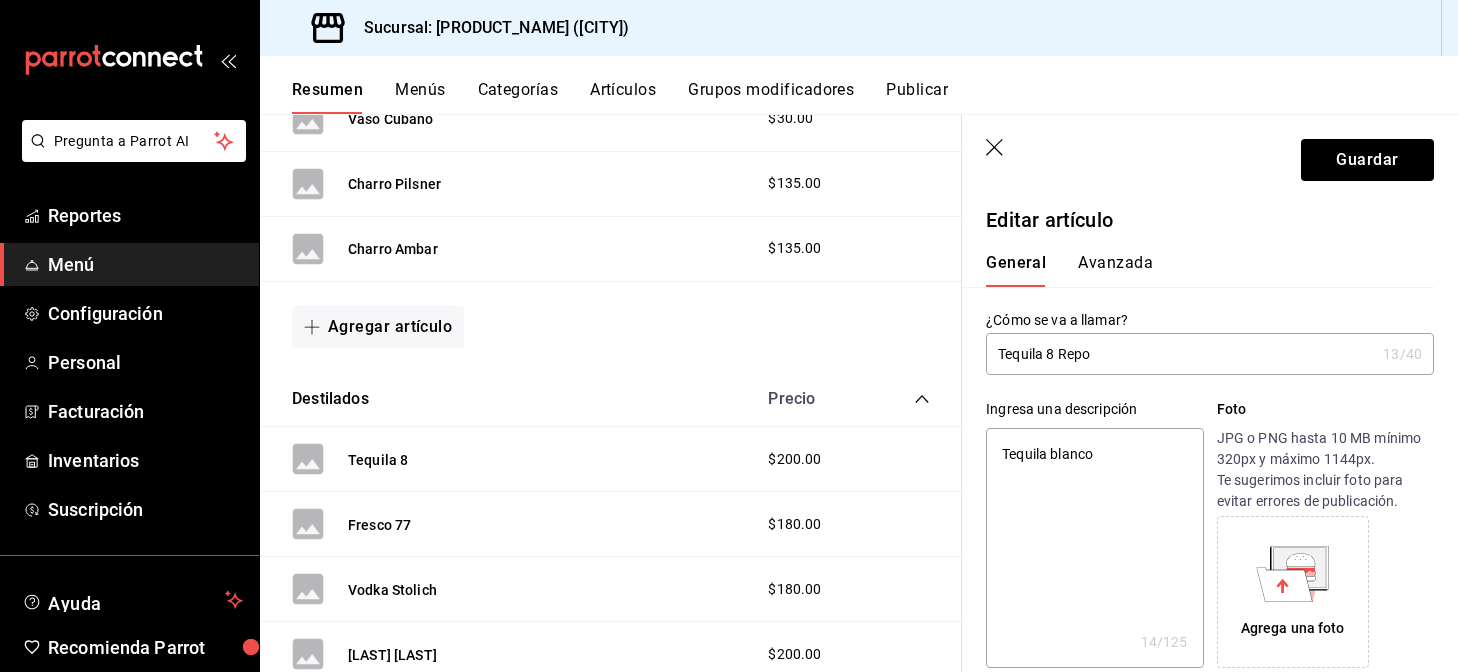 type on "x" 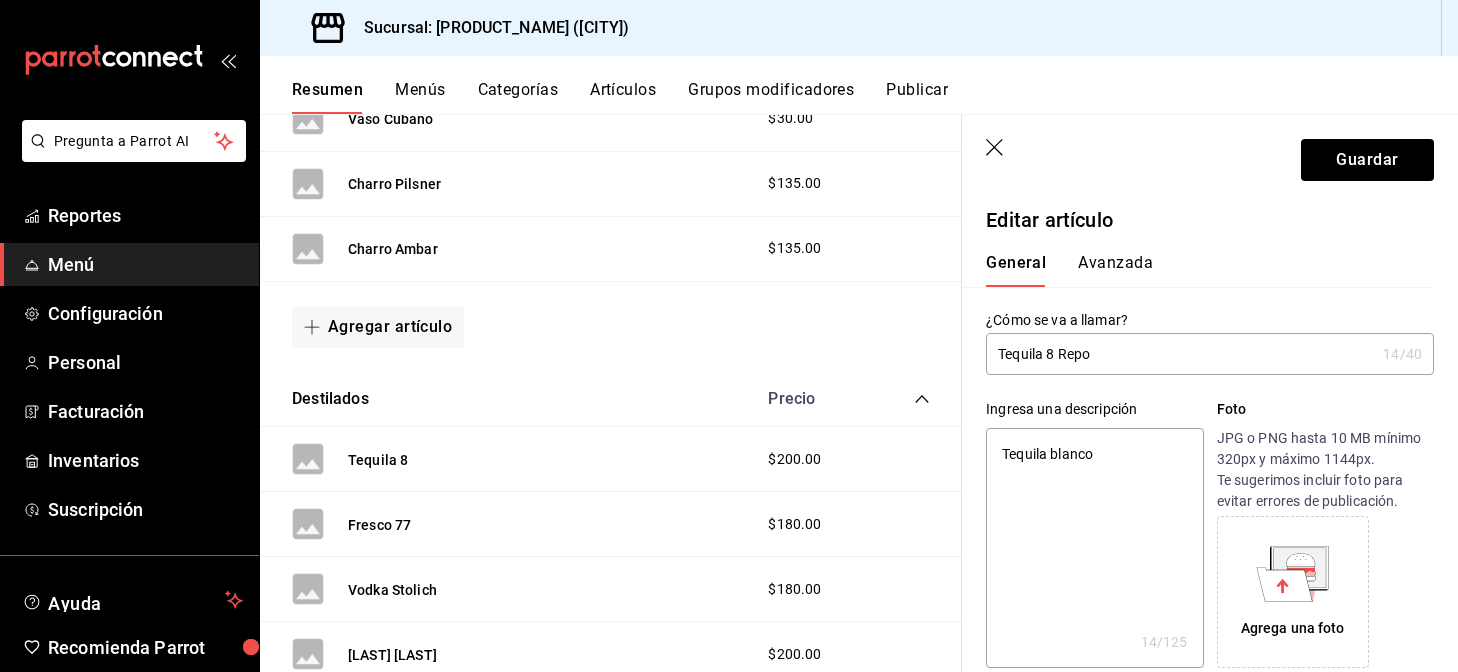type on "Tequila 8 Repos" 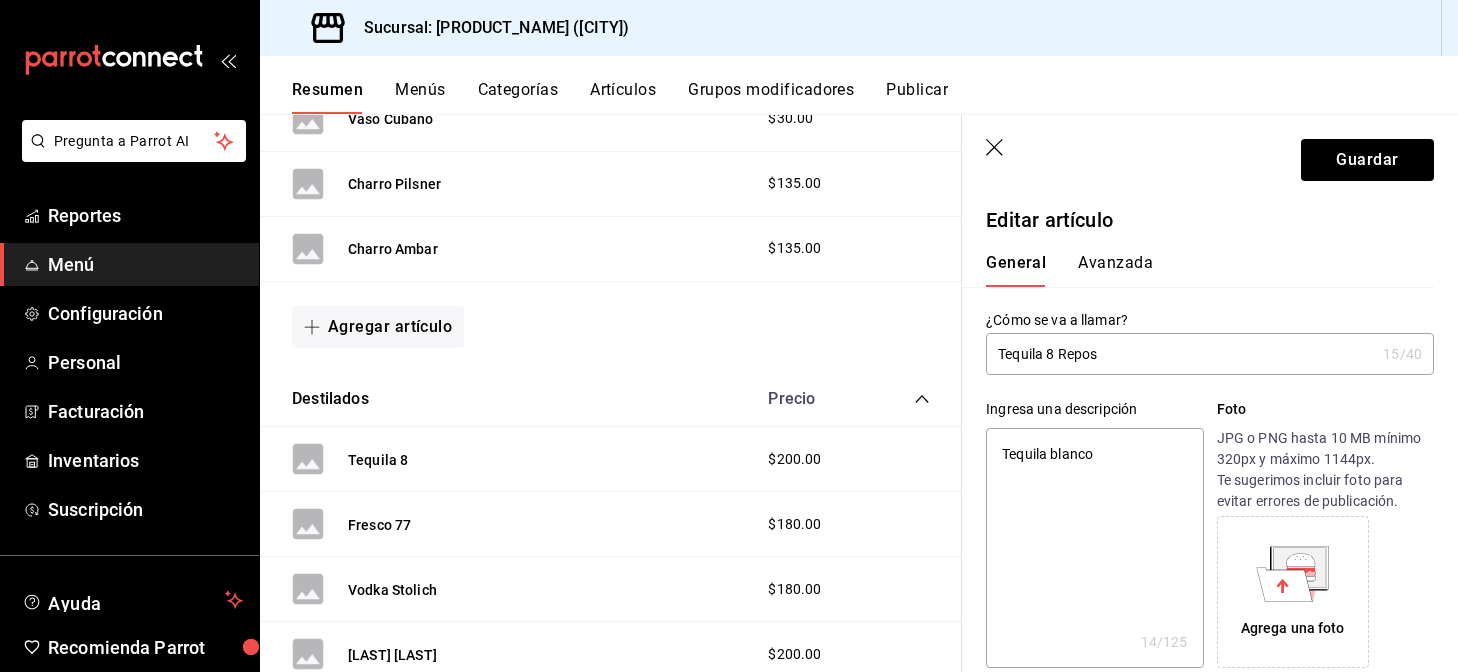 type on "Tequila 8 Reposa" 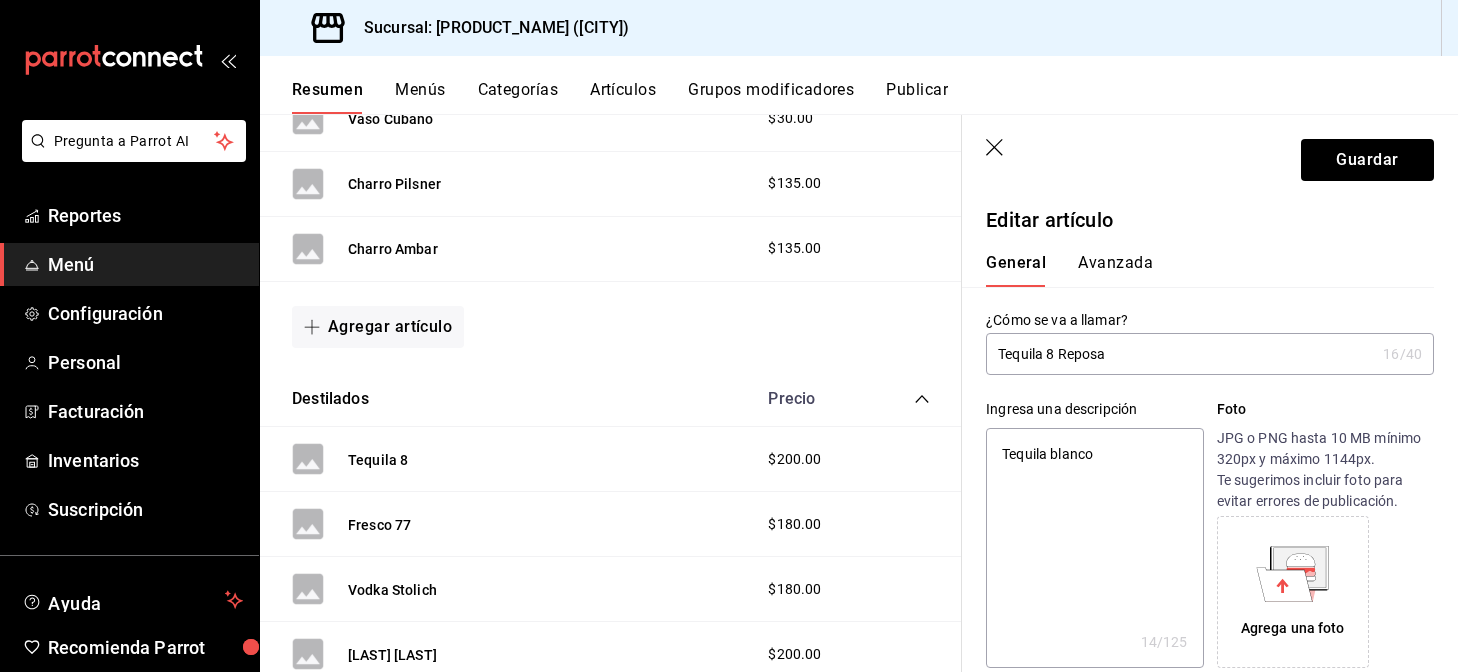 type on "Tequila 8 Reposad" 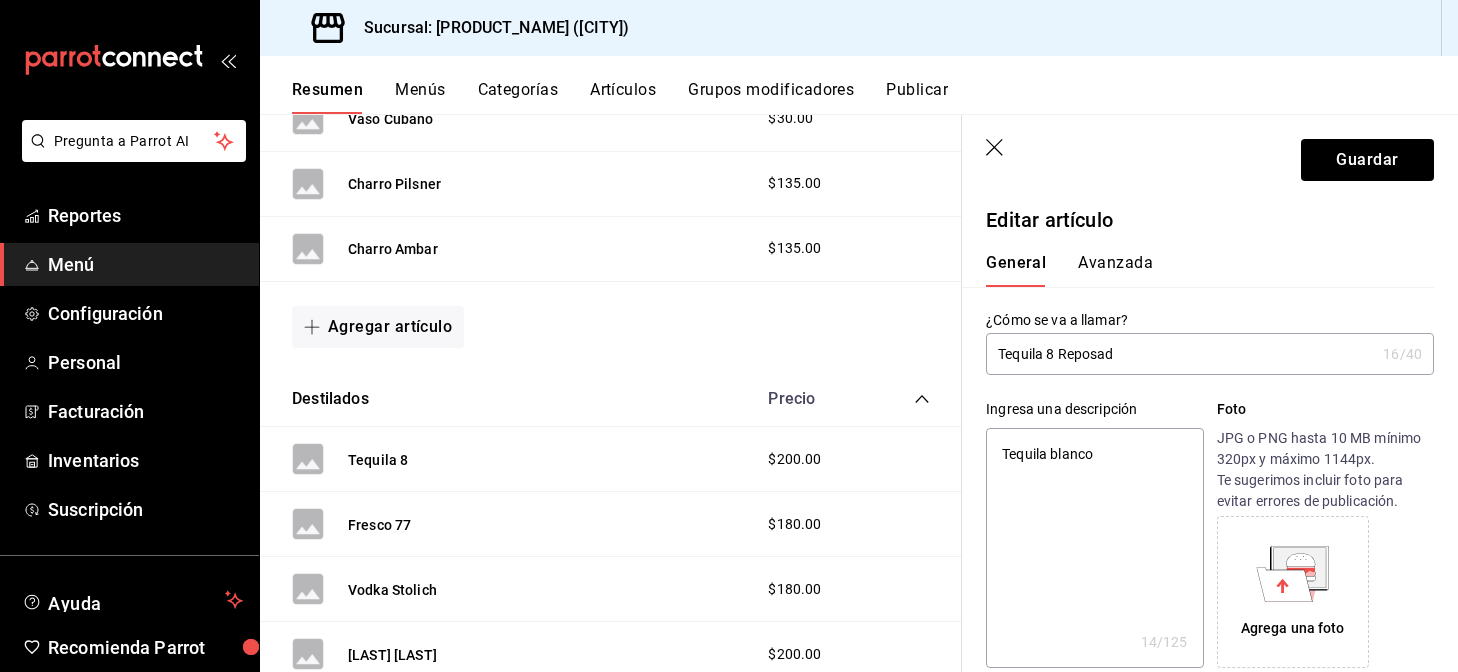 type on "Tequila 8 Reposado" 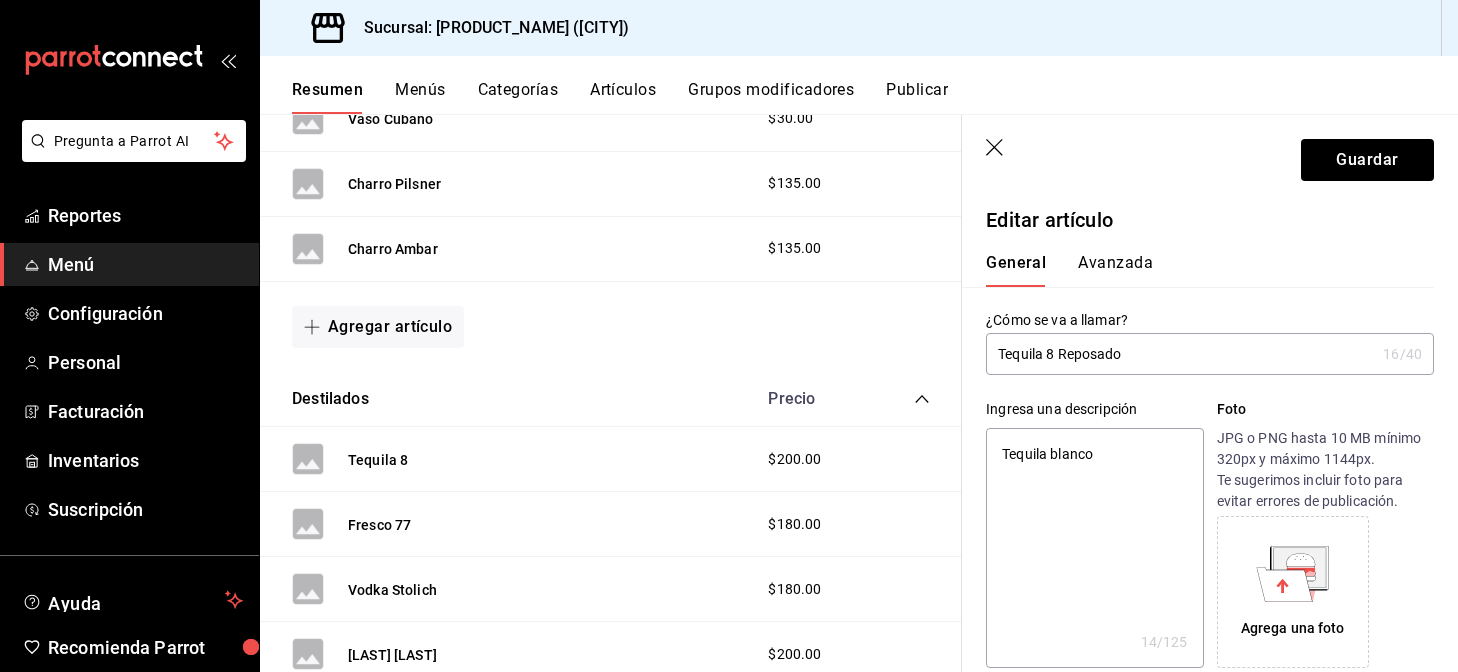 type on "x" 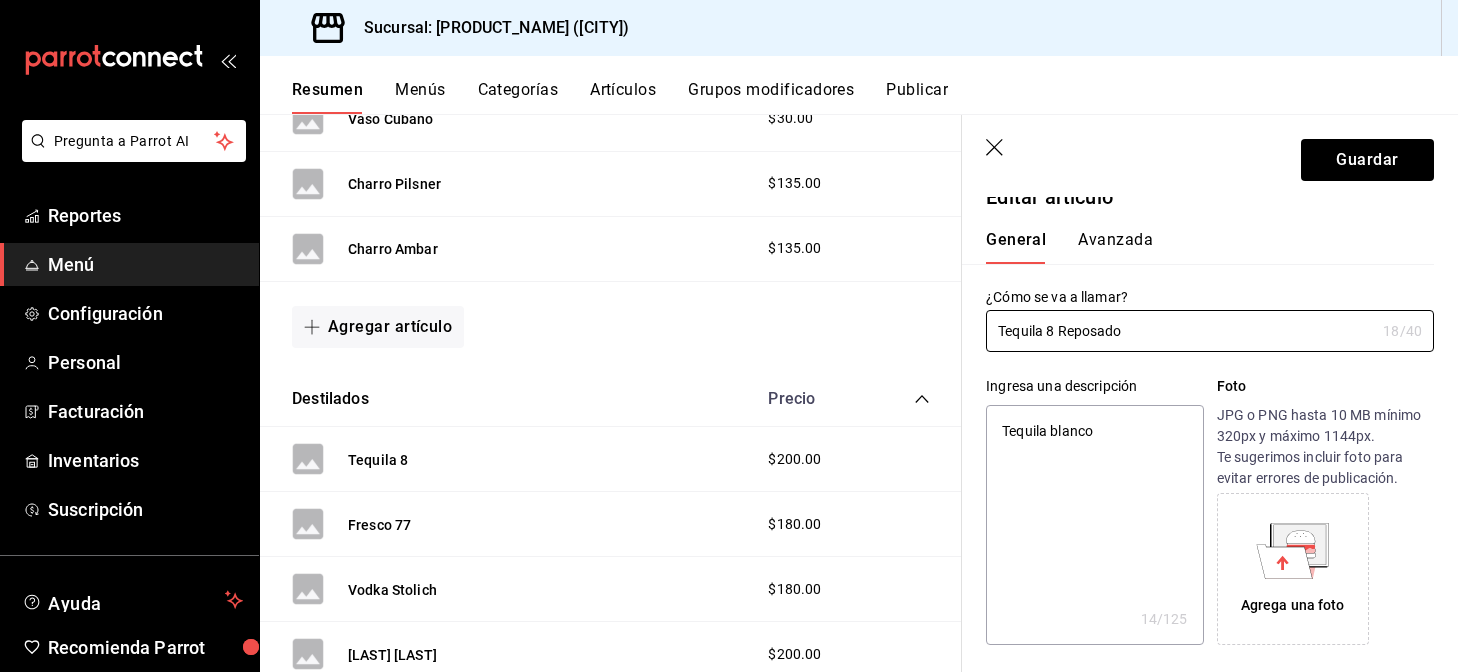 scroll, scrollTop: 0, scrollLeft: 0, axis: both 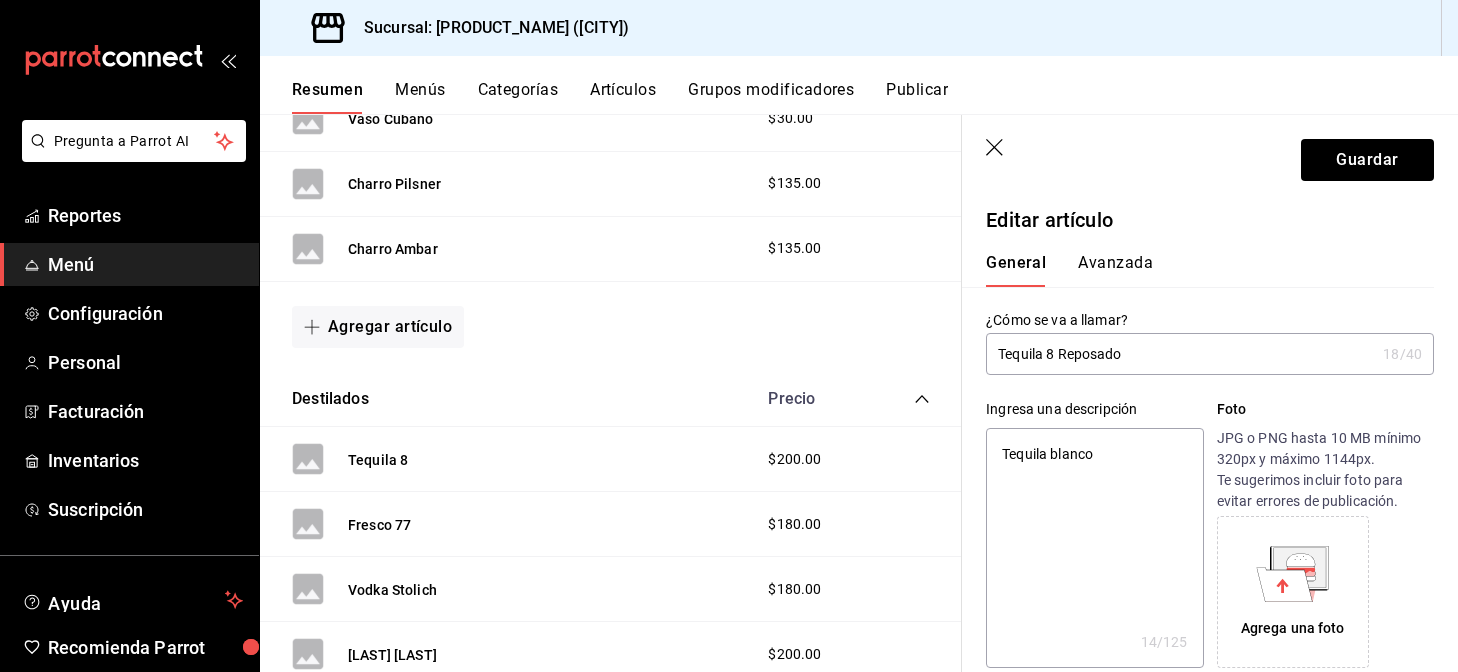 type on "Tequila 8 Reposad" 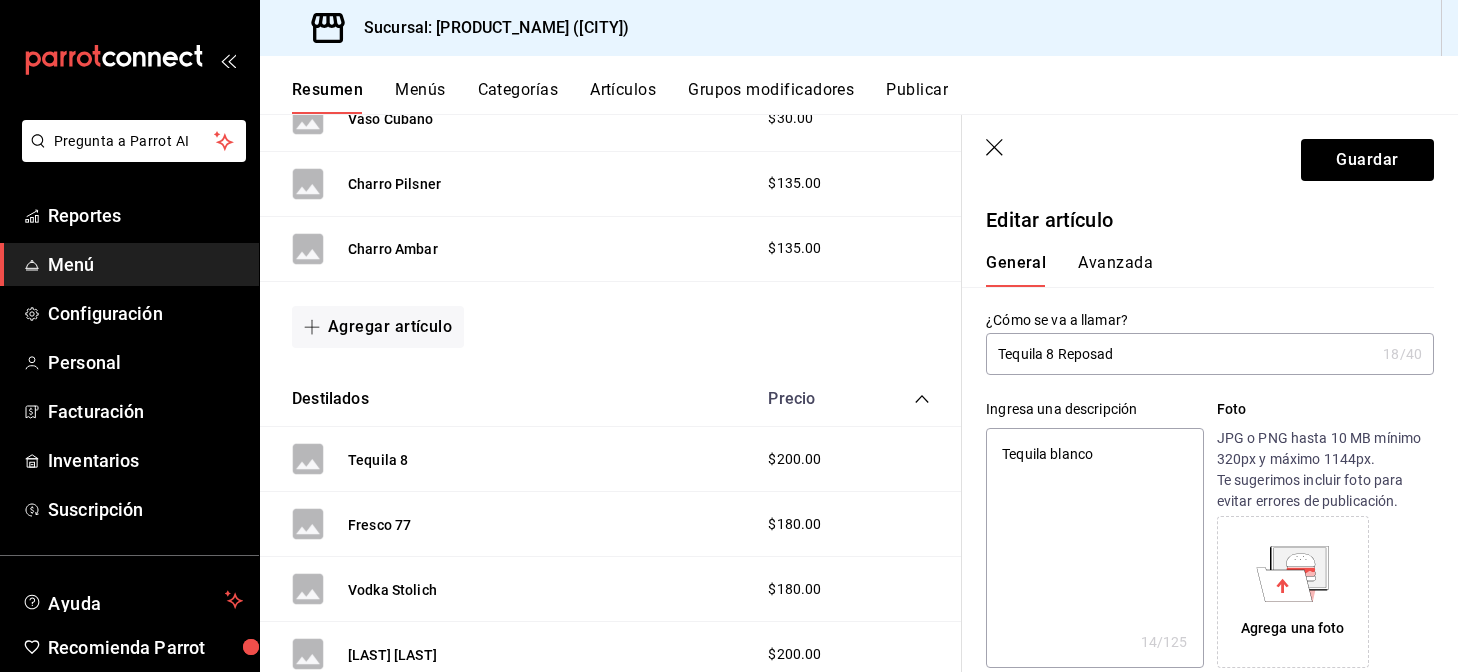 type on "x" 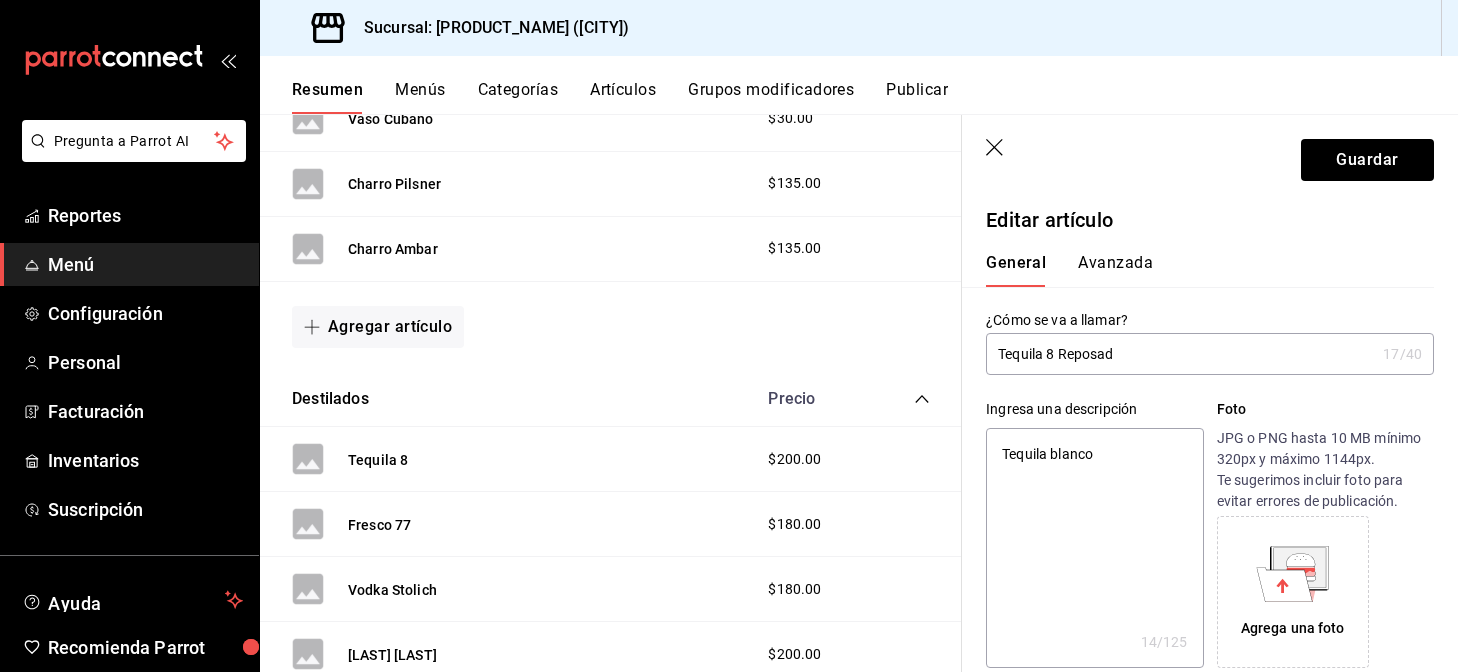 type on "Tequila 8 Reposa" 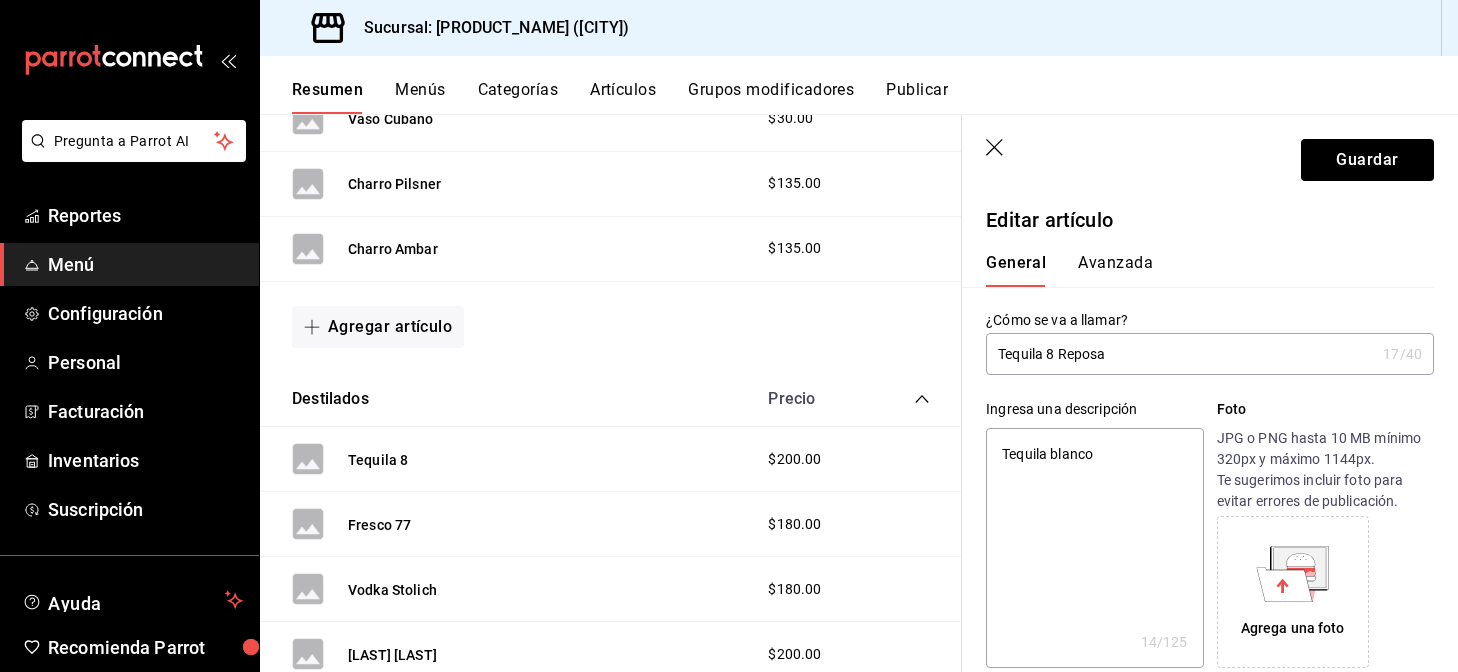 type on "x" 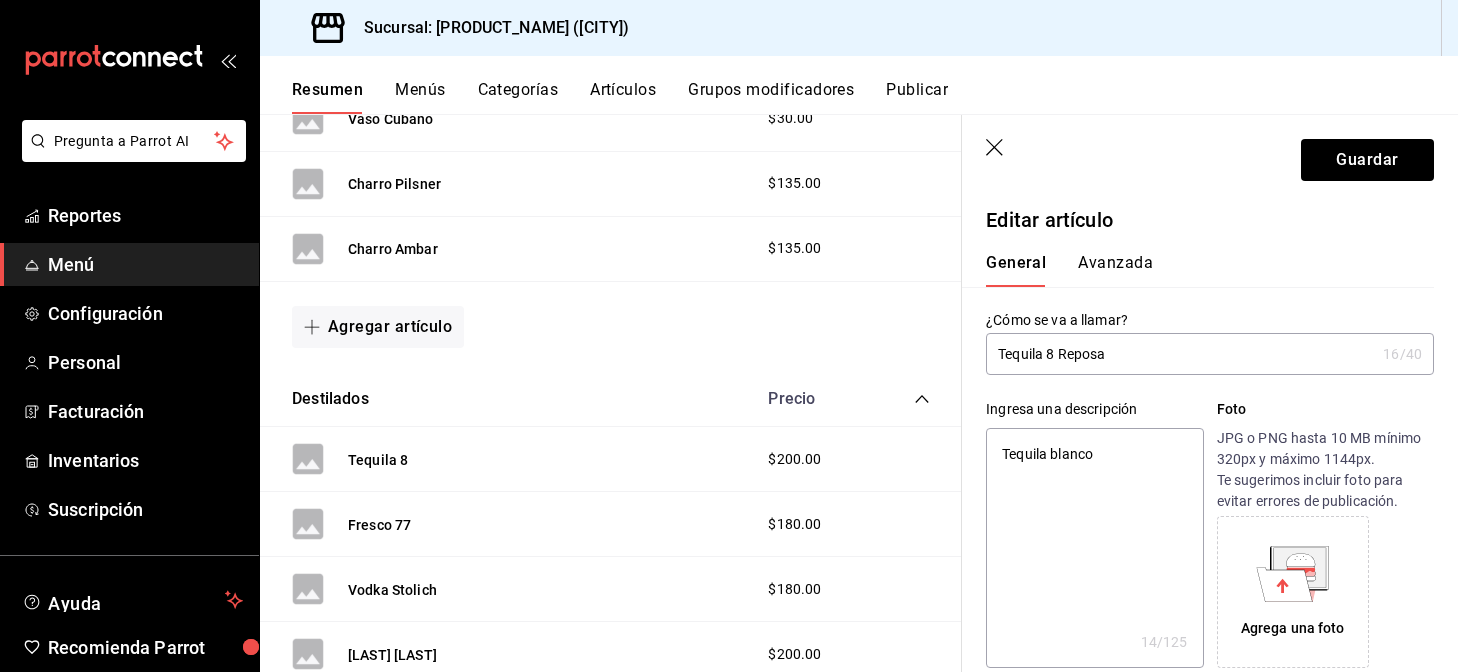 type on "Tequila 8 Repos" 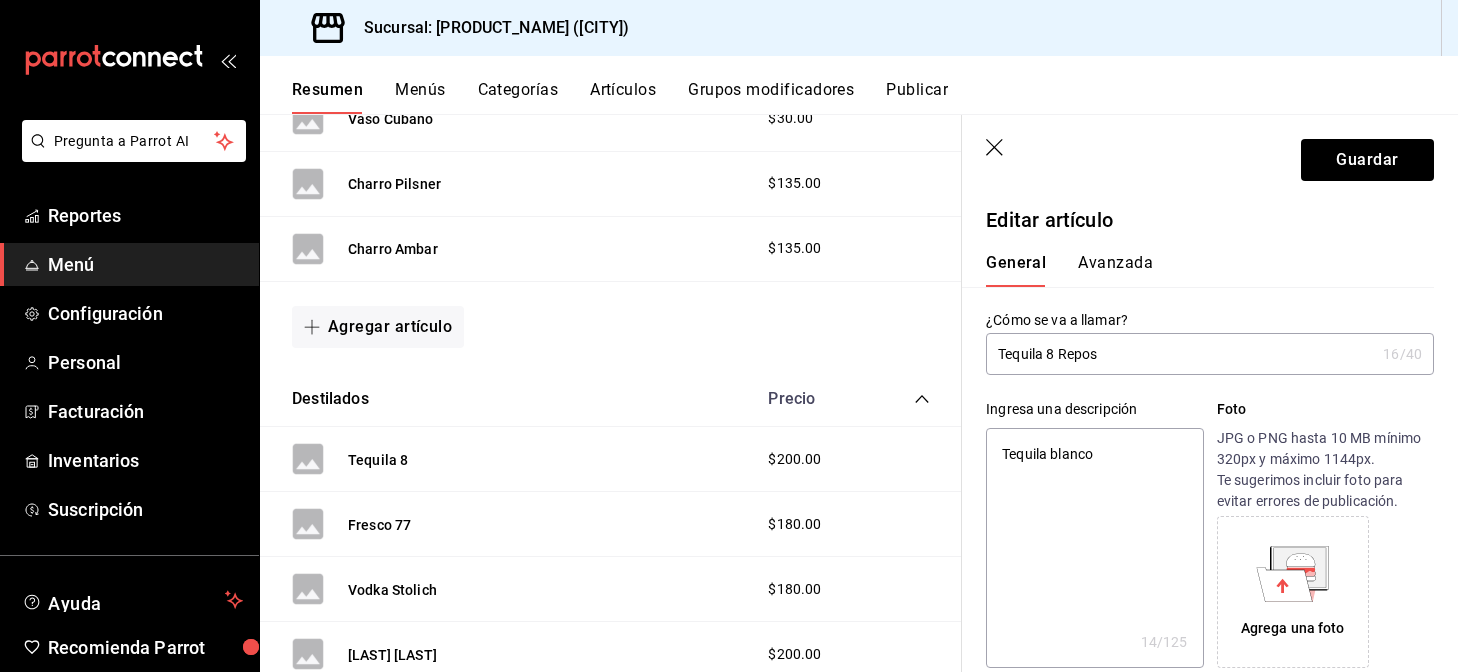 type on "x" 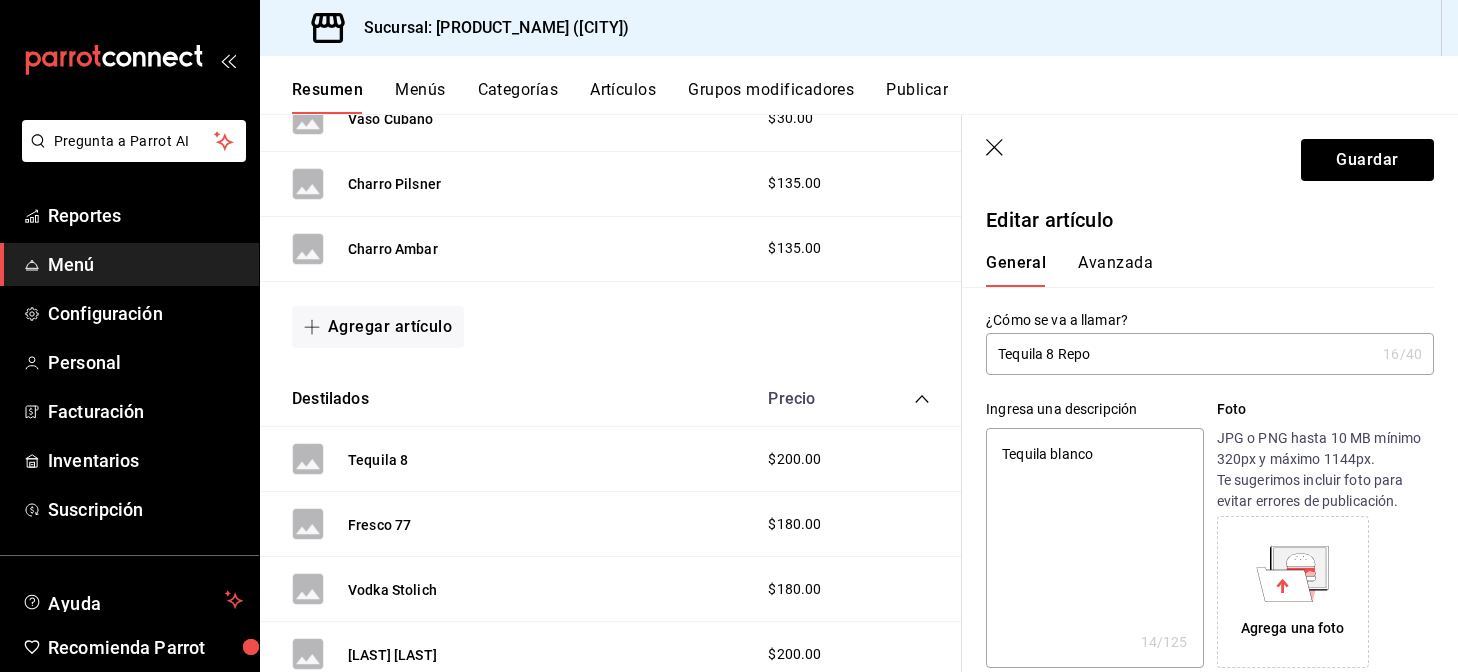 type on "x" 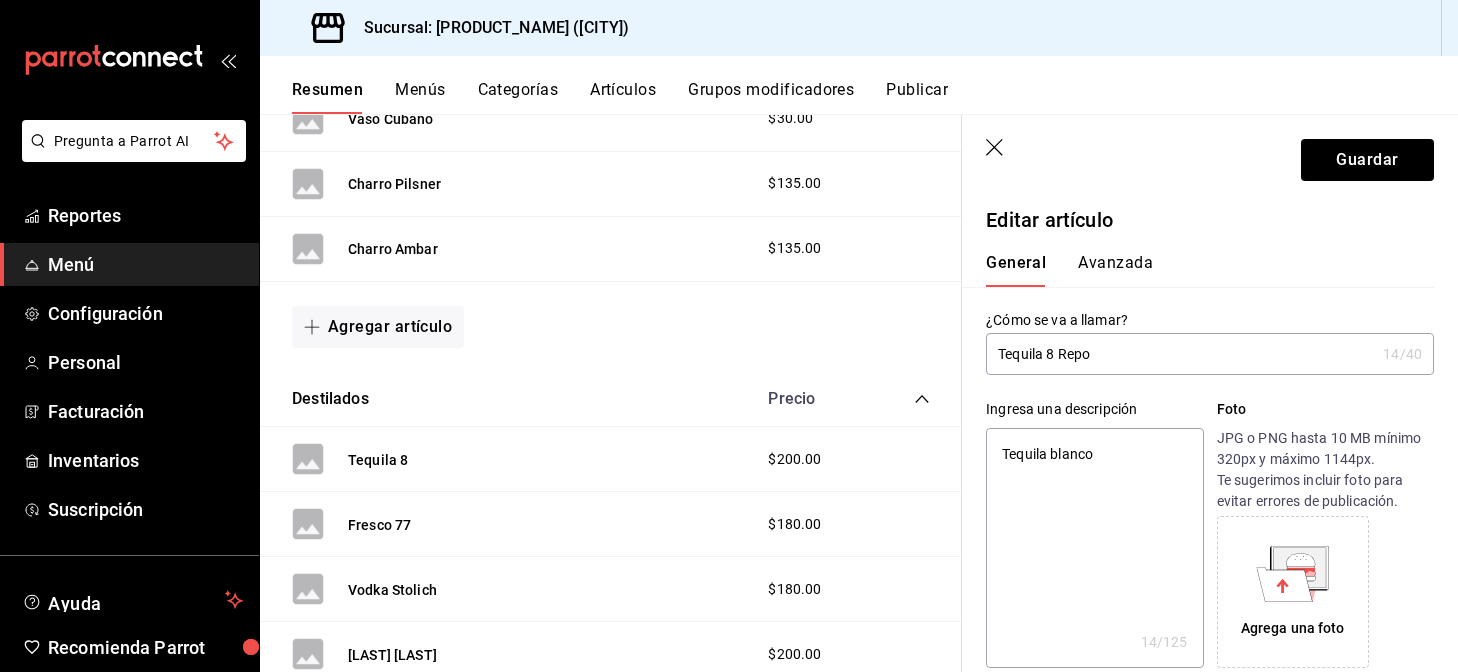 type on "Tequila 8 Rep" 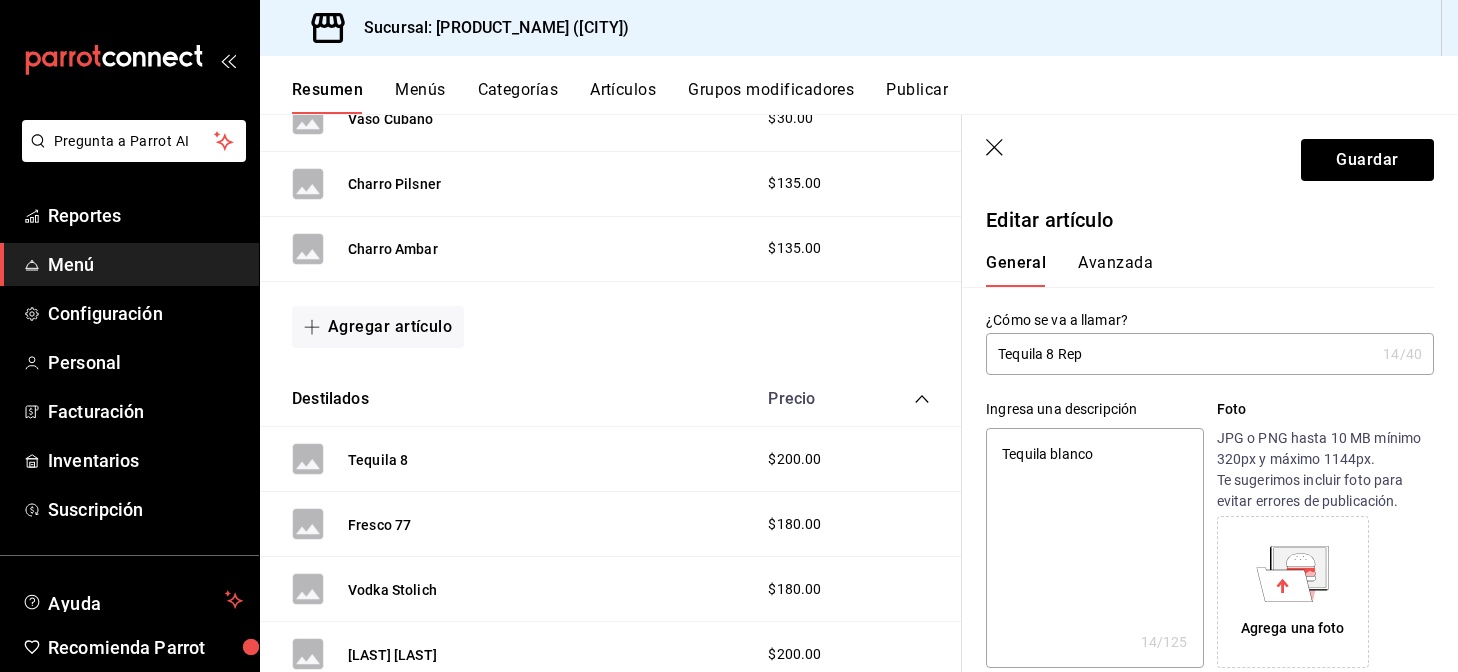 type on "x" 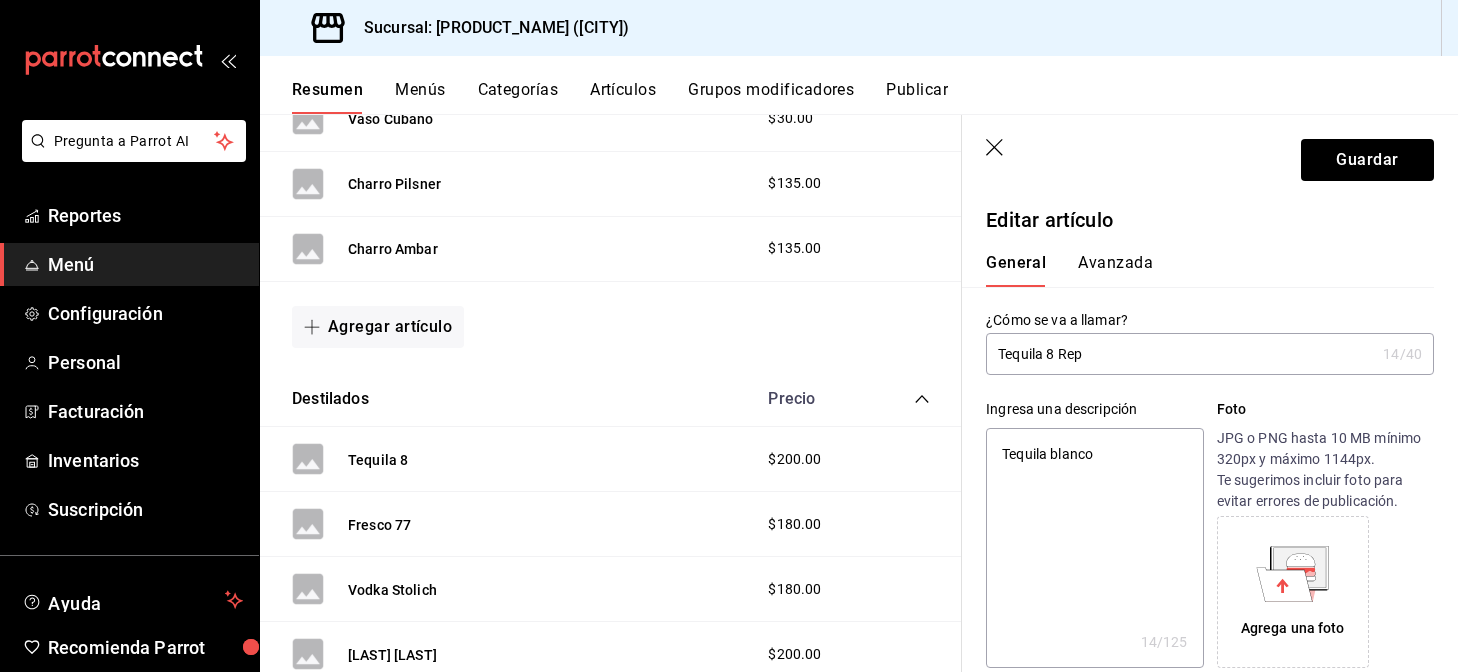 type on "Tequila 8 Re" 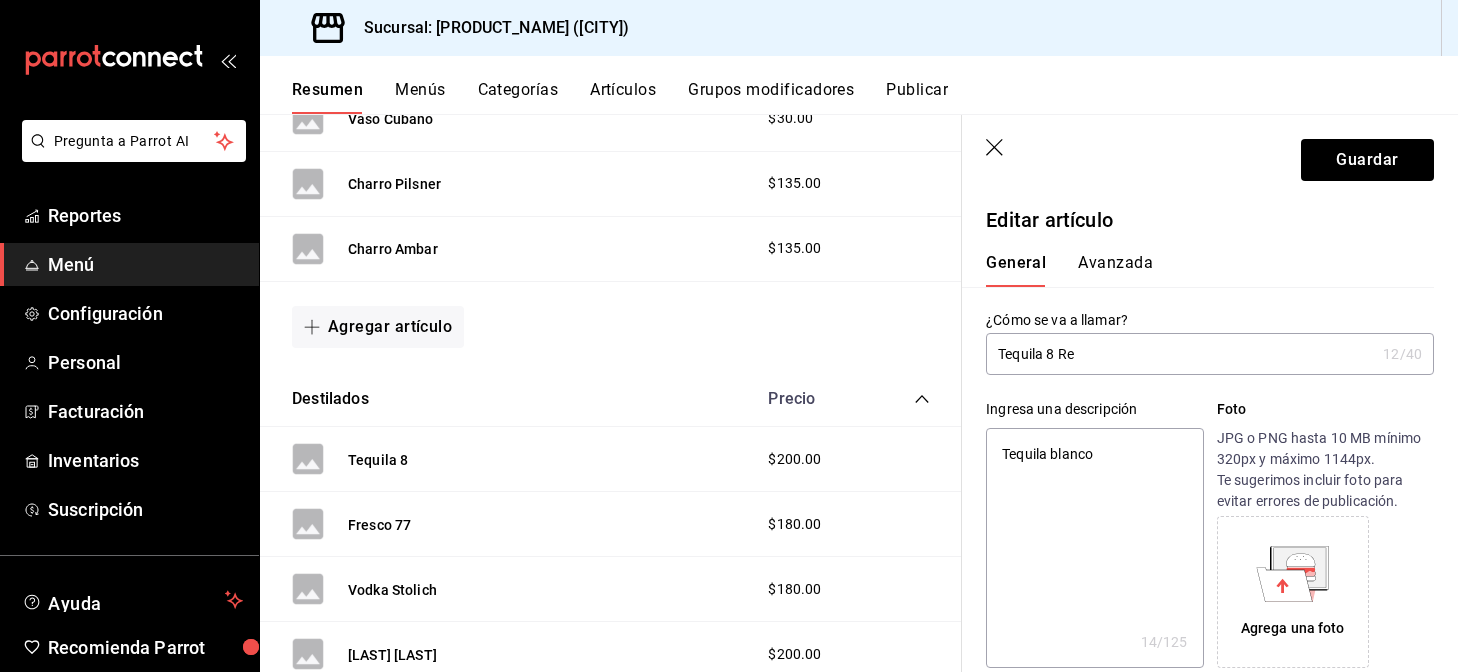 type on "Tequila 8 R" 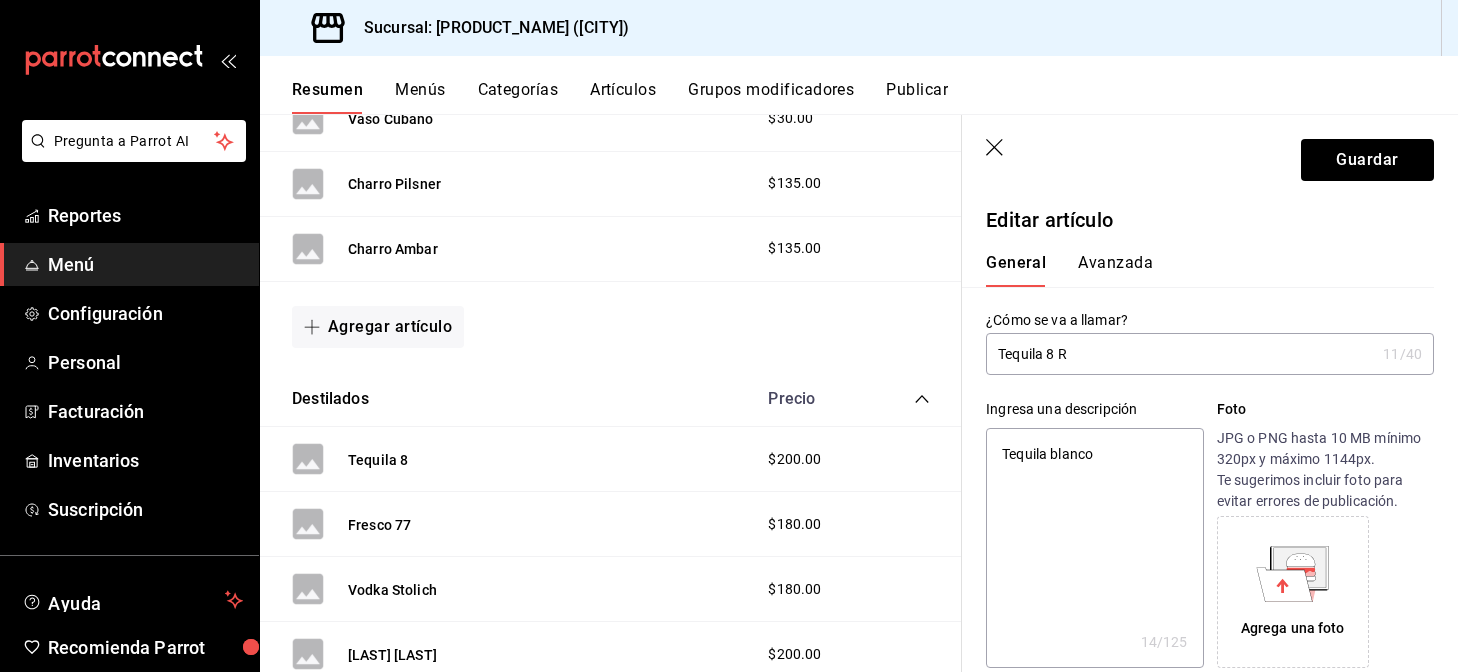 type on "Tequila 8" 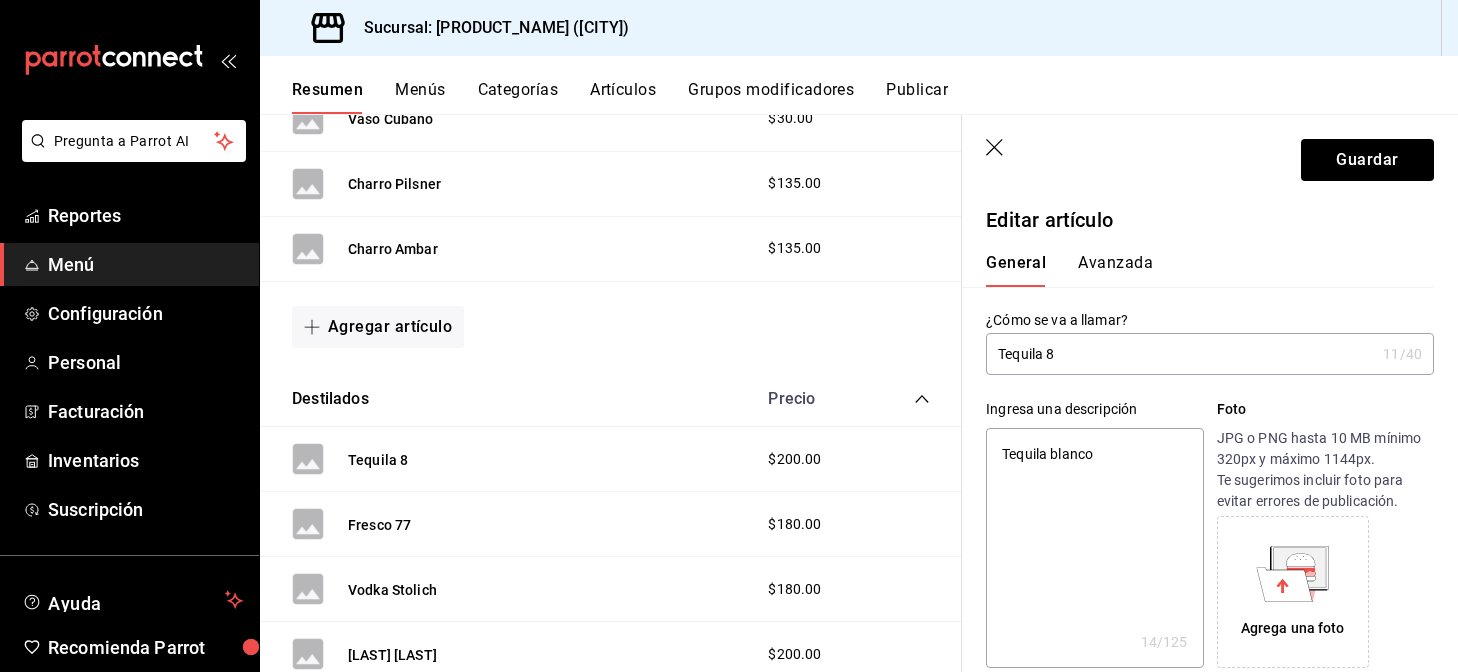 type on "x" 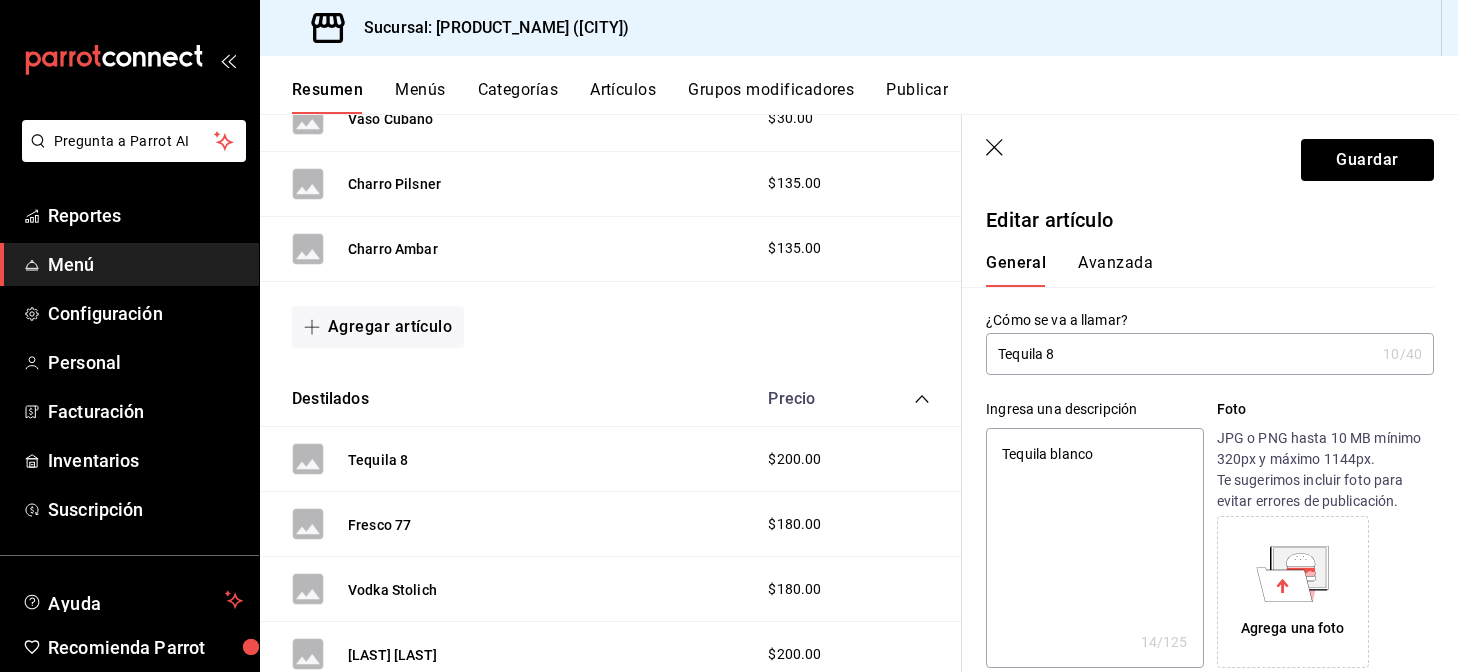 type on "Tequila 8 B" 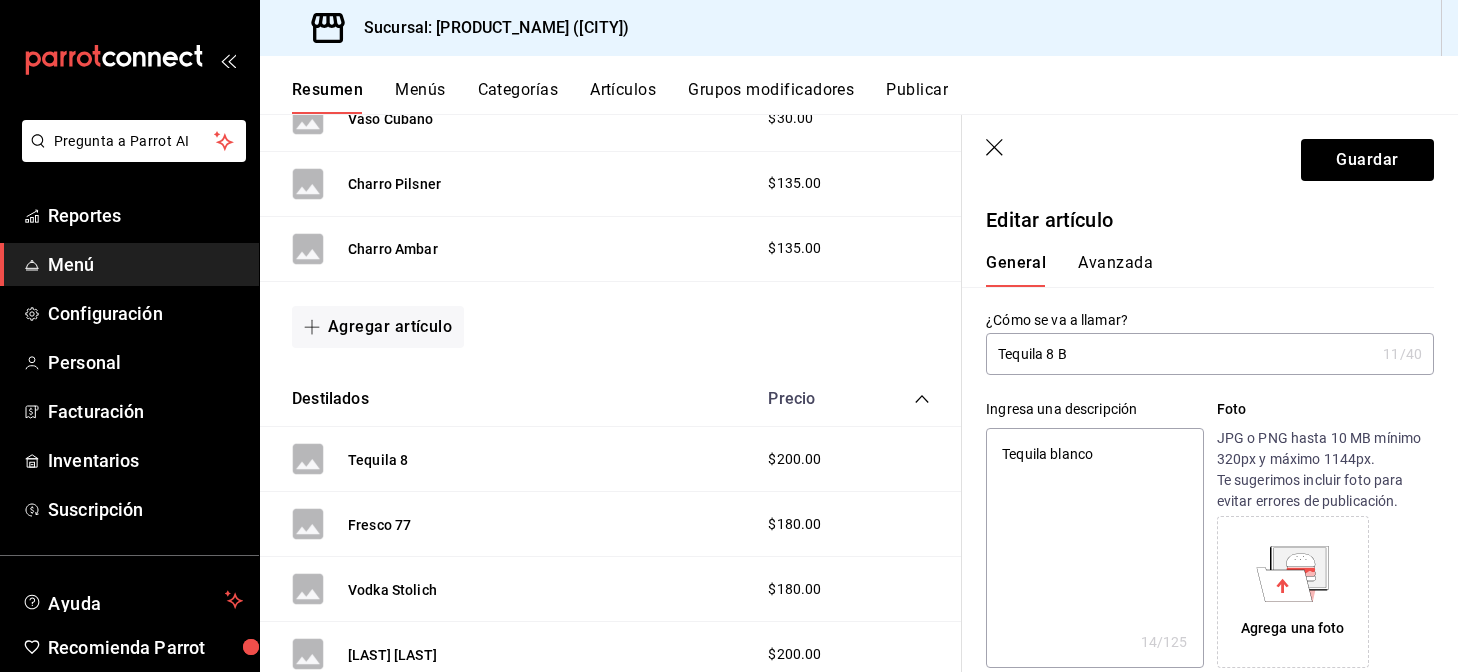 type on "Tequila 8 Bl" 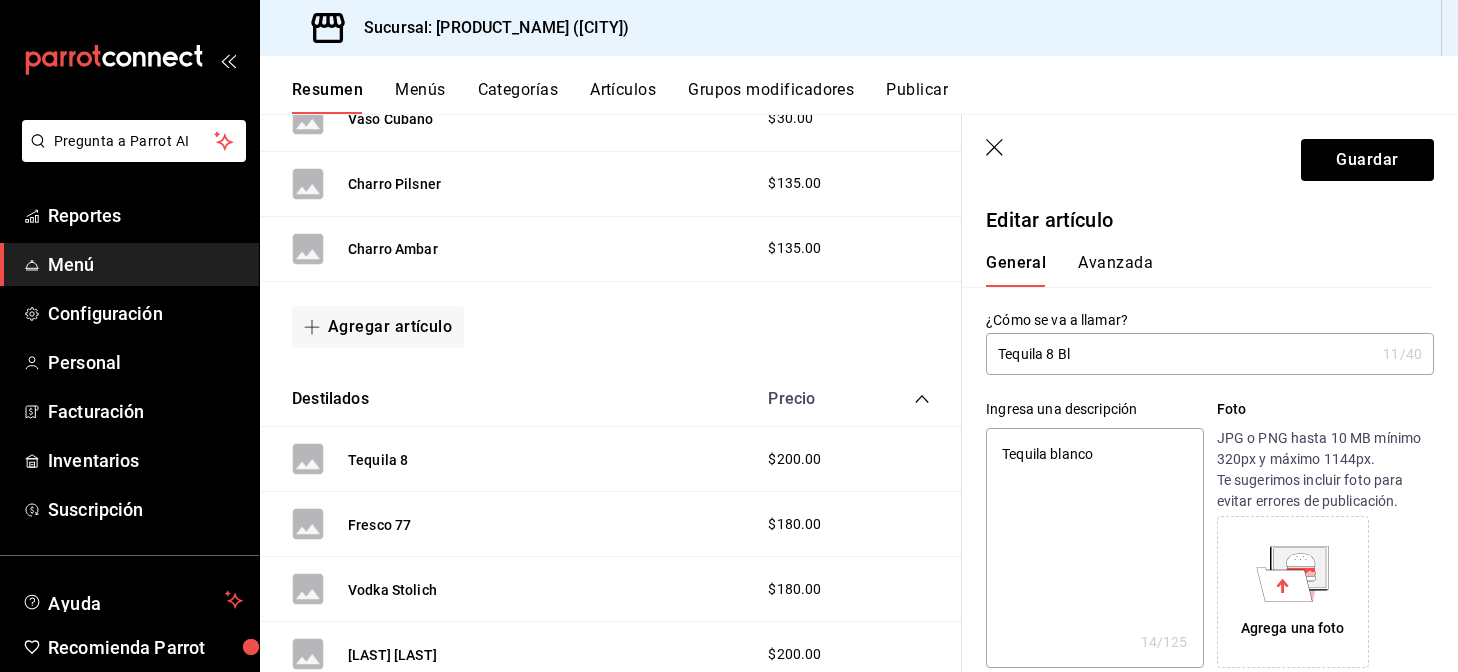 type on "x" 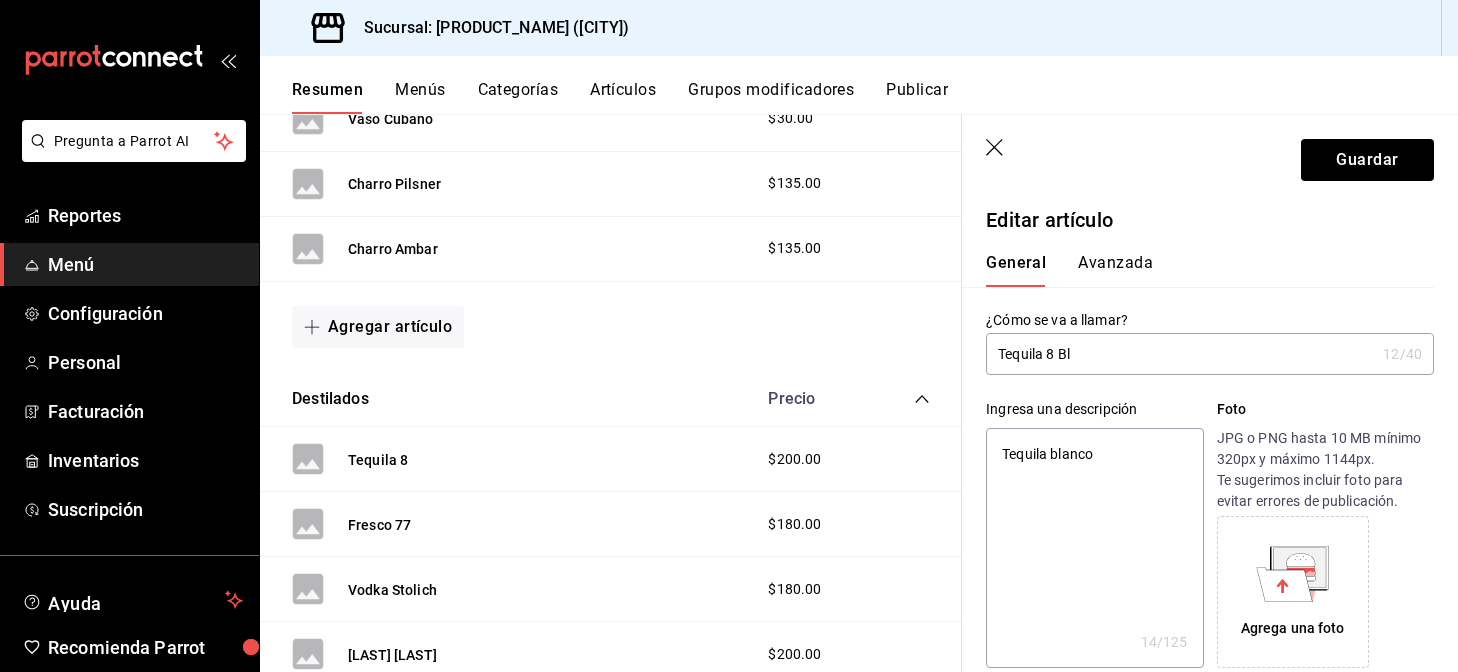 type on "Tequila 8 Bla" 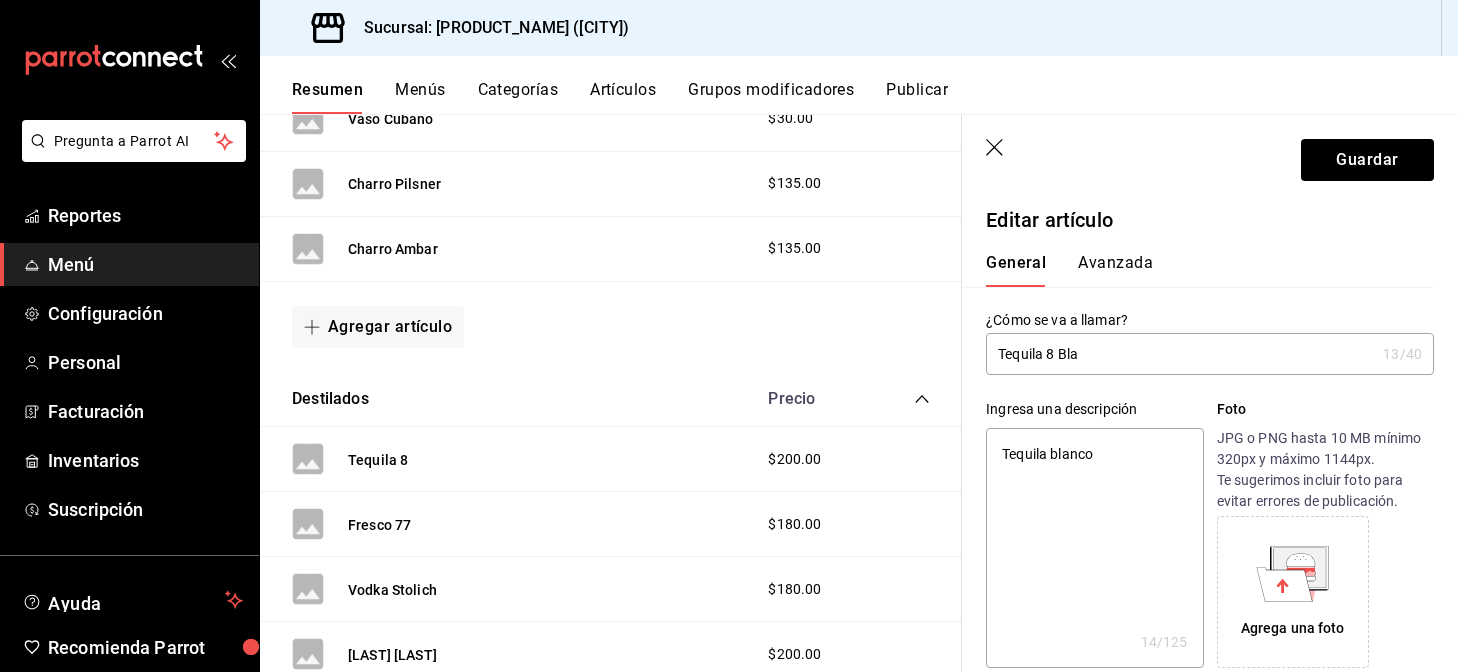 type on "Tequila 8 Blan" 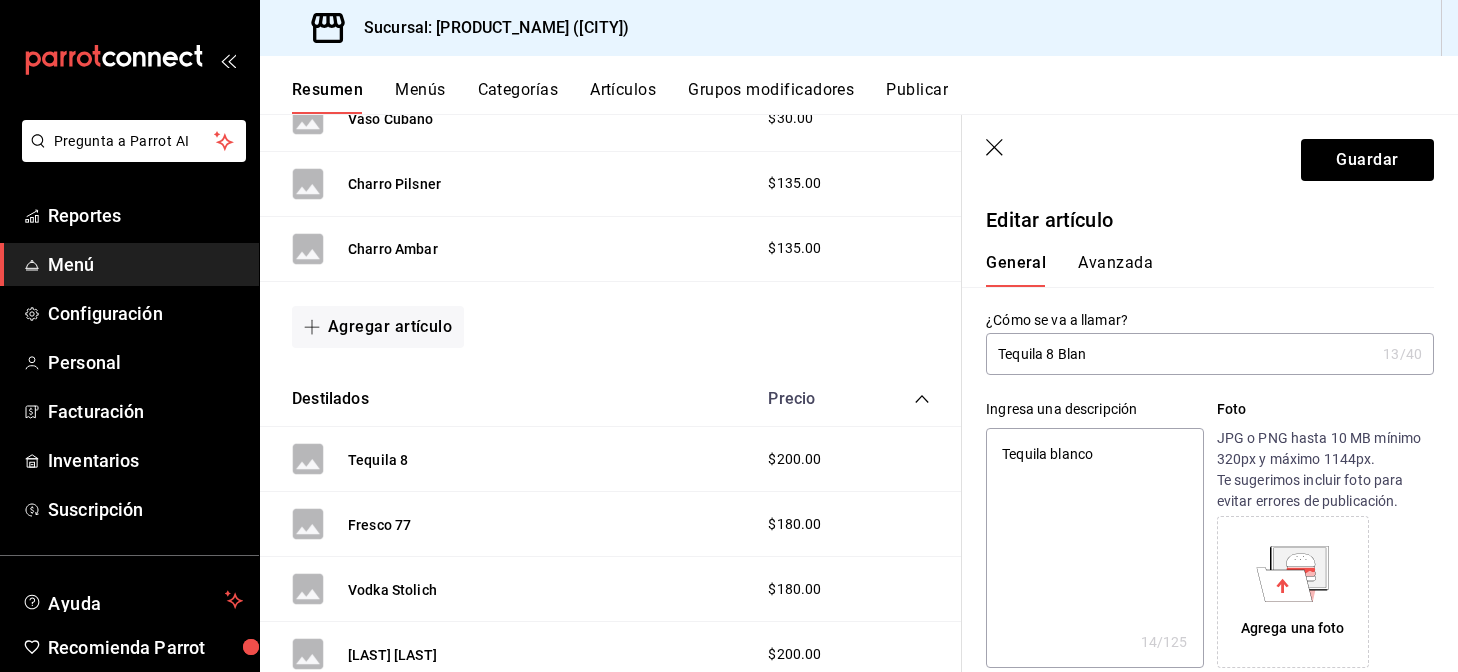 type on "x" 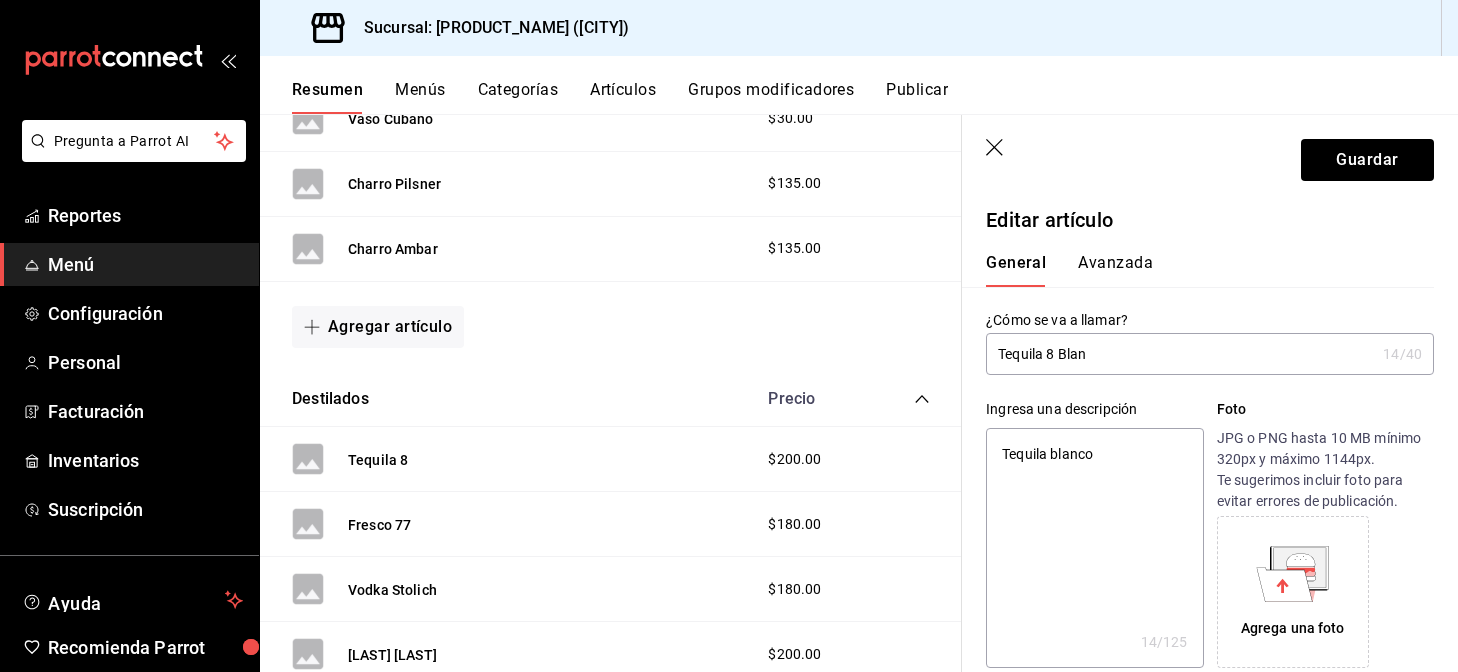 type on "Tequila 8 Blanc" 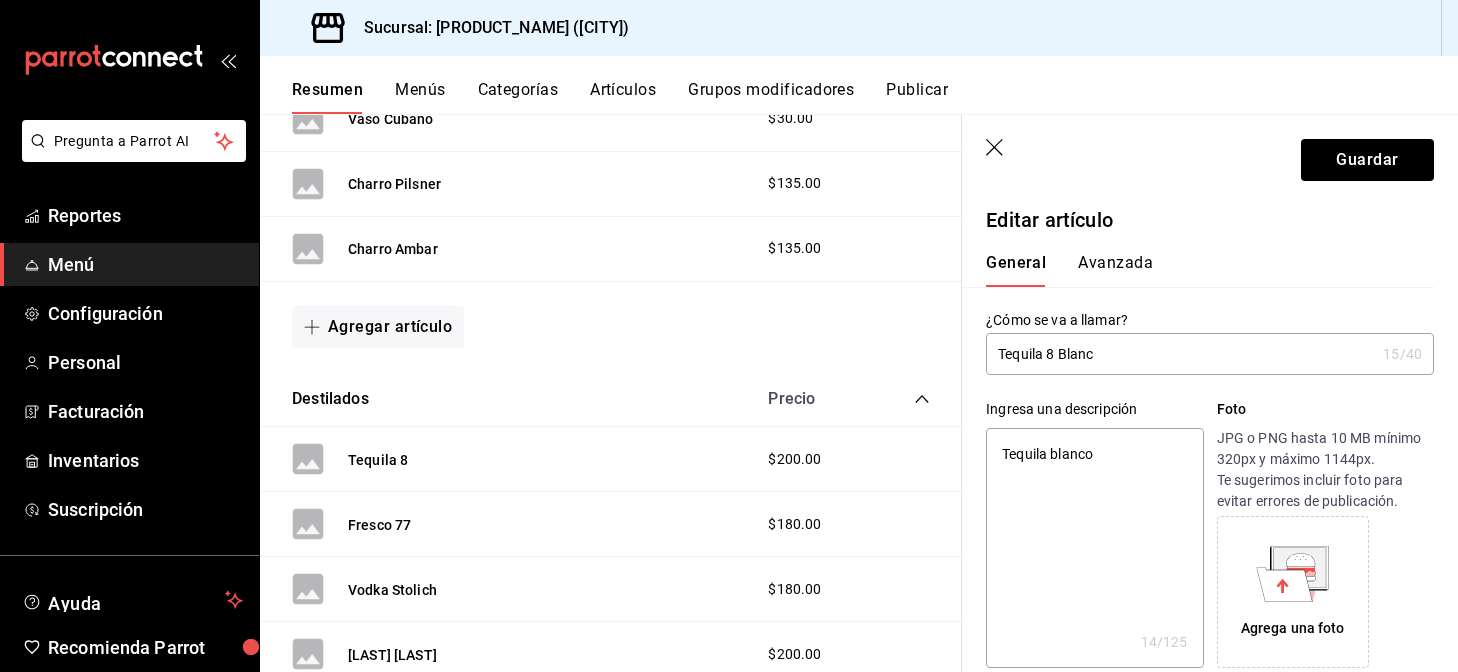 type on "Tequila 8 Blanco" 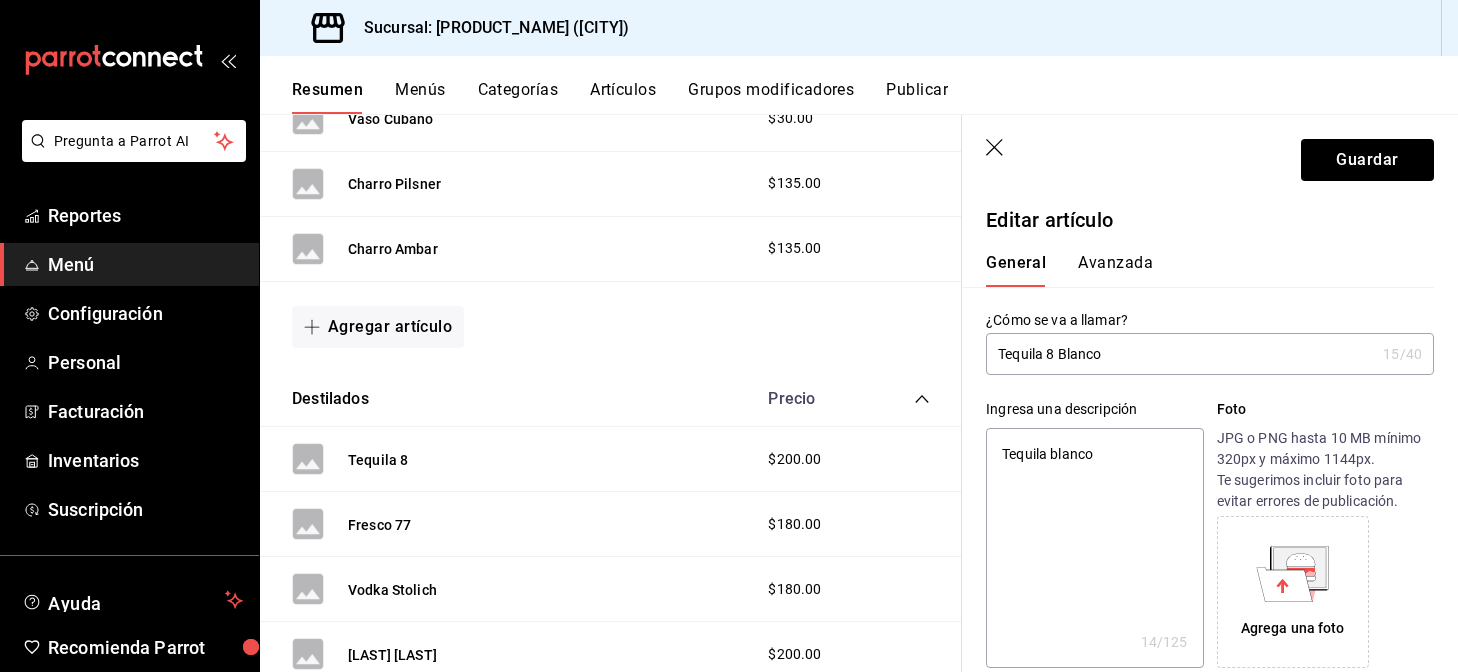 type on "x" 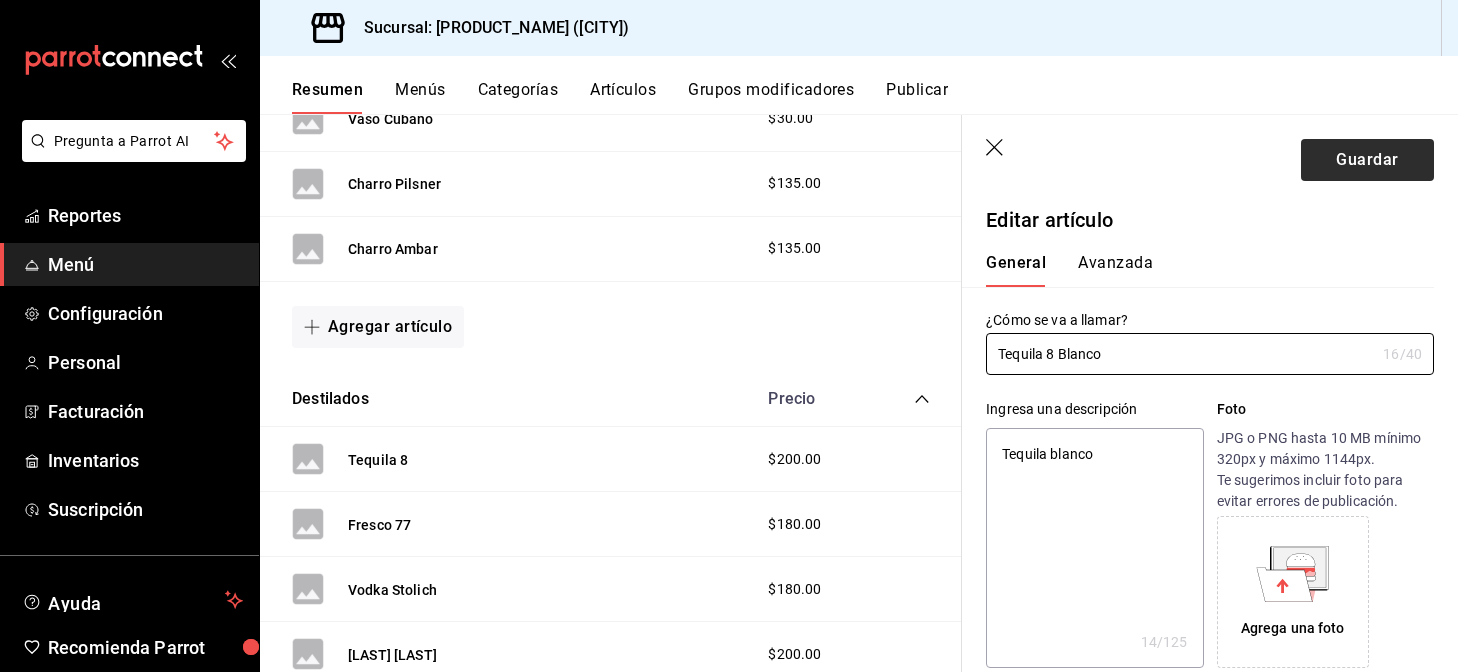 type on "Tequila 8 Blanco" 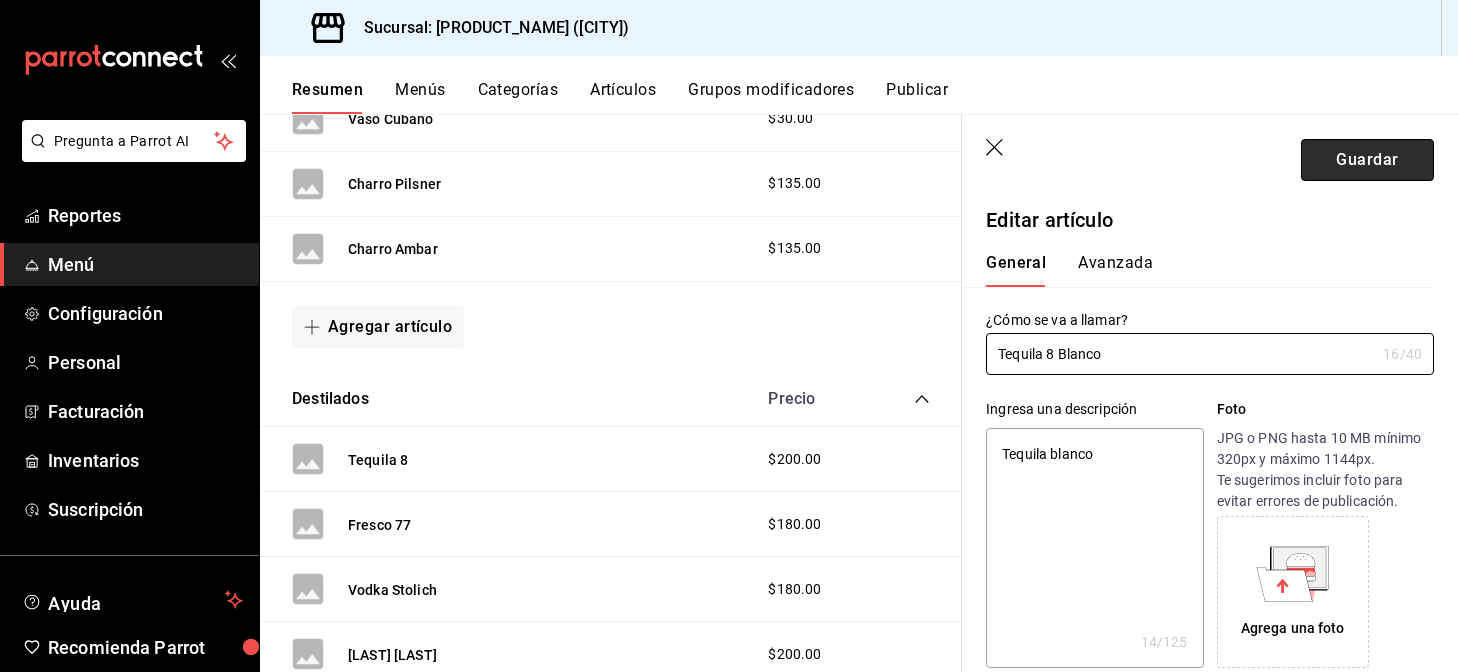 click on "Guardar" at bounding box center [1367, 160] 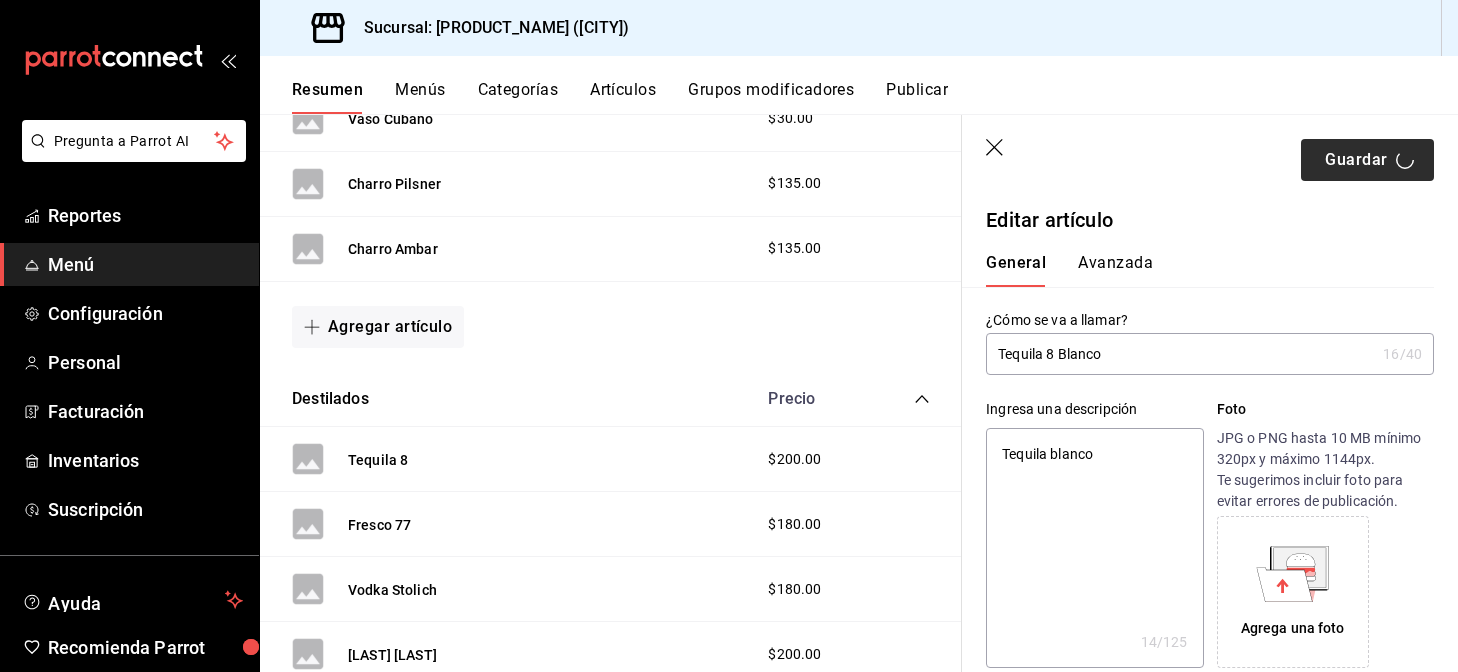 type on "x" 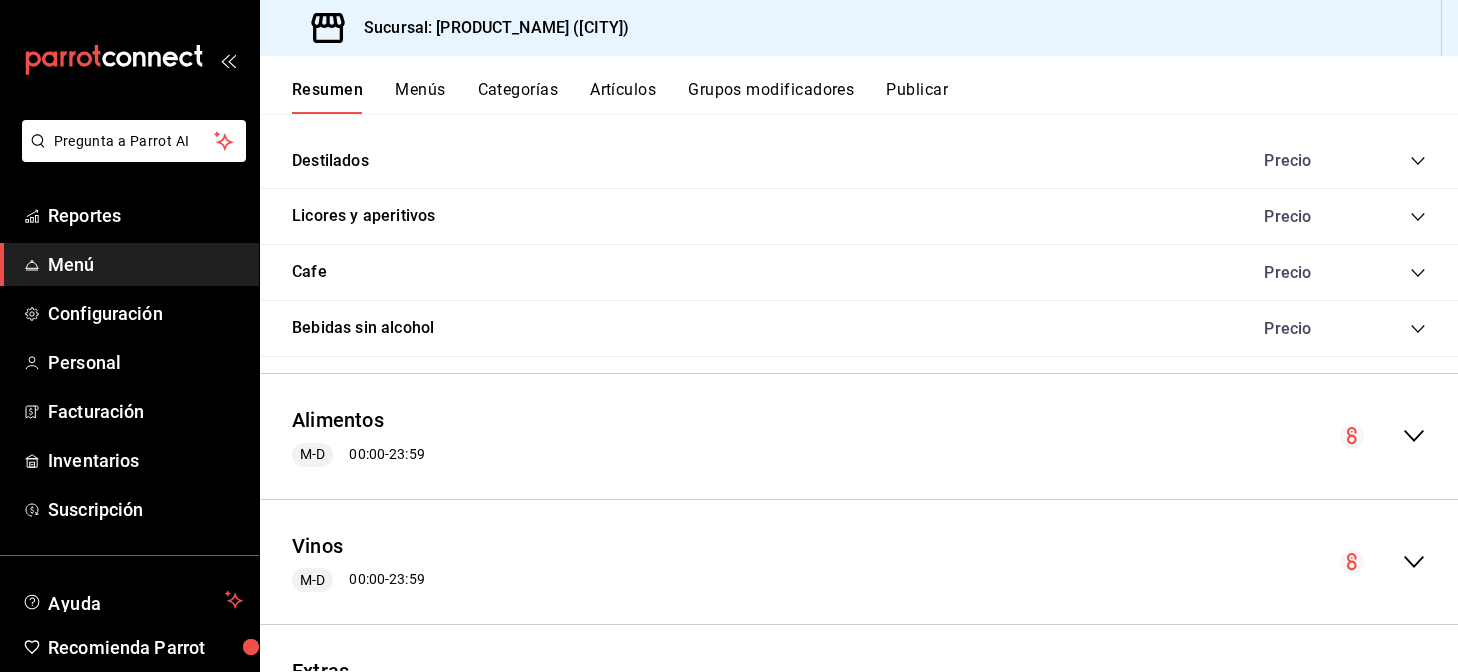 scroll, scrollTop: 3089, scrollLeft: 0, axis: vertical 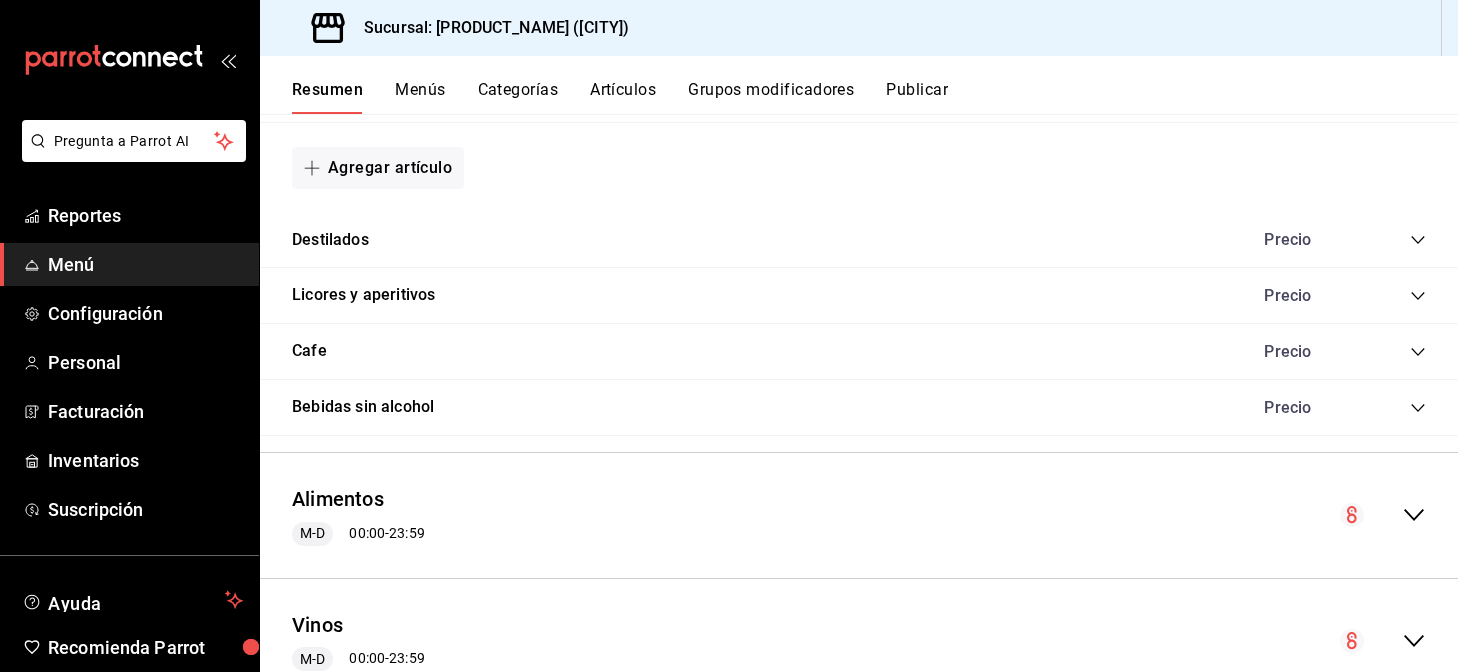 click 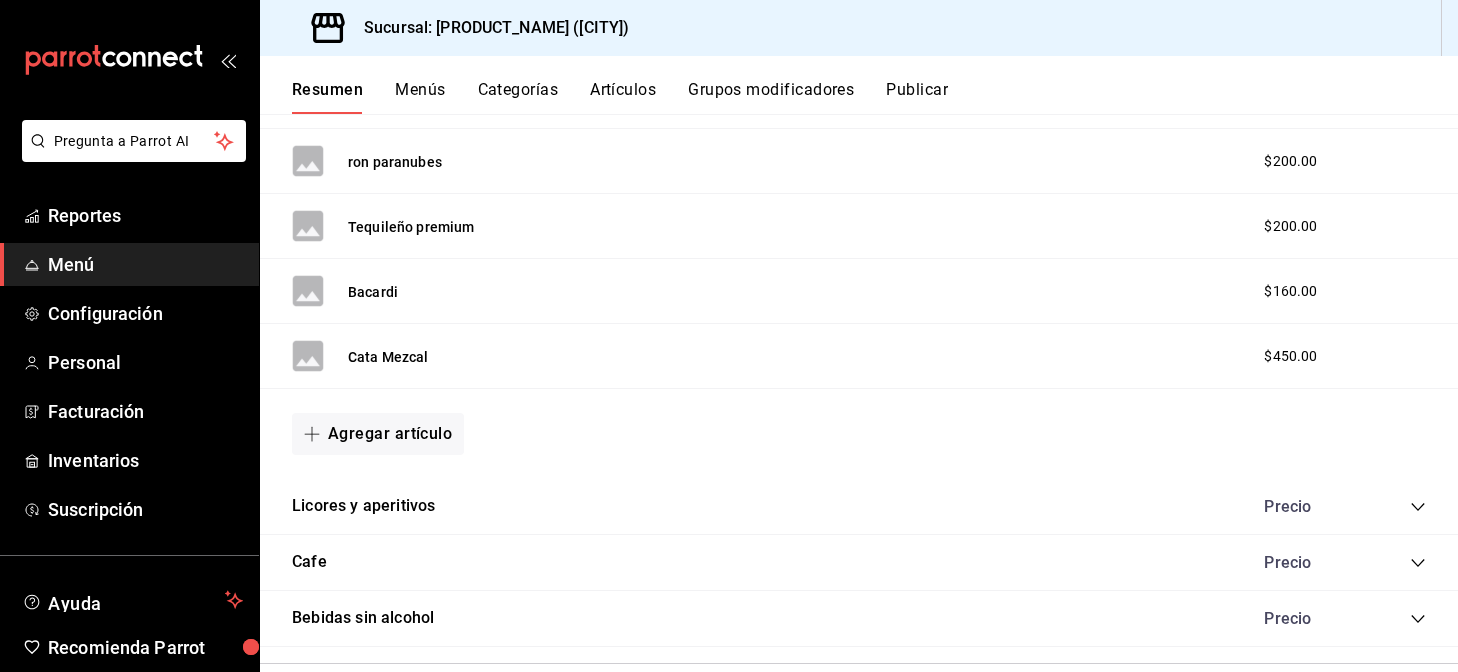 scroll, scrollTop: 4496, scrollLeft: 0, axis: vertical 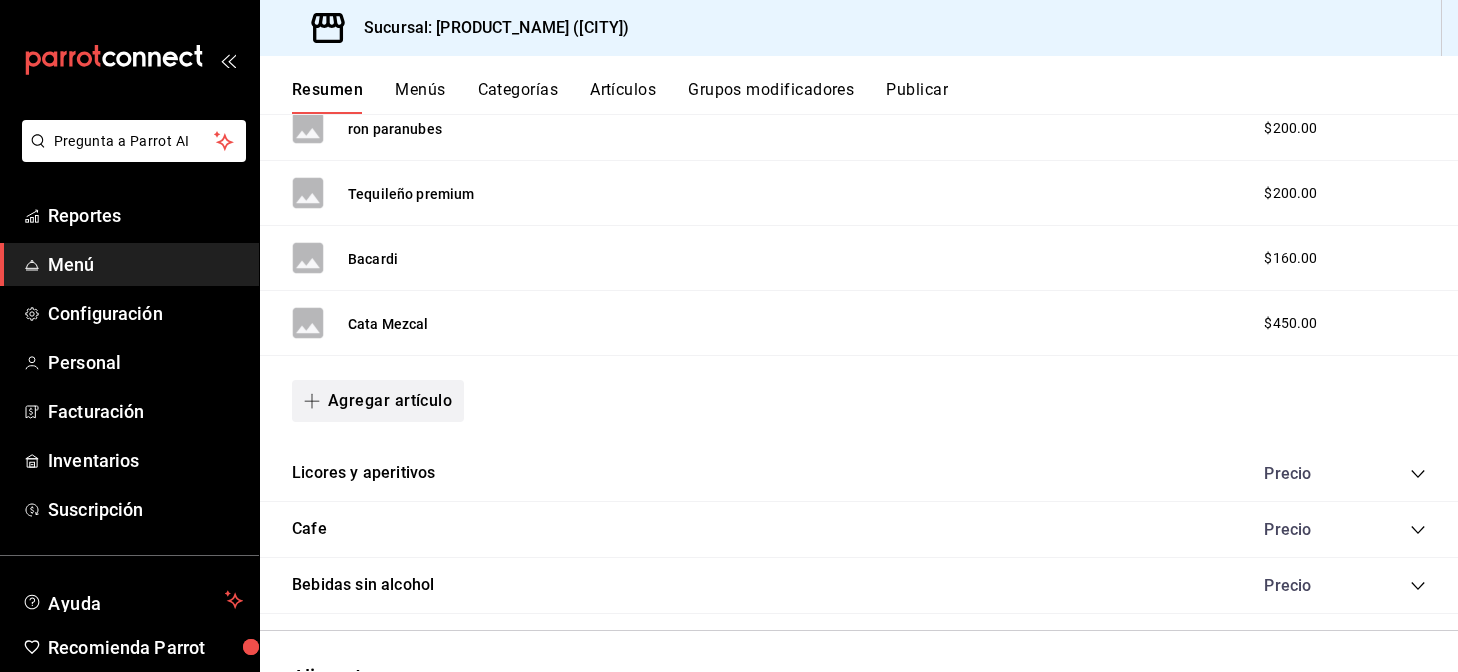 click on "Agregar artículo" at bounding box center [378, 401] 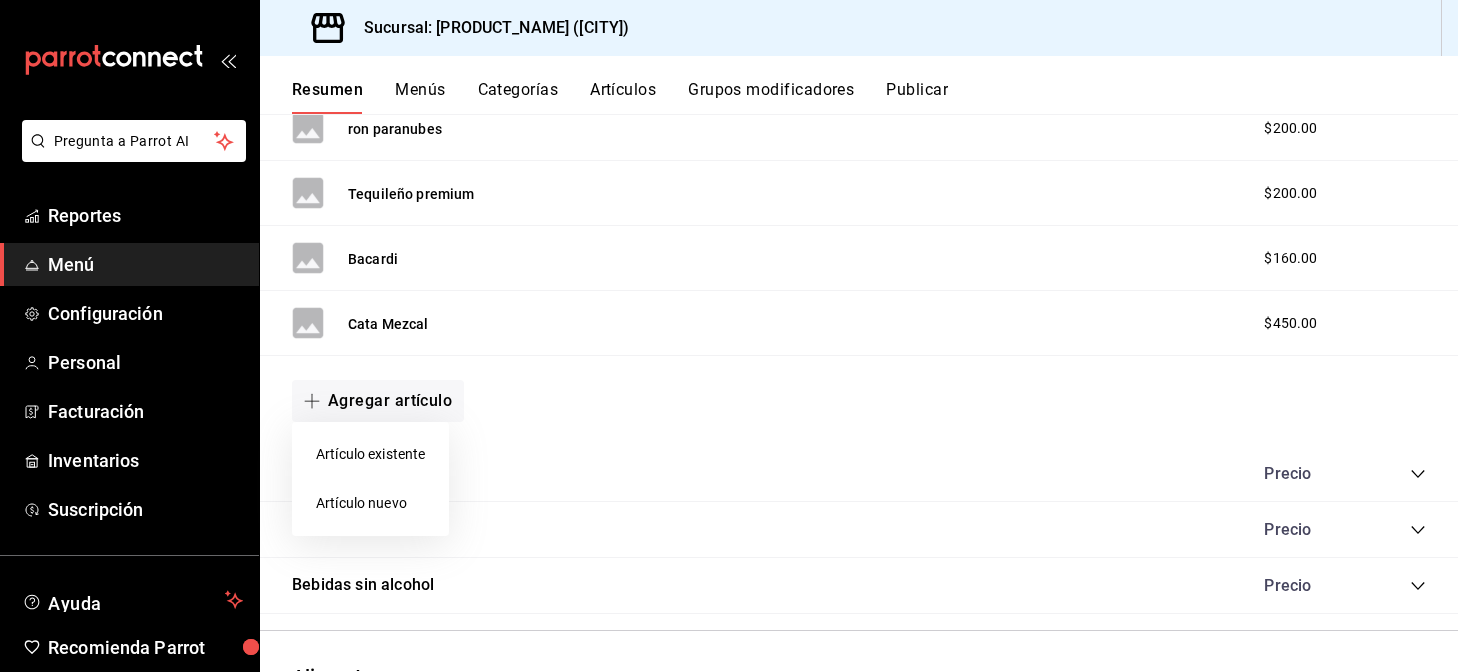 click on "Artículo nuevo" at bounding box center (370, 503) 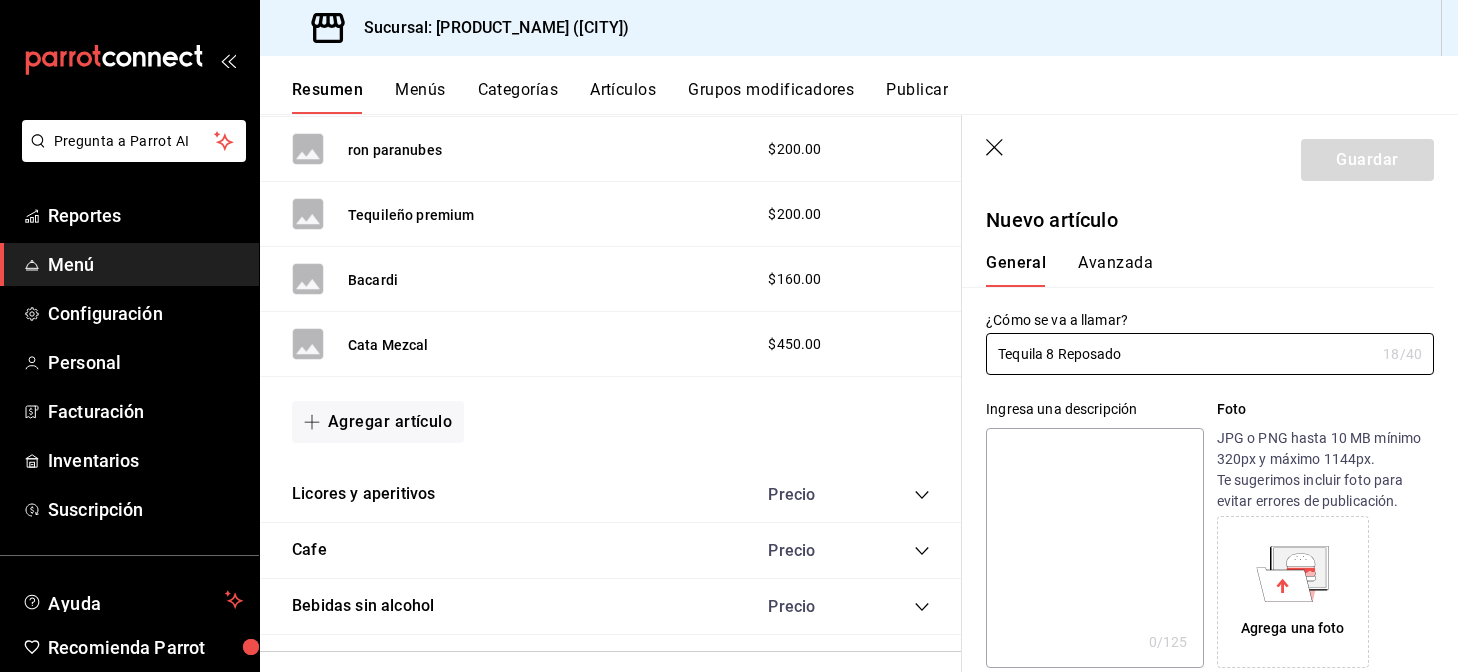 type on "Tequila 8 Reposado" 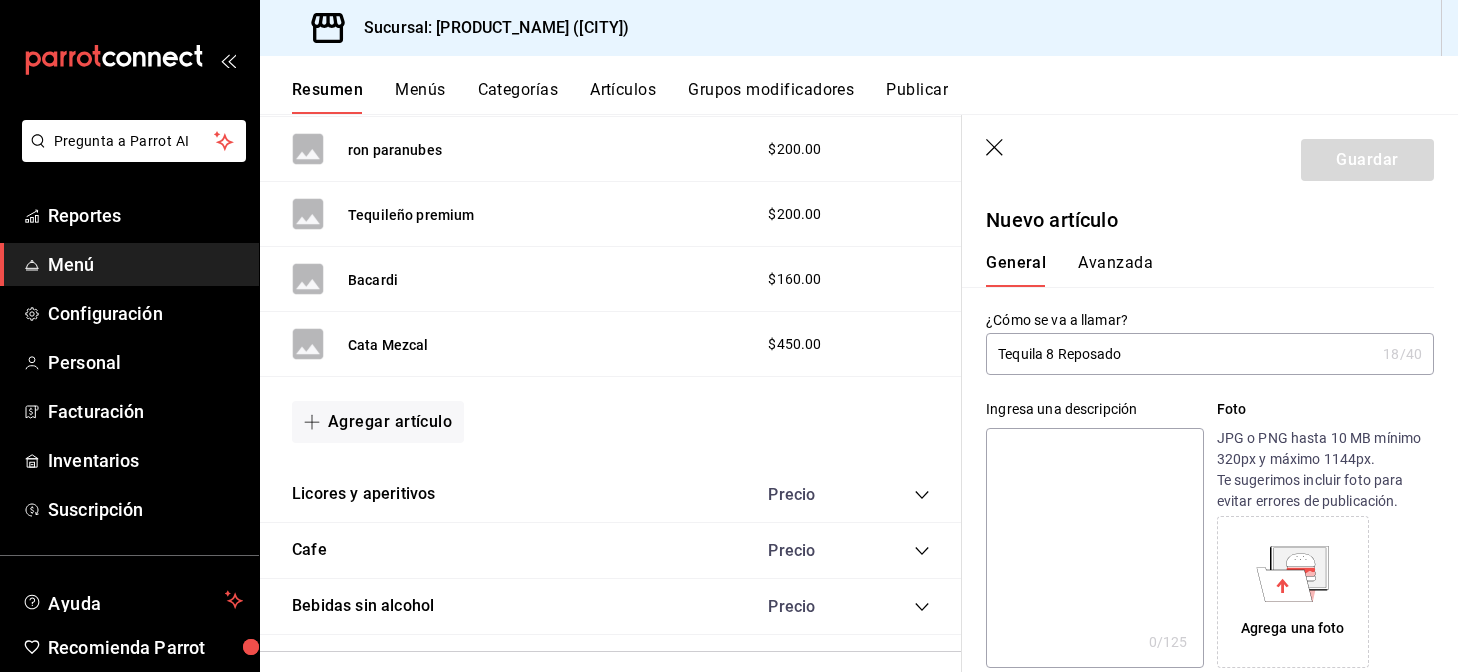 click at bounding box center (1094, 548) 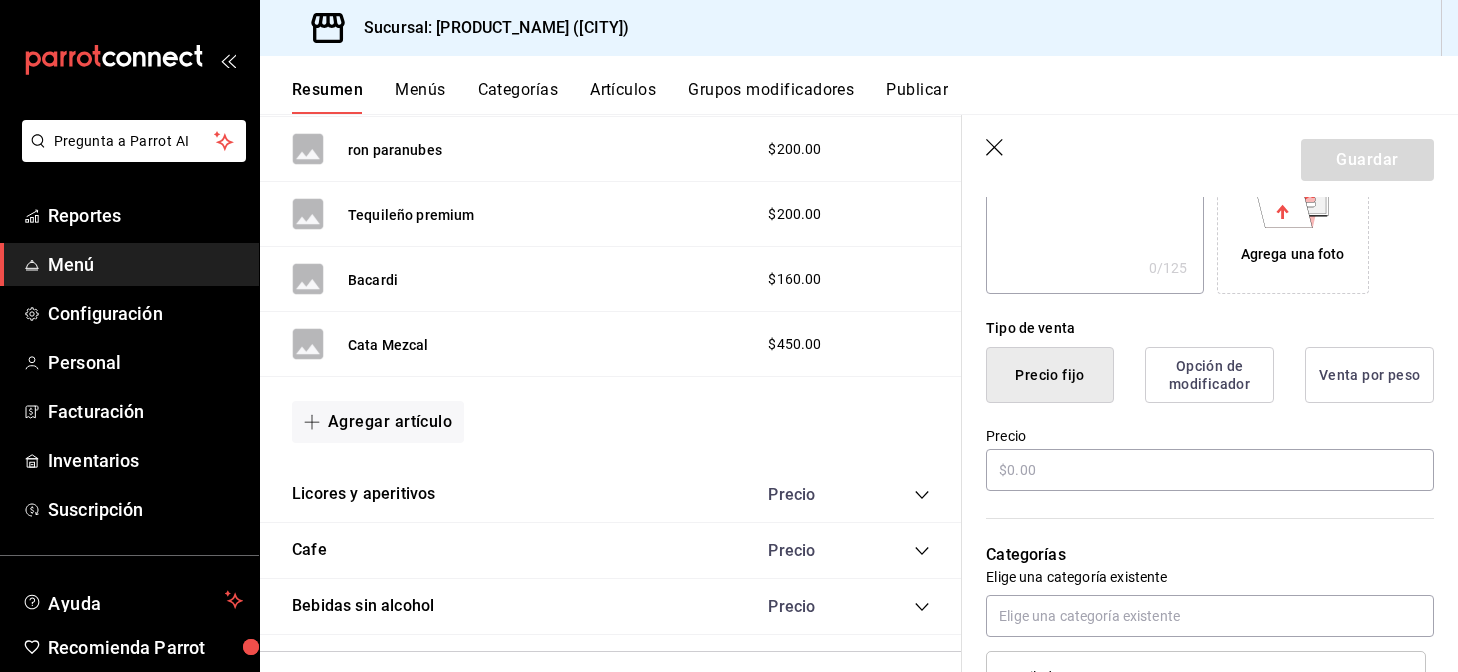 scroll, scrollTop: 328, scrollLeft: 0, axis: vertical 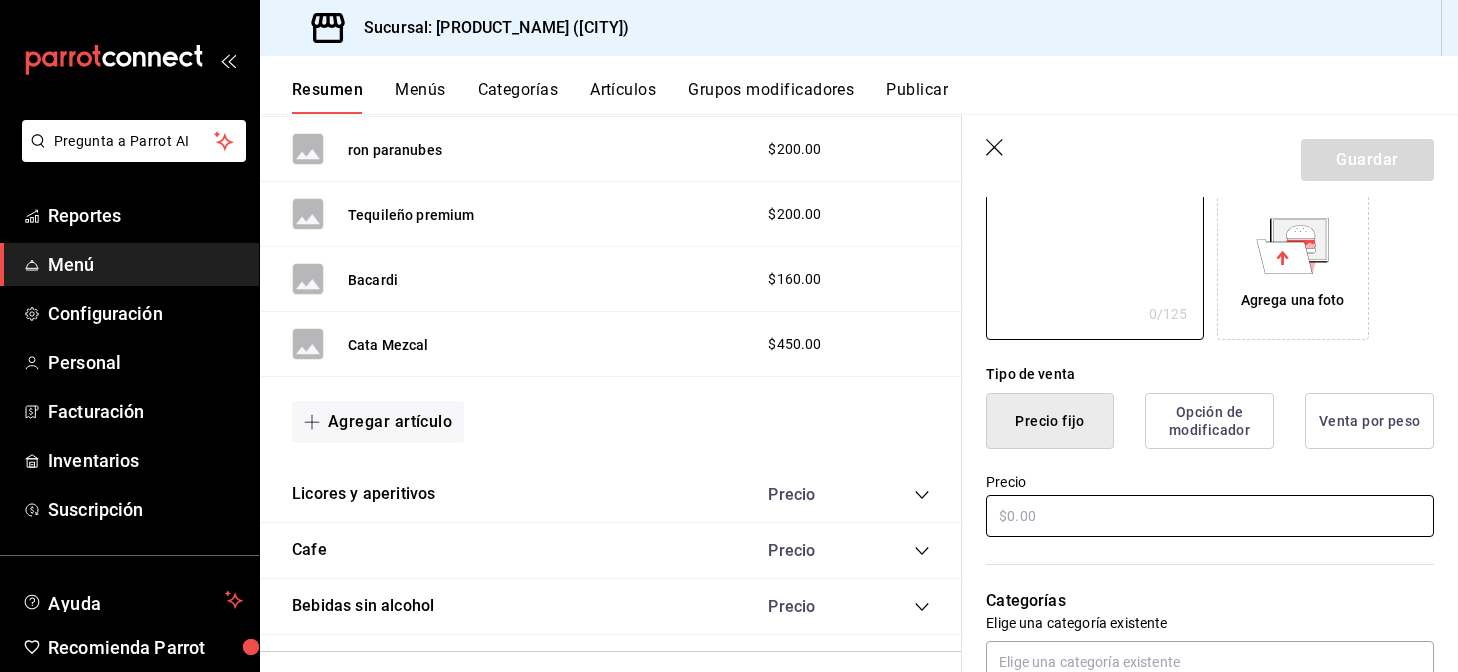 click at bounding box center (1210, 516) 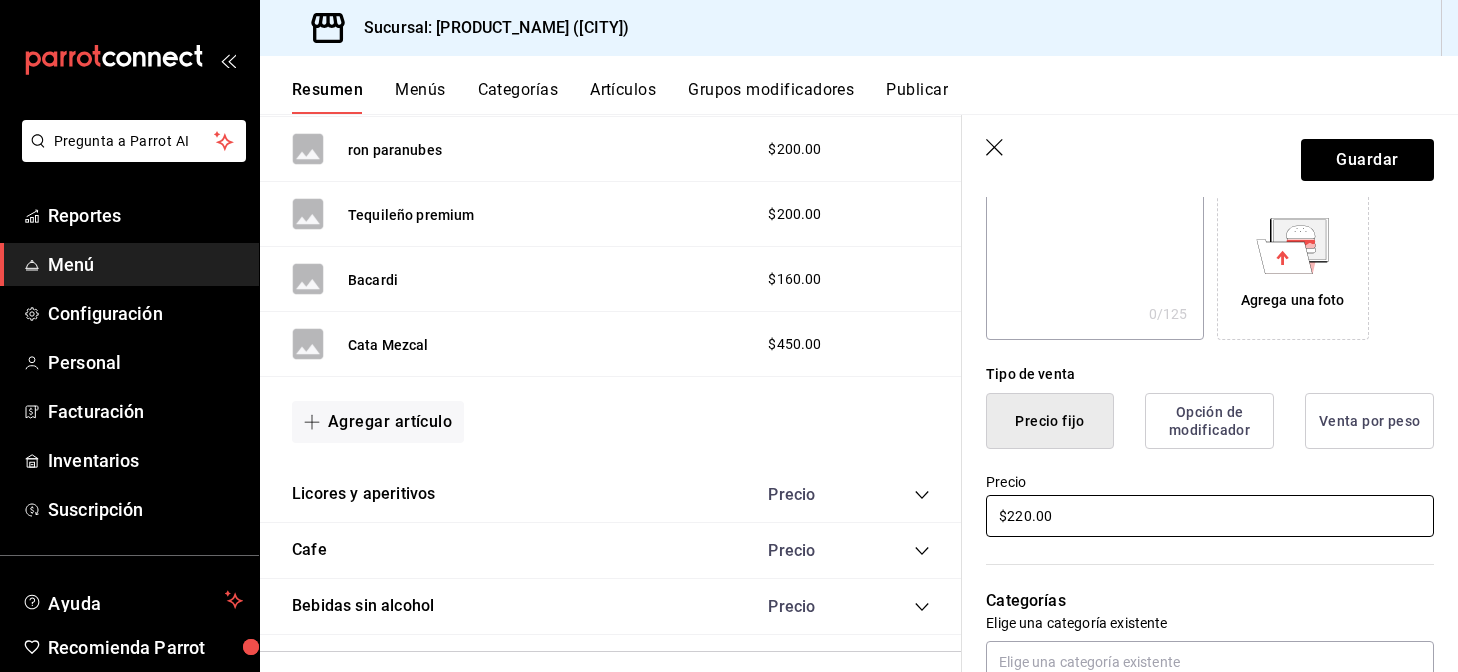 type on "$220.00" 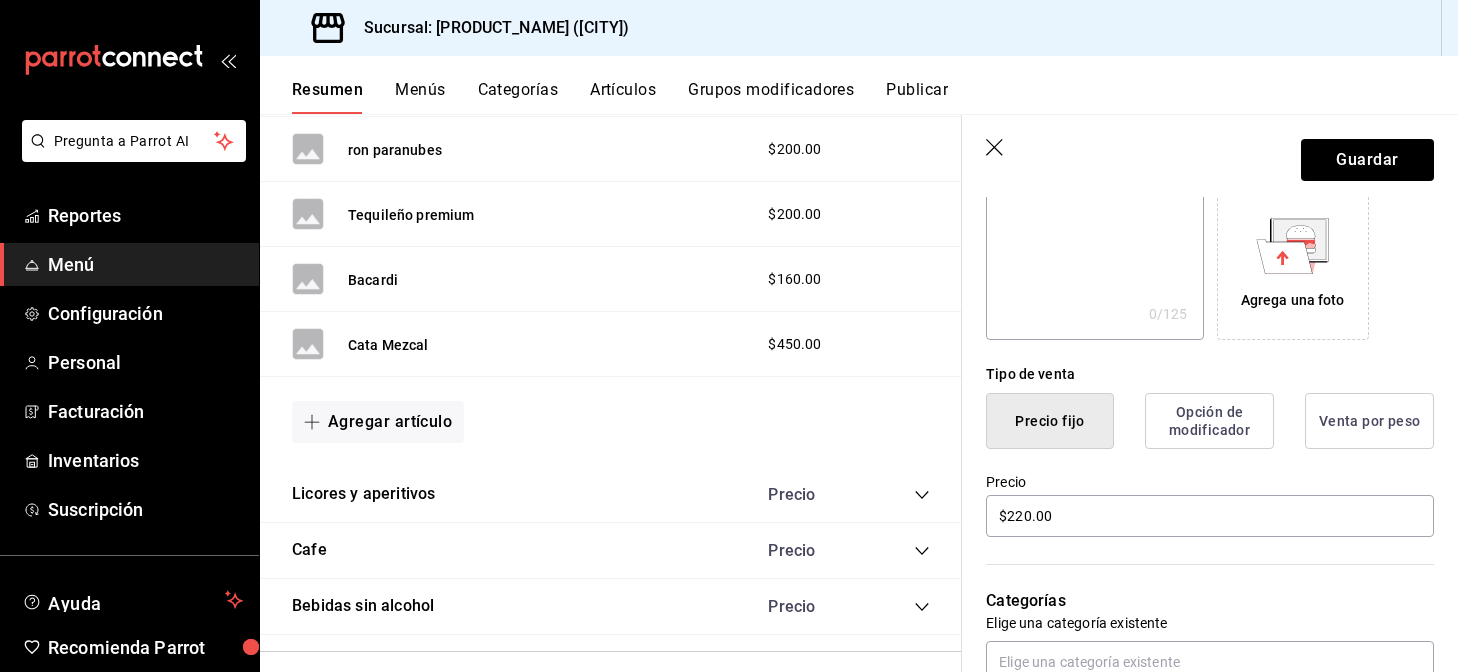click on "Categorías Elige una categoría existente Destilados" at bounding box center [1198, 644] 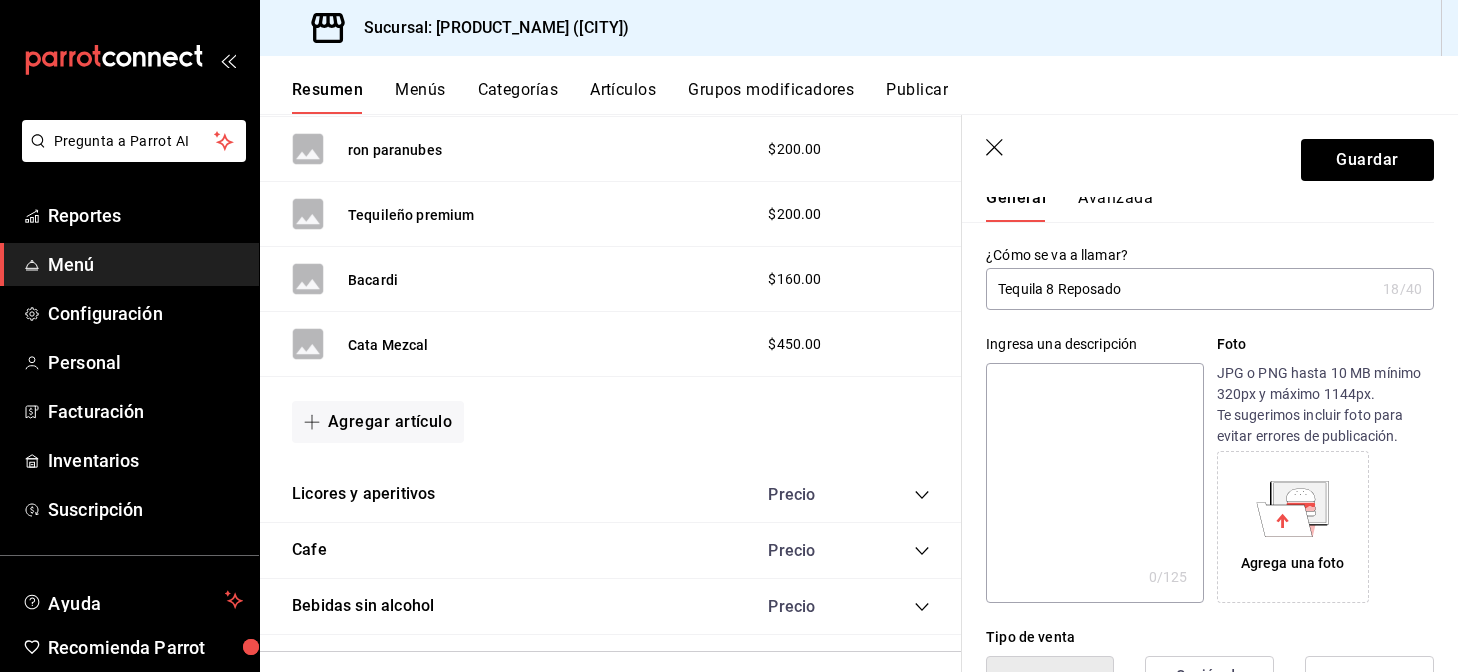 scroll, scrollTop: 0, scrollLeft: 0, axis: both 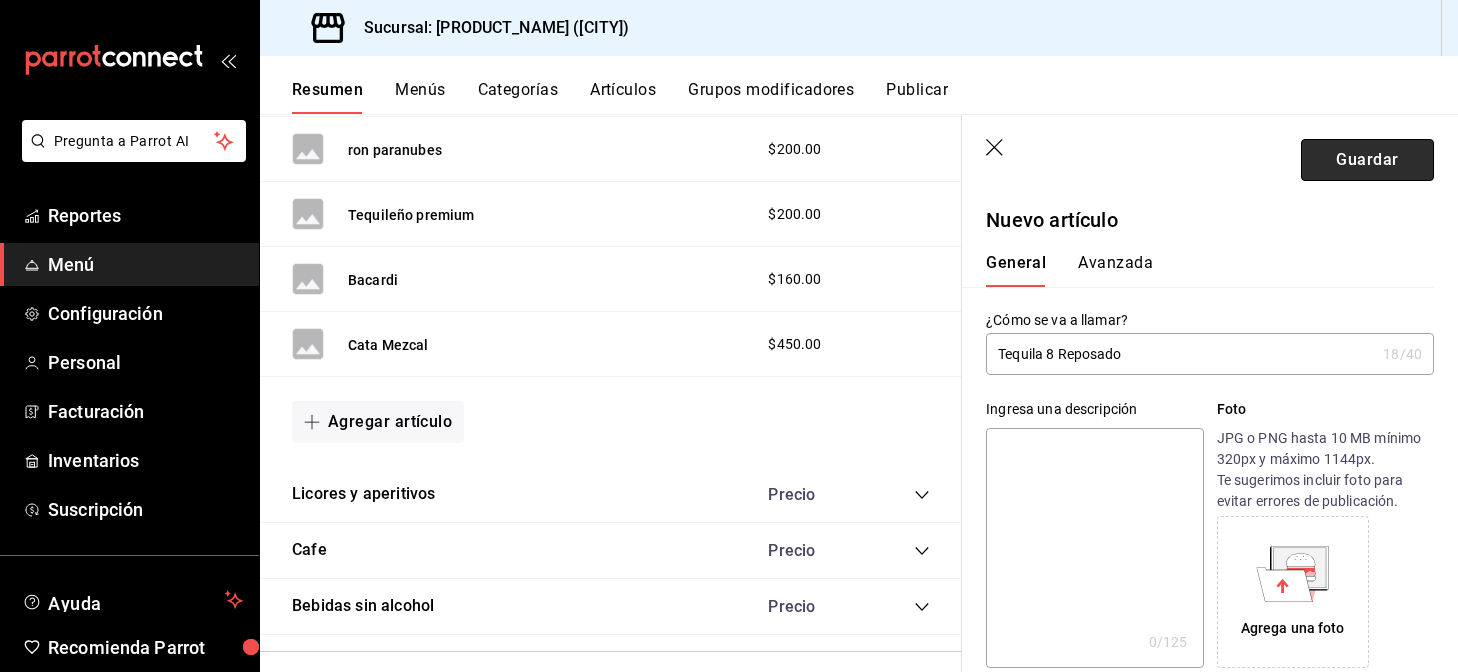 click on "Guardar" at bounding box center (1367, 160) 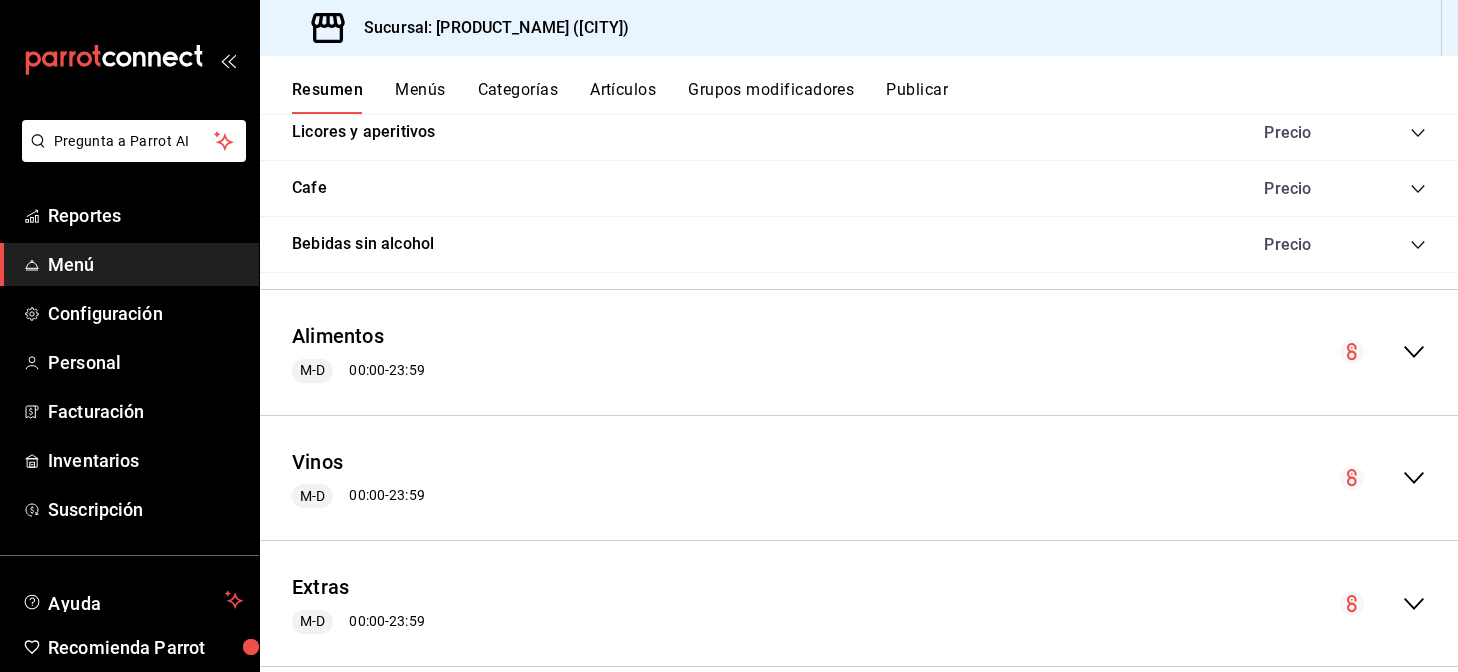 scroll, scrollTop: 3254, scrollLeft: 0, axis: vertical 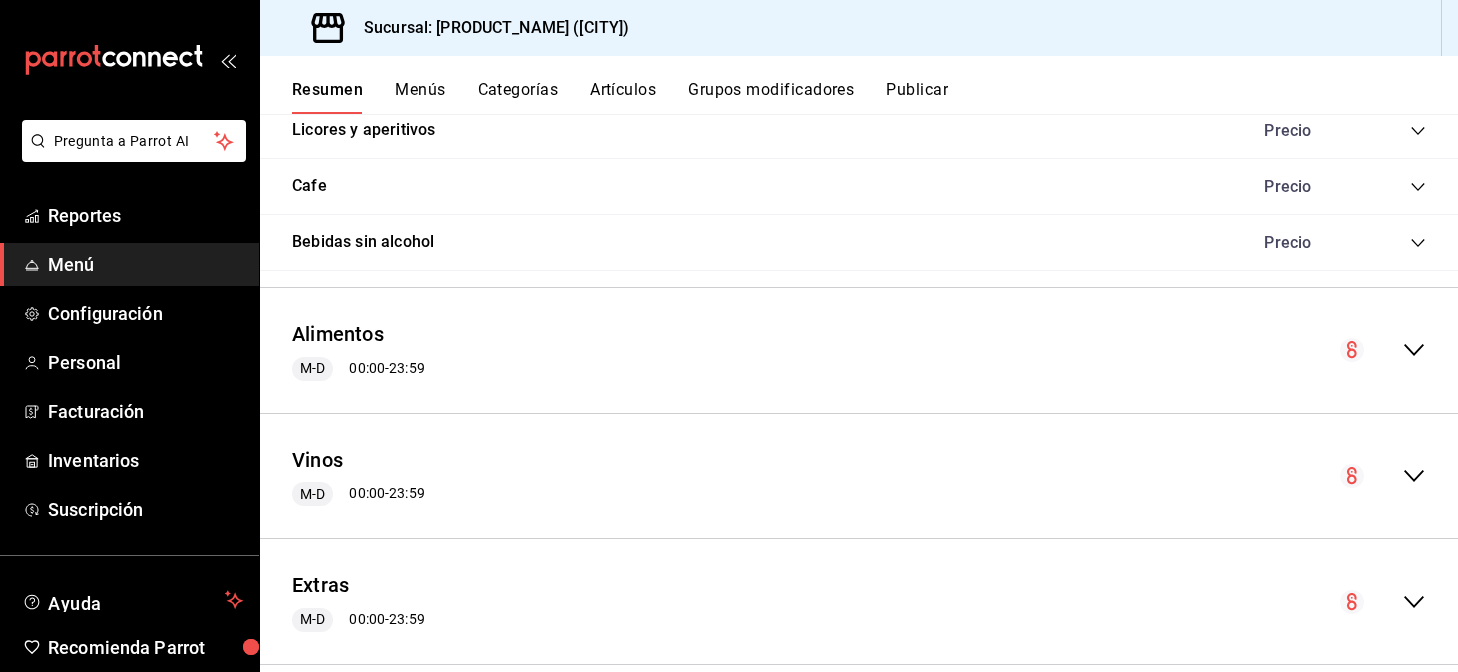 click on "Alimentos M-D 00:00  -  23:59" at bounding box center (859, 350) 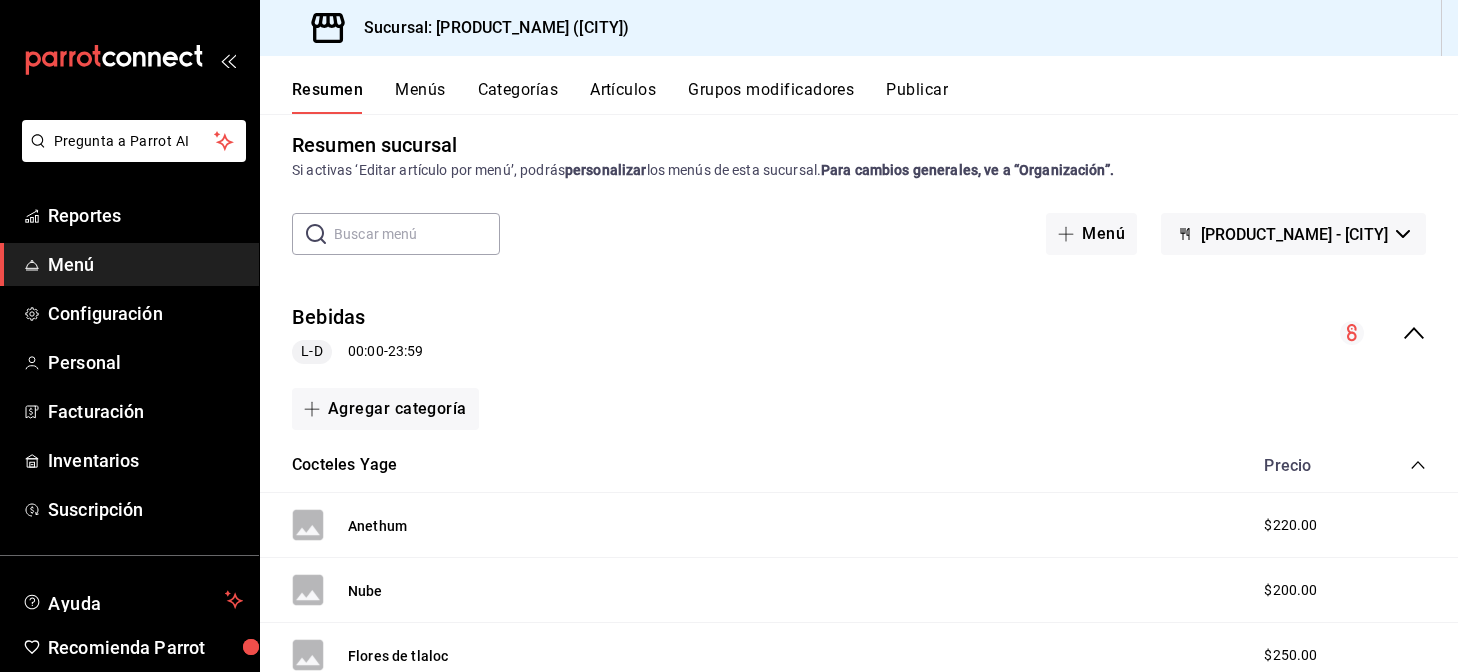 scroll, scrollTop: 0, scrollLeft: 0, axis: both 